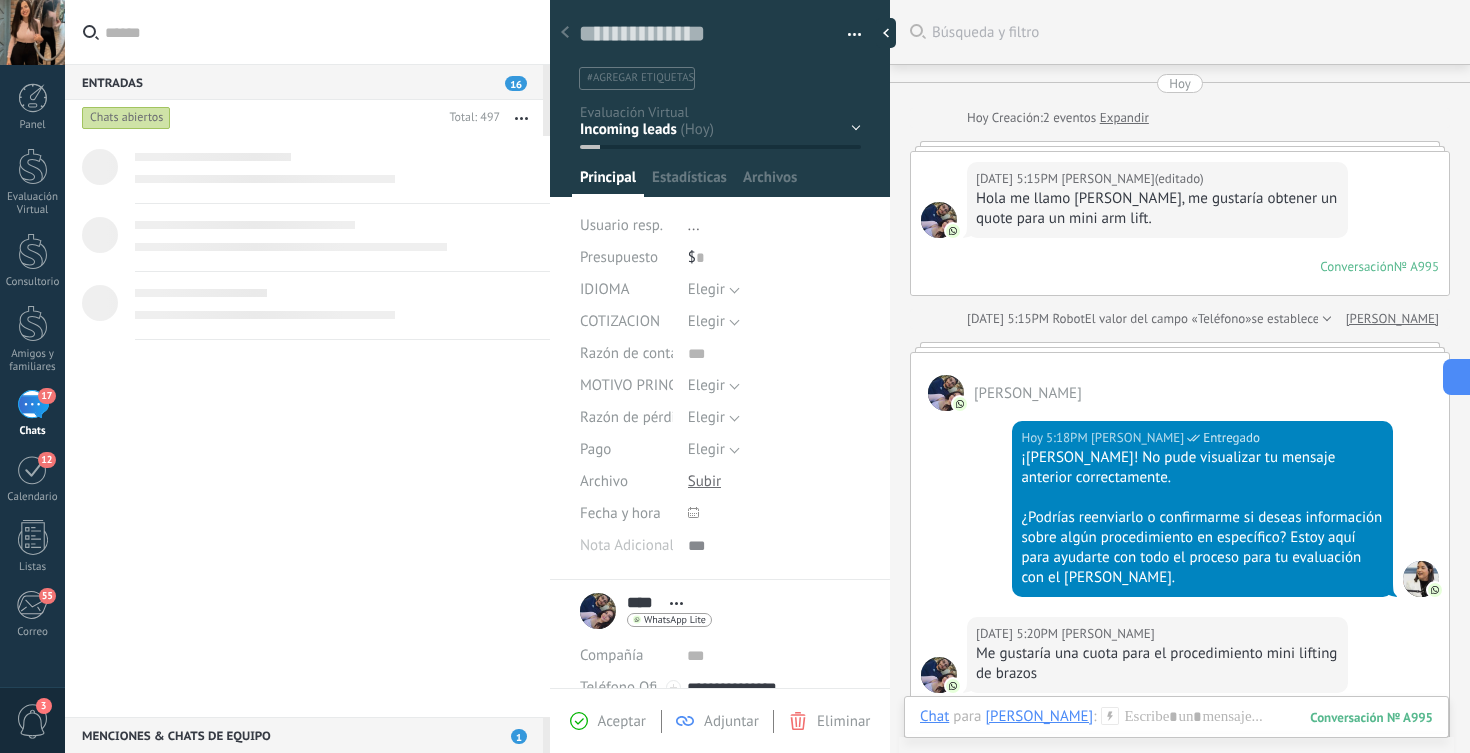 scroll, scrollTop: 0, scrollLeft: 0, axis: both 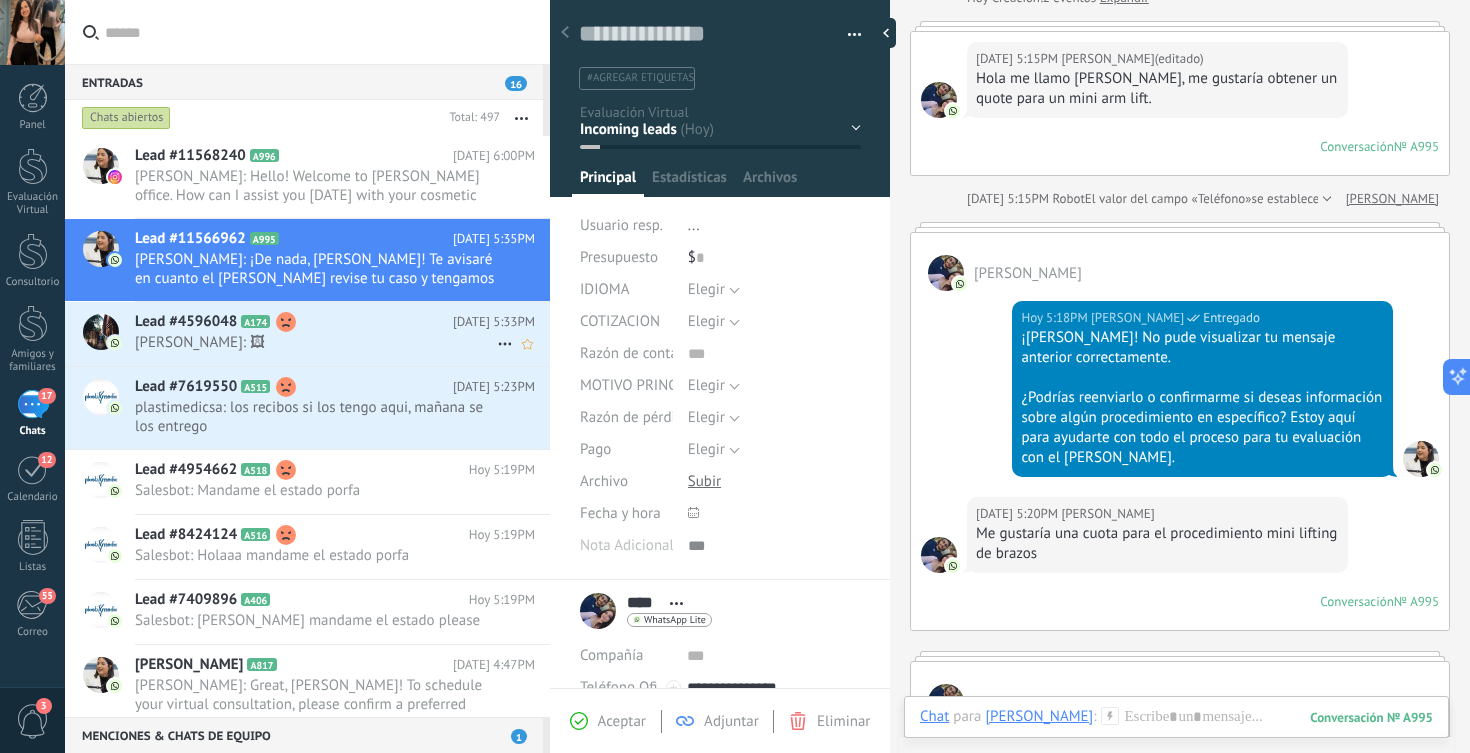 click on "[PERSON_NAME]: 🖼" at bounding box center (316, 342) 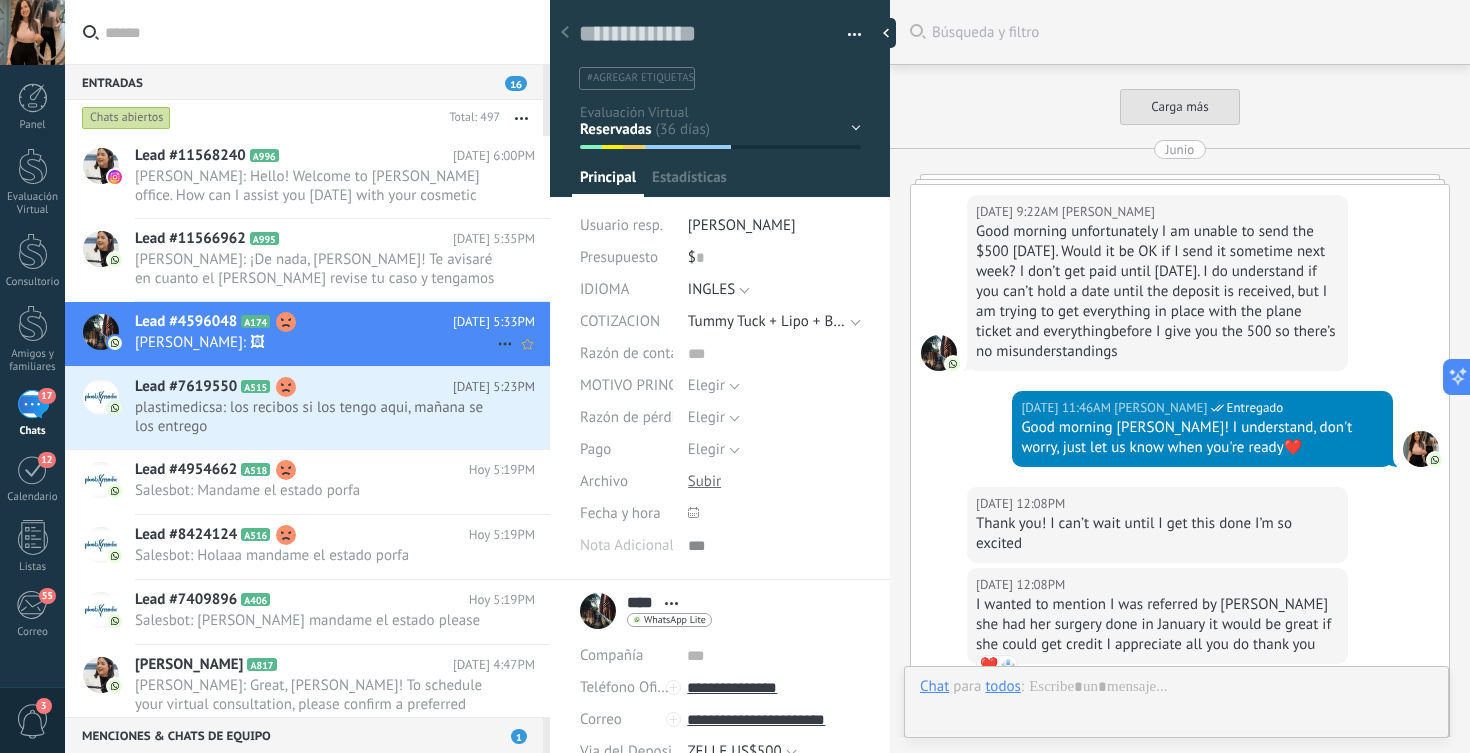 scroll, scrollTop: 30, scrollLeft: 0, axis: vertical 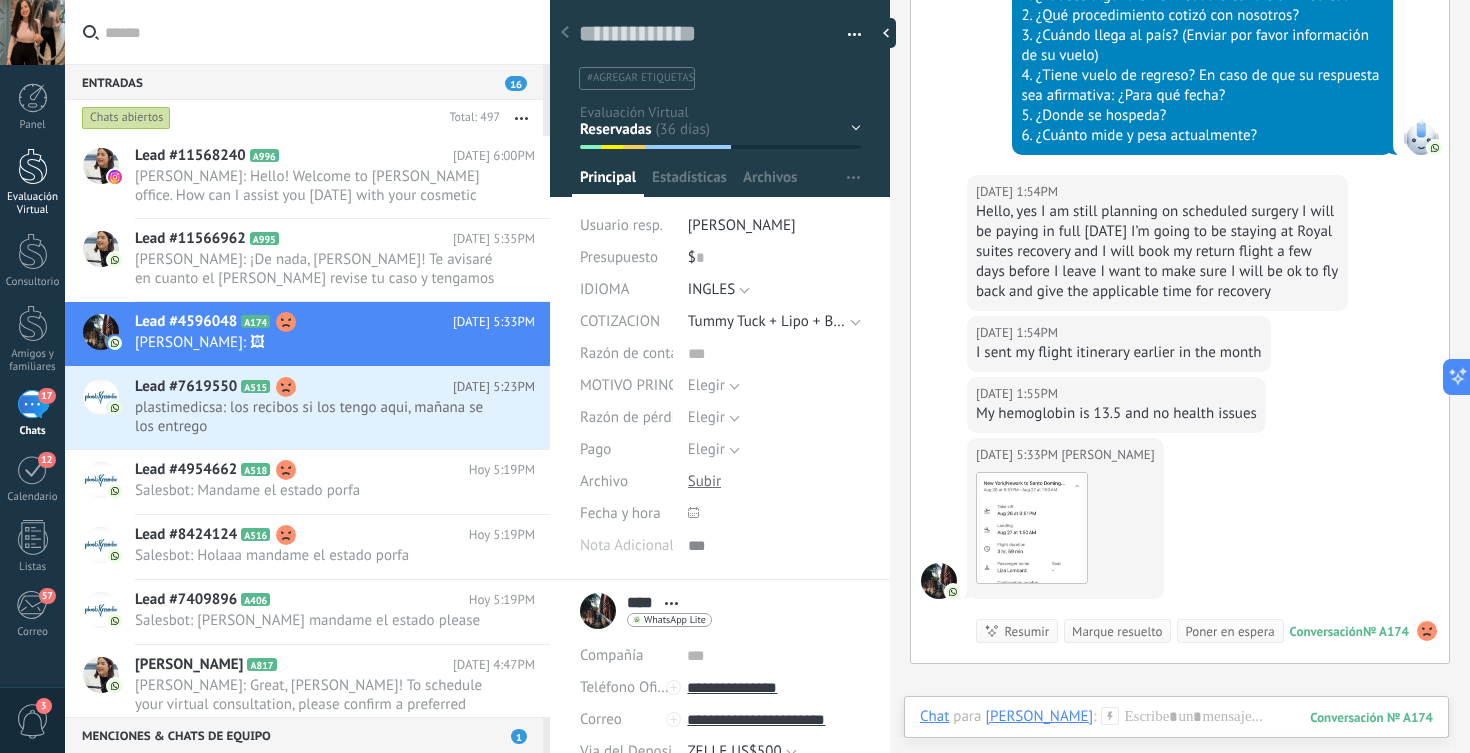 click on "Evaluación Virtual" at bounding box center [32, 182] 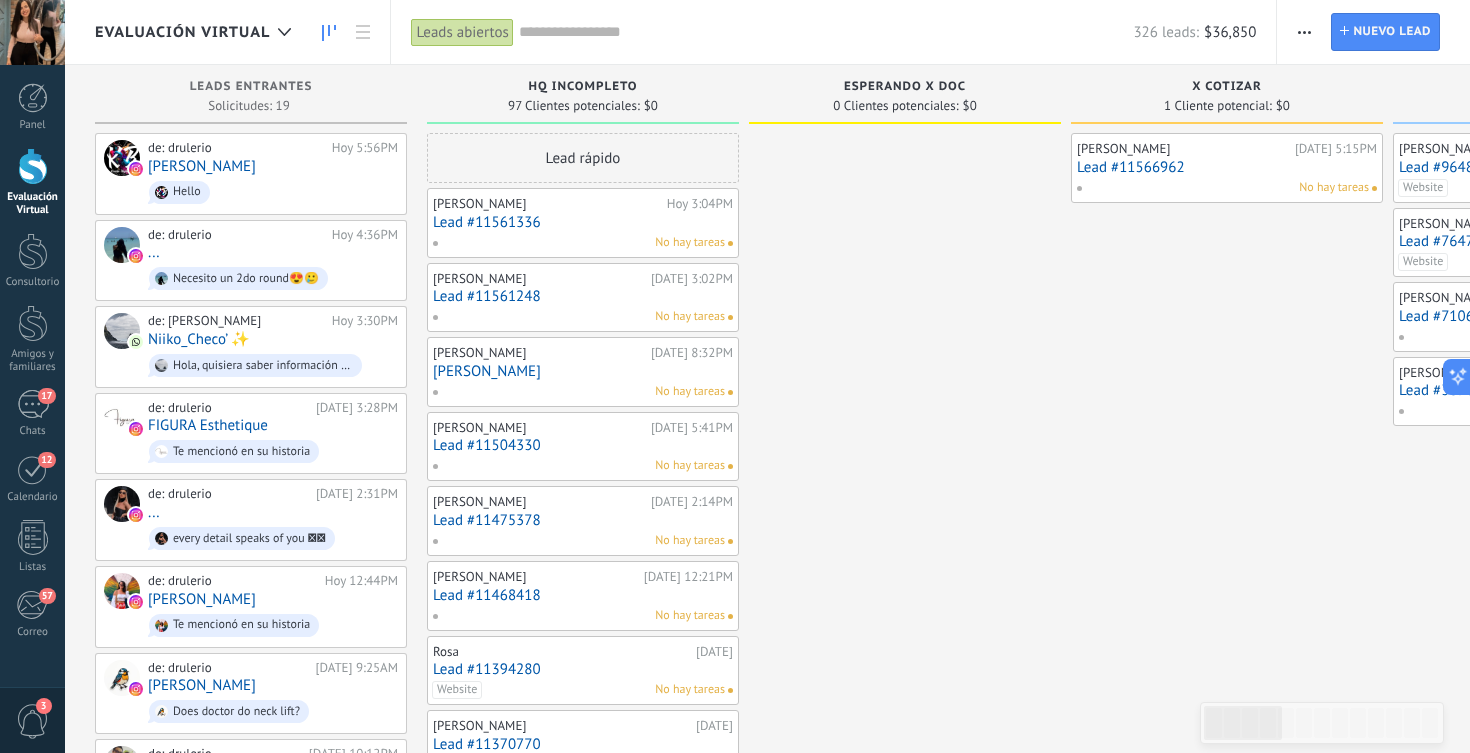 click on "Lead #11566962" at bounding box center (1227, 167) 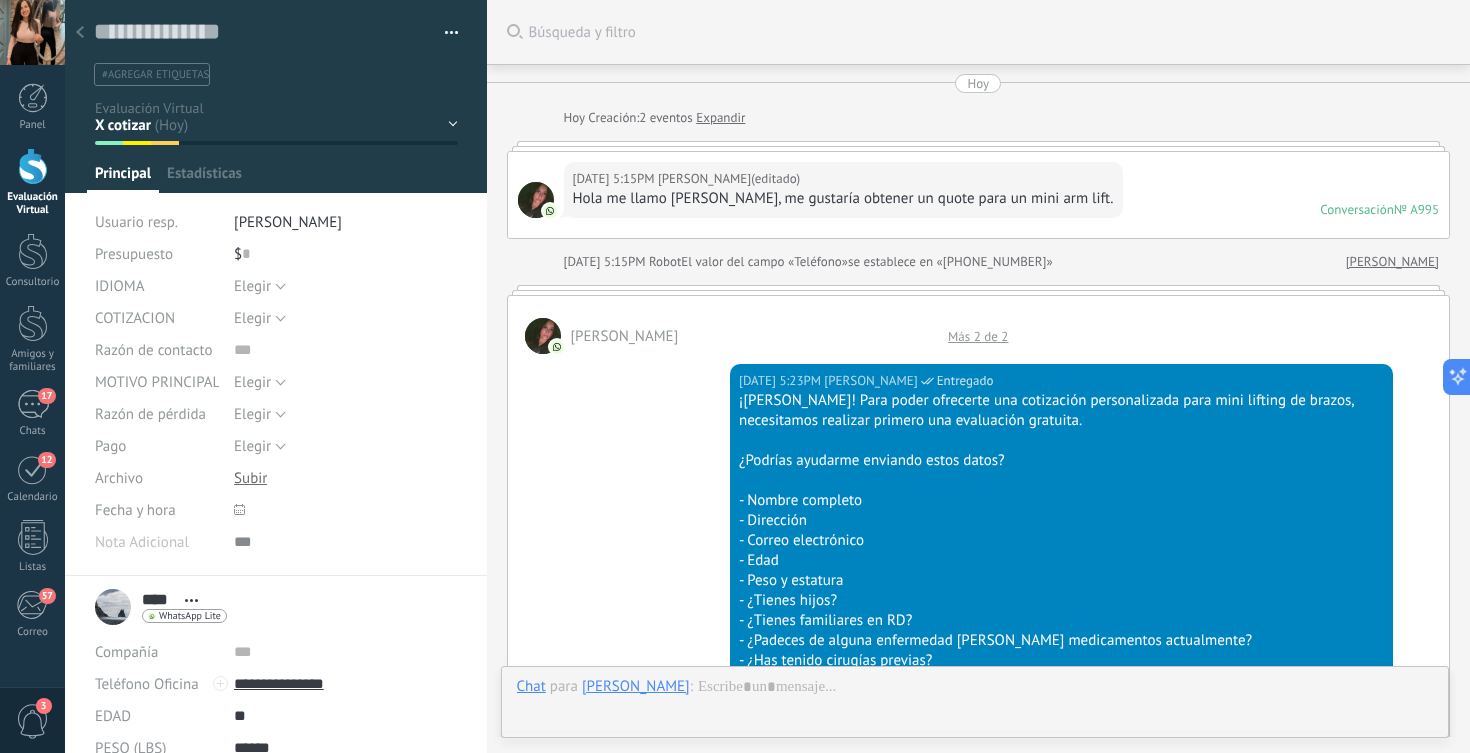 scroll, scrollTop: 30, scrollLeft: 0, axis: vertical 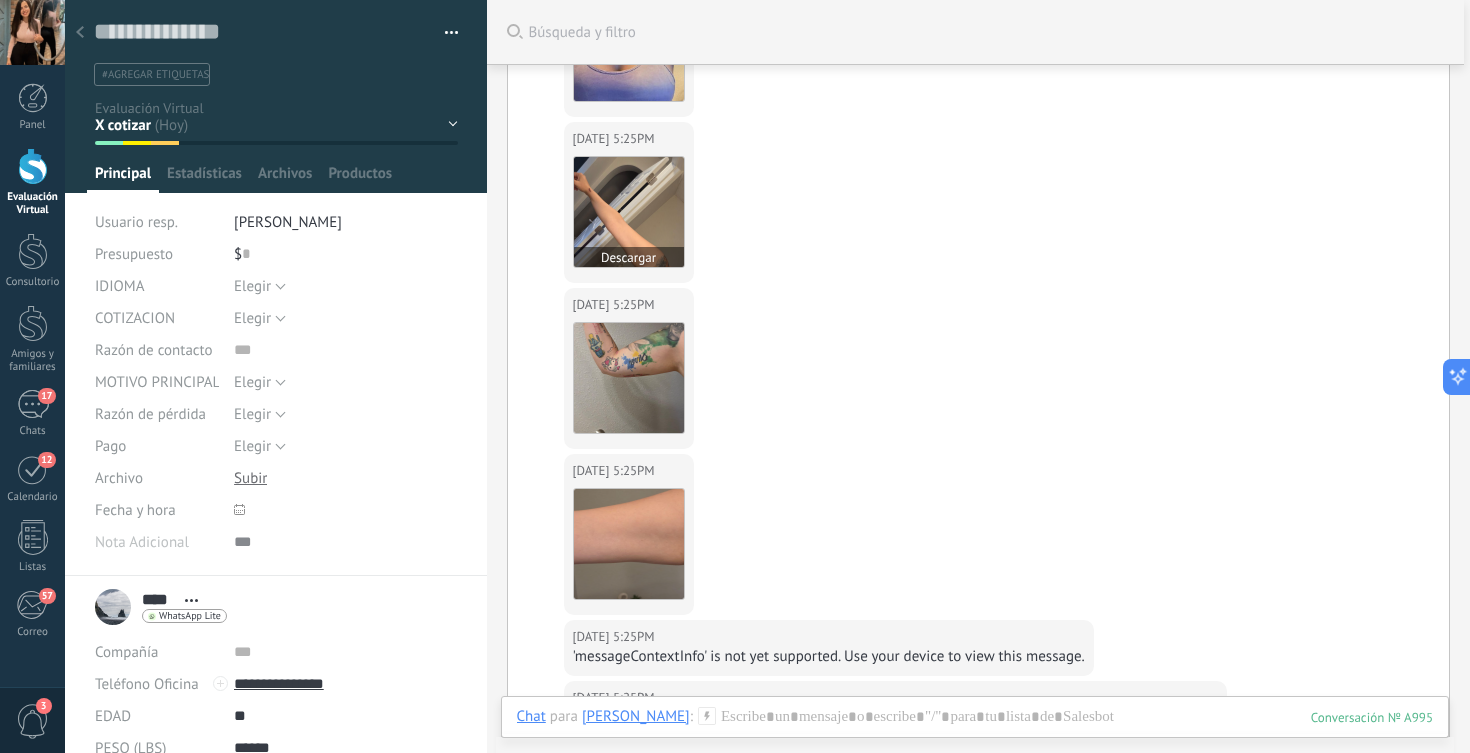 click at bounding box center (629, 212) 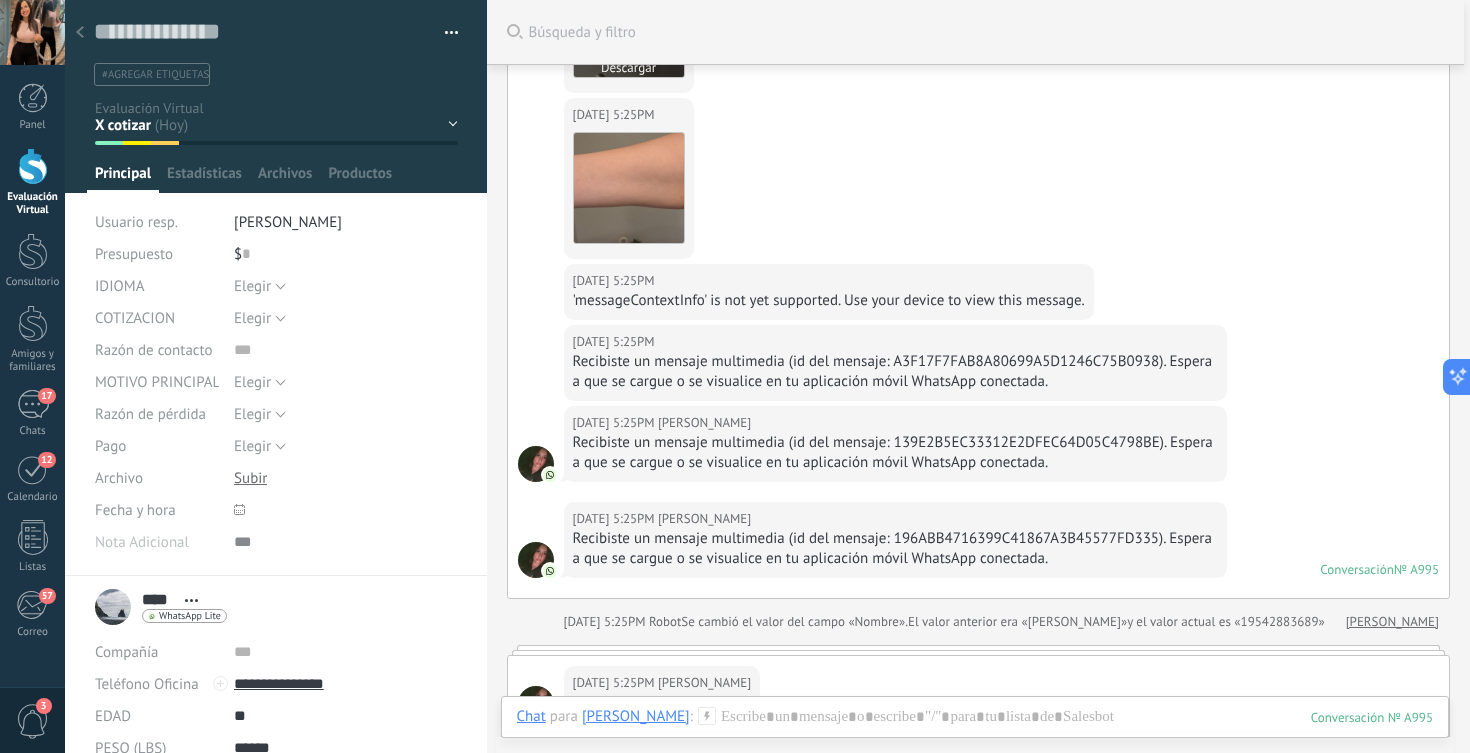 scroll, scrollTop: 1577, scrollLeft: 0, axis: vertical 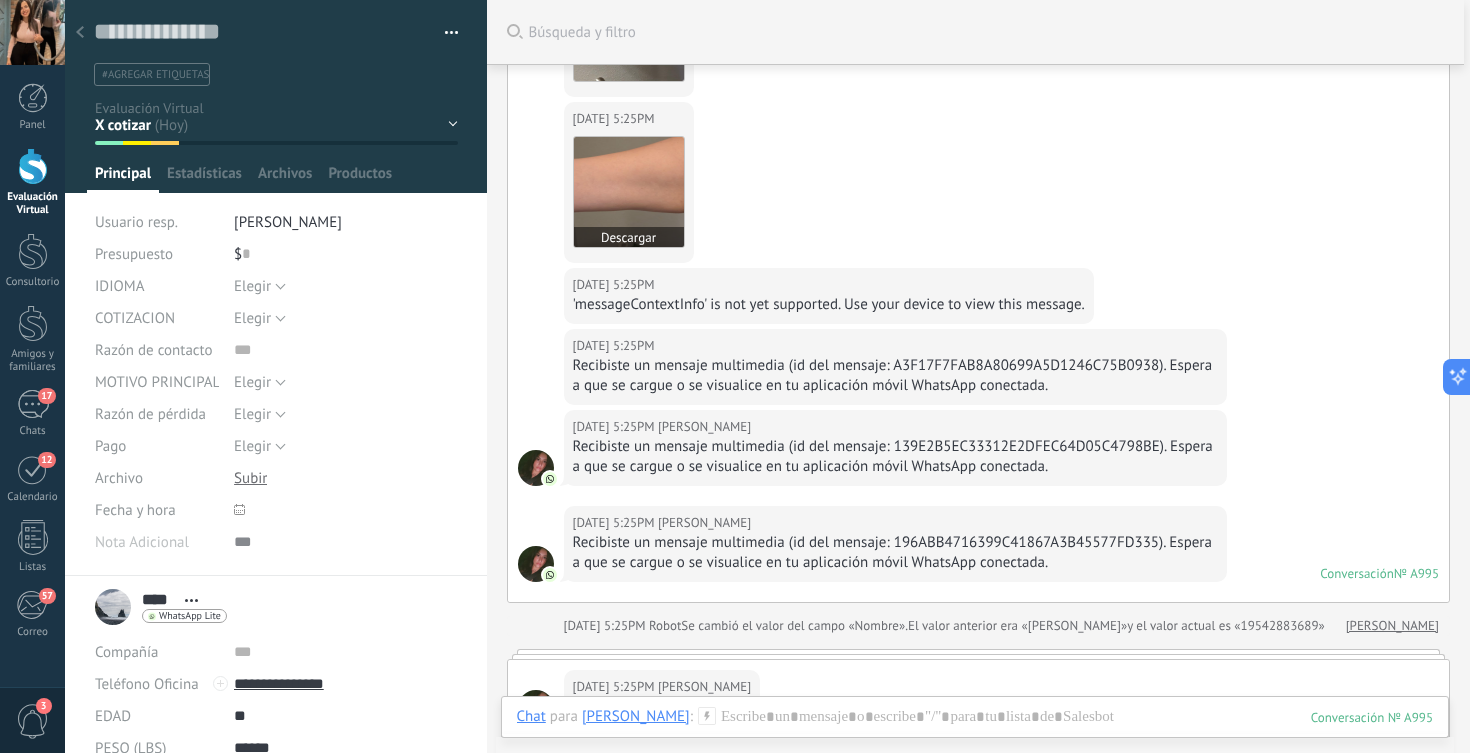 click at bounding box center [629, 192] 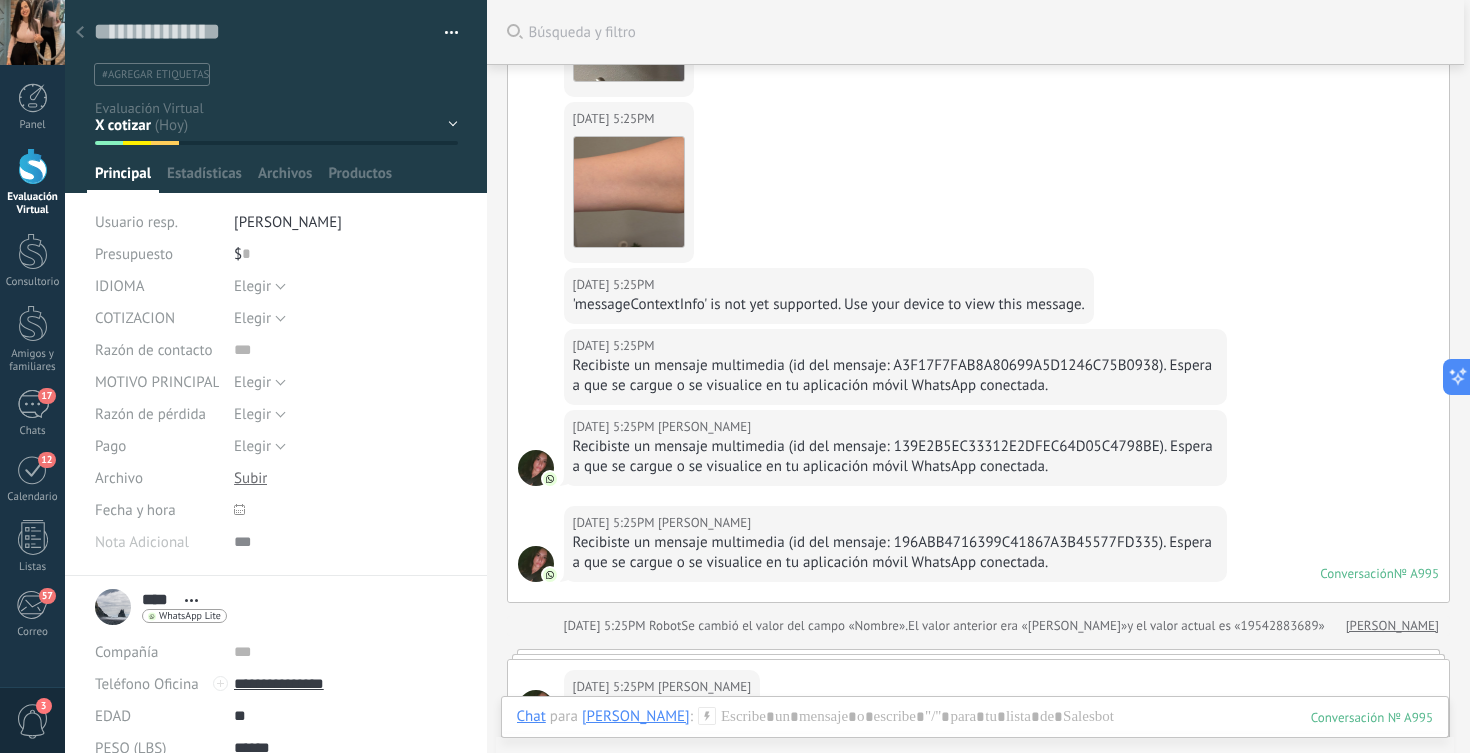 click on "HQ INCOMPLETO
Esperando X Doc
X cotizar
Consulta
COTIZAR
Preg & Resp
Reservadas" at bounding box center [0, 0] 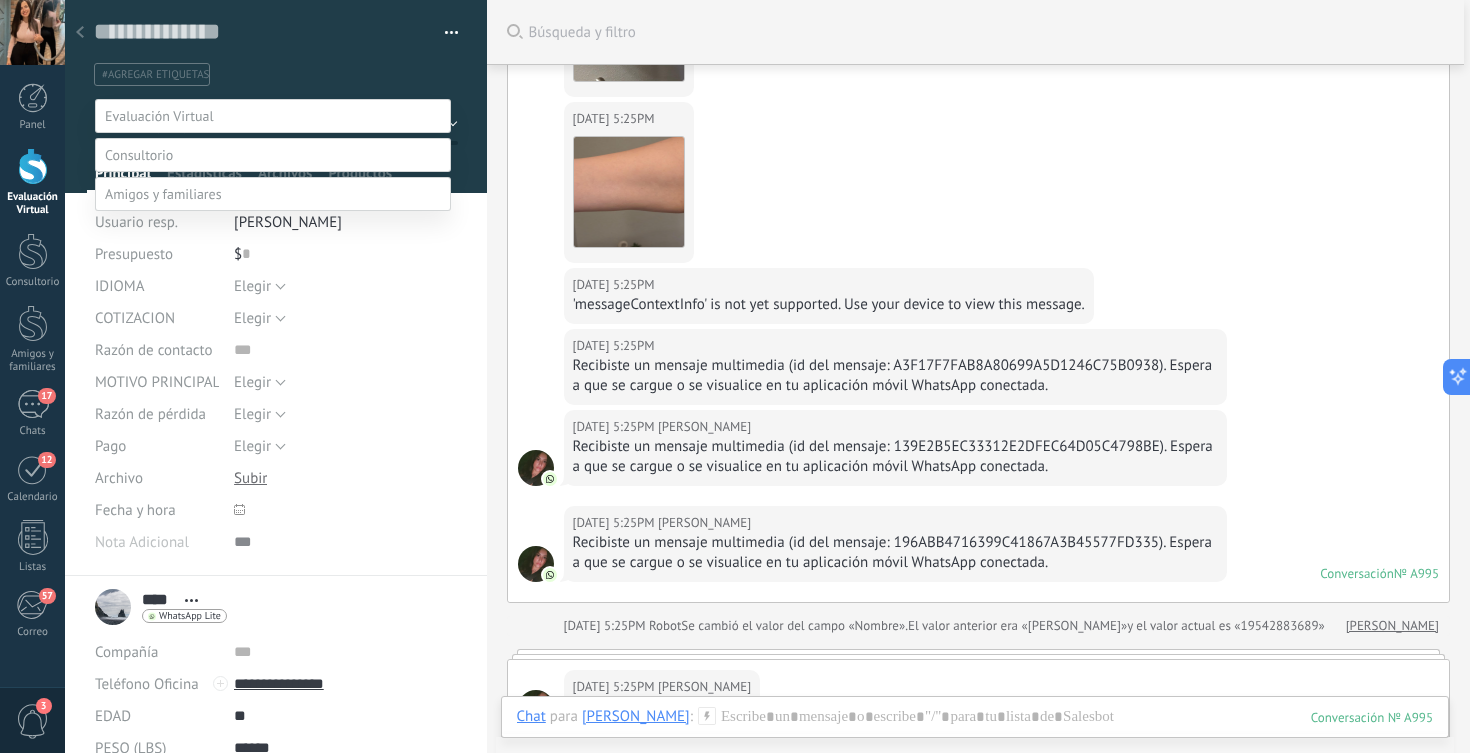 click on "Esperando X Doc" at bounding box center [0, 0] 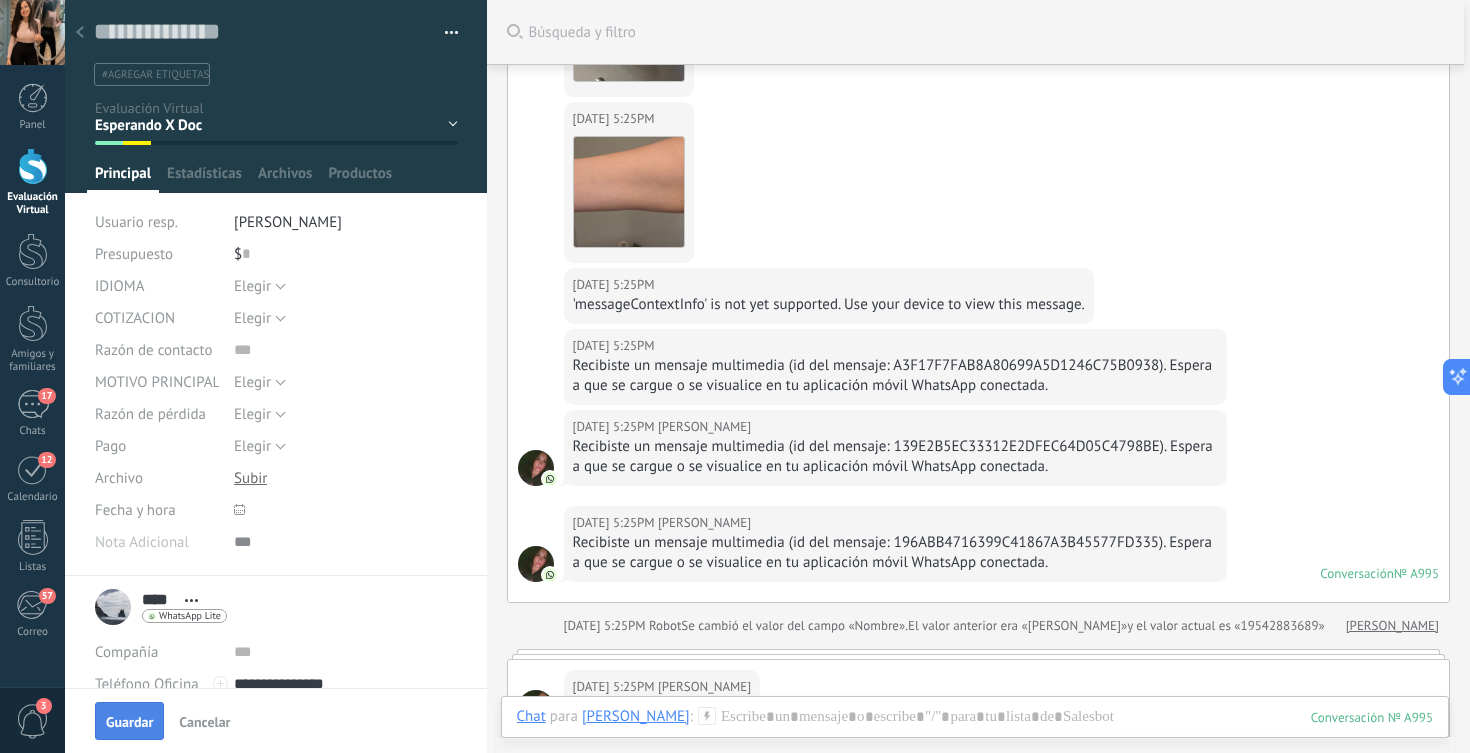 click on "Guardar" at bounding box center (129, 722) 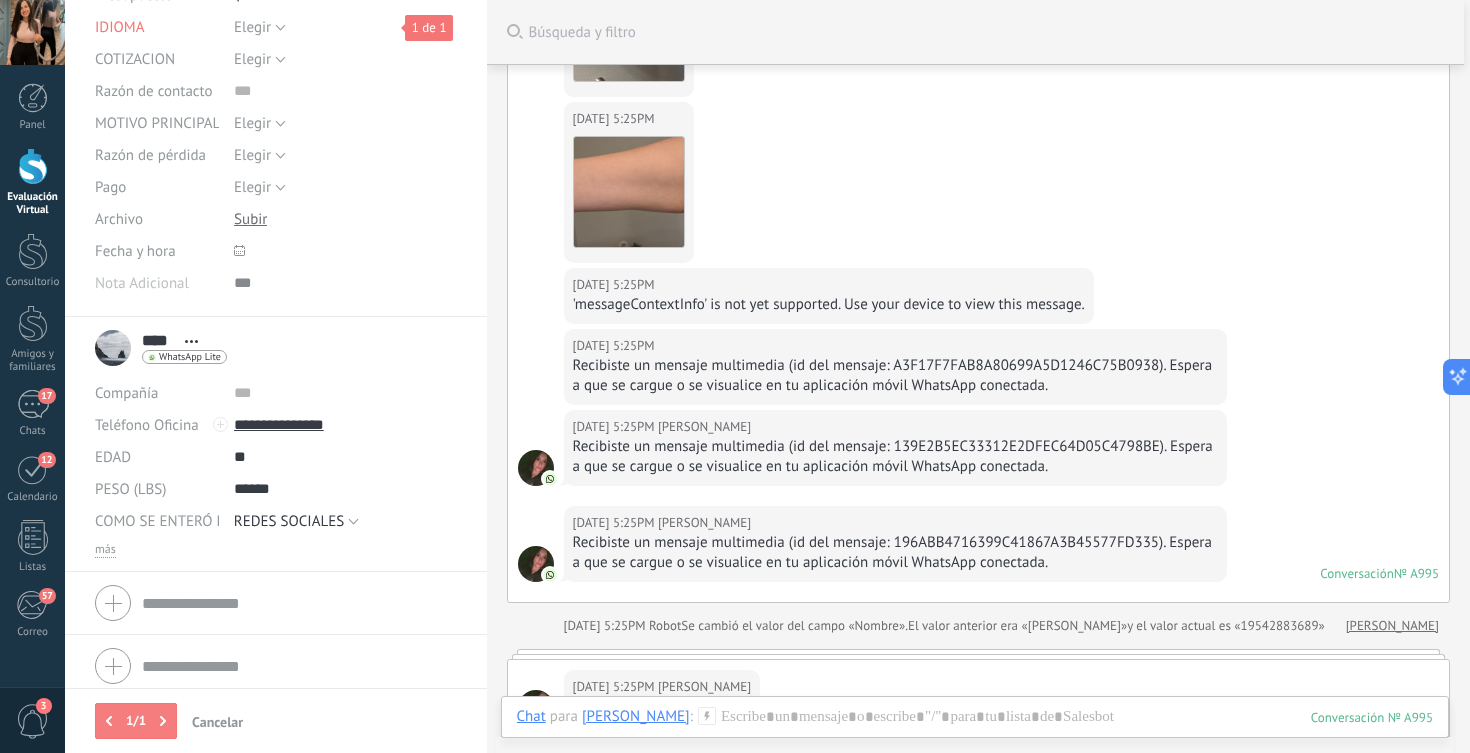scroll, scrollTop: 270, scrollLeft: 0, axis: vertical 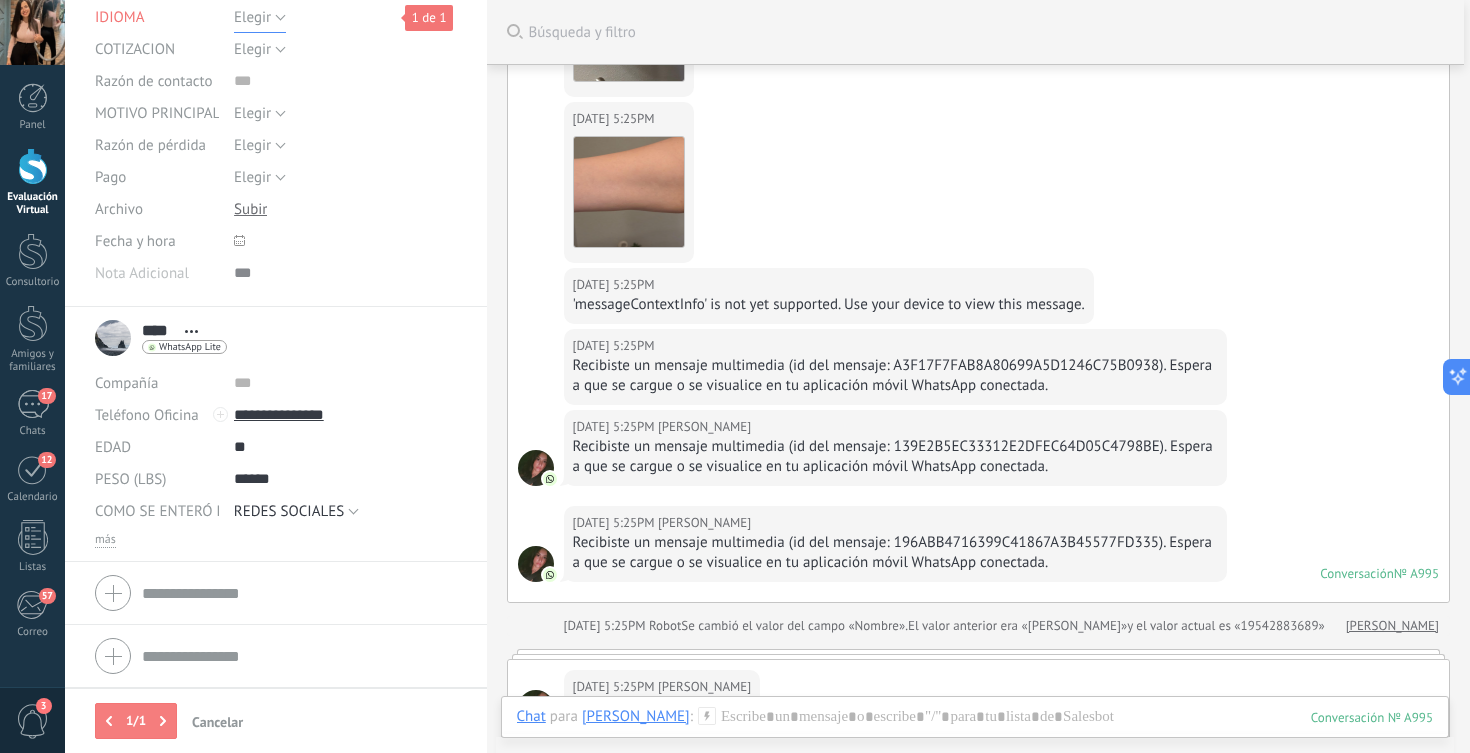 click on "Elegir" at bounding box center [252, 17] 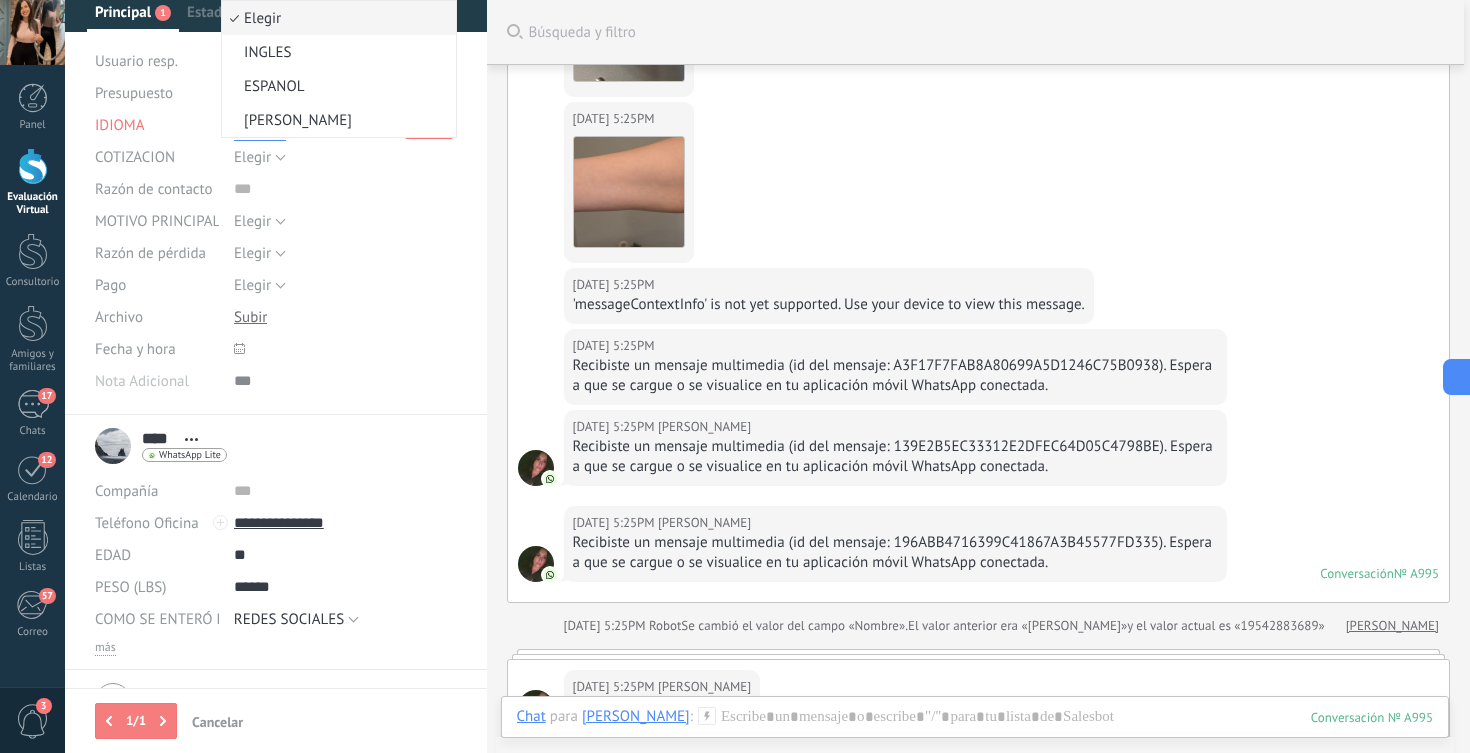 scroll, scrollTop: 117, scrollLeft: 0, axis: vertical 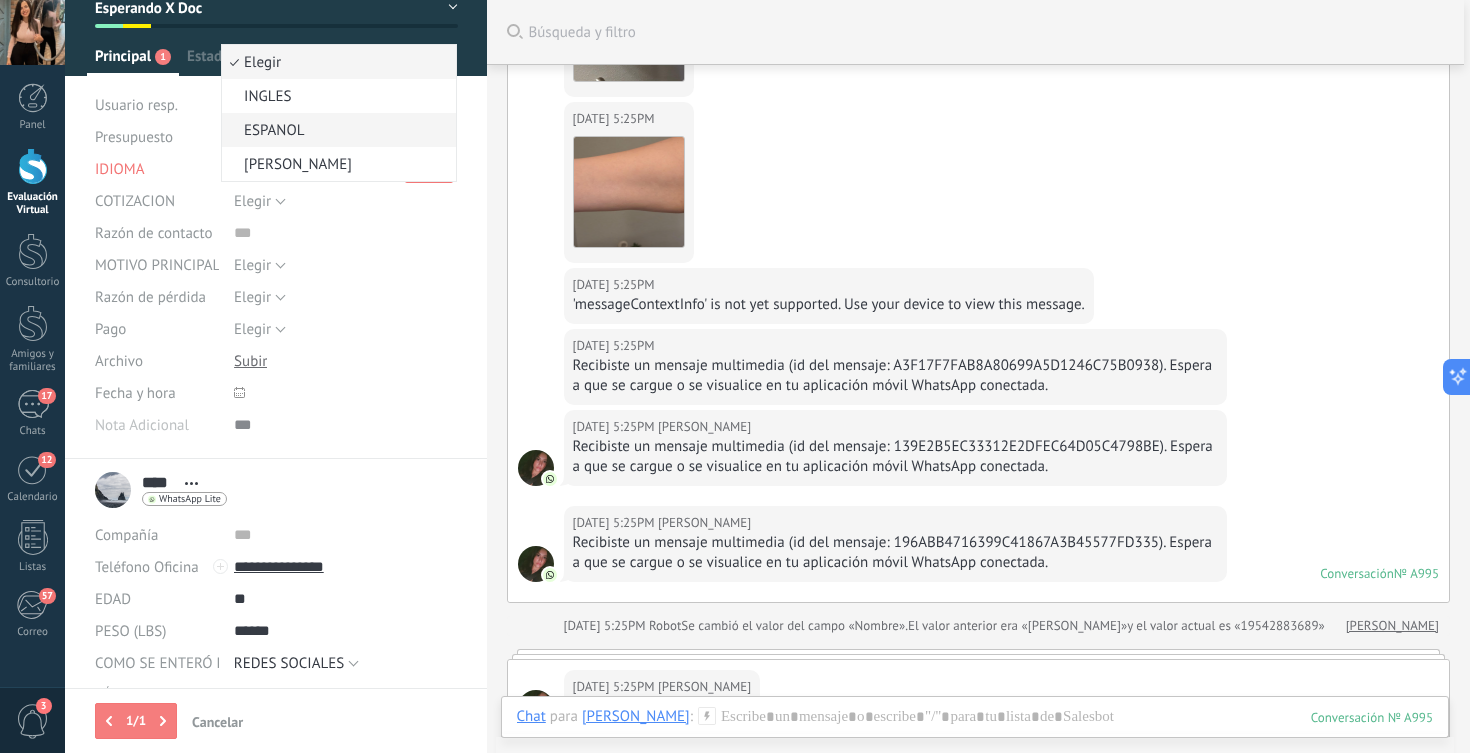 click on "ESPANOL" at bounding box center [336, 130] 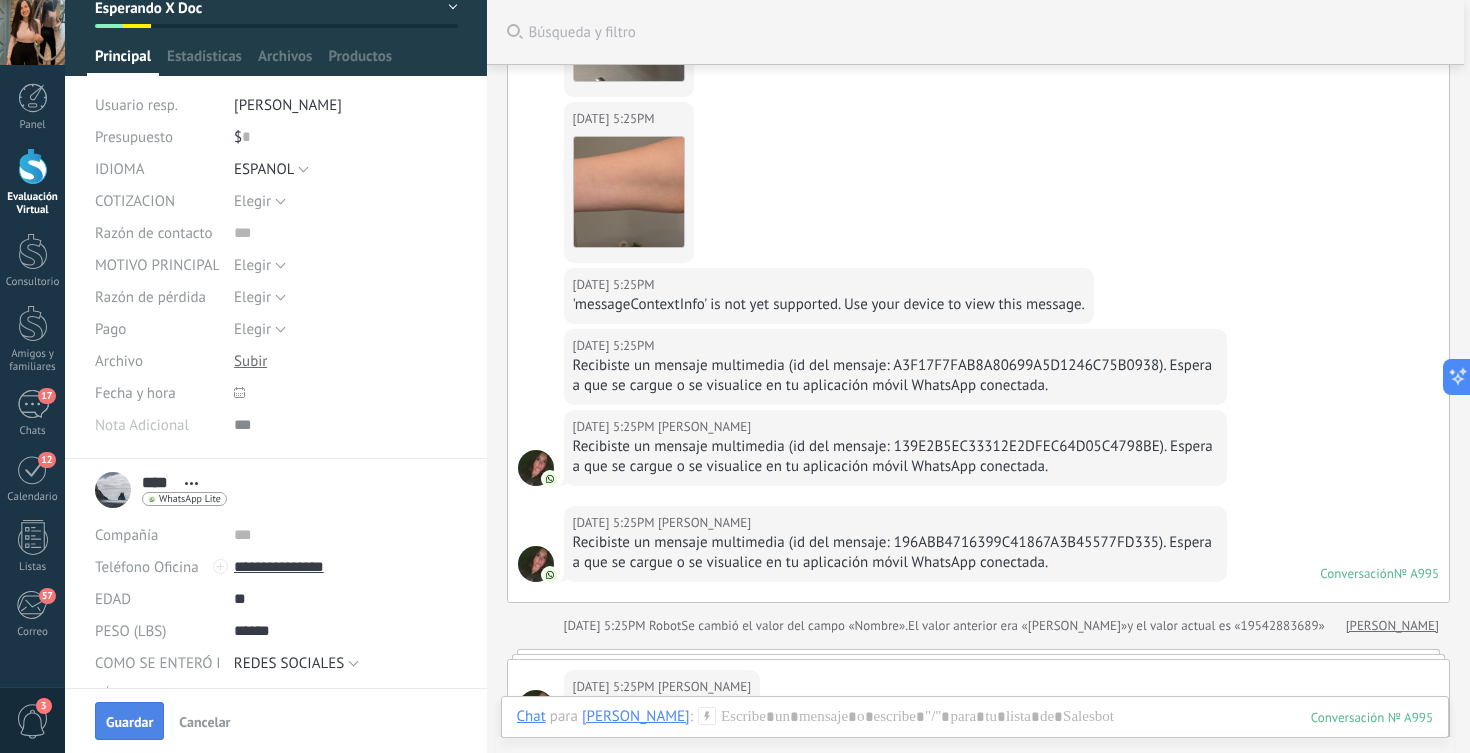 click on "Guardar" at bounding box center (129, 722) 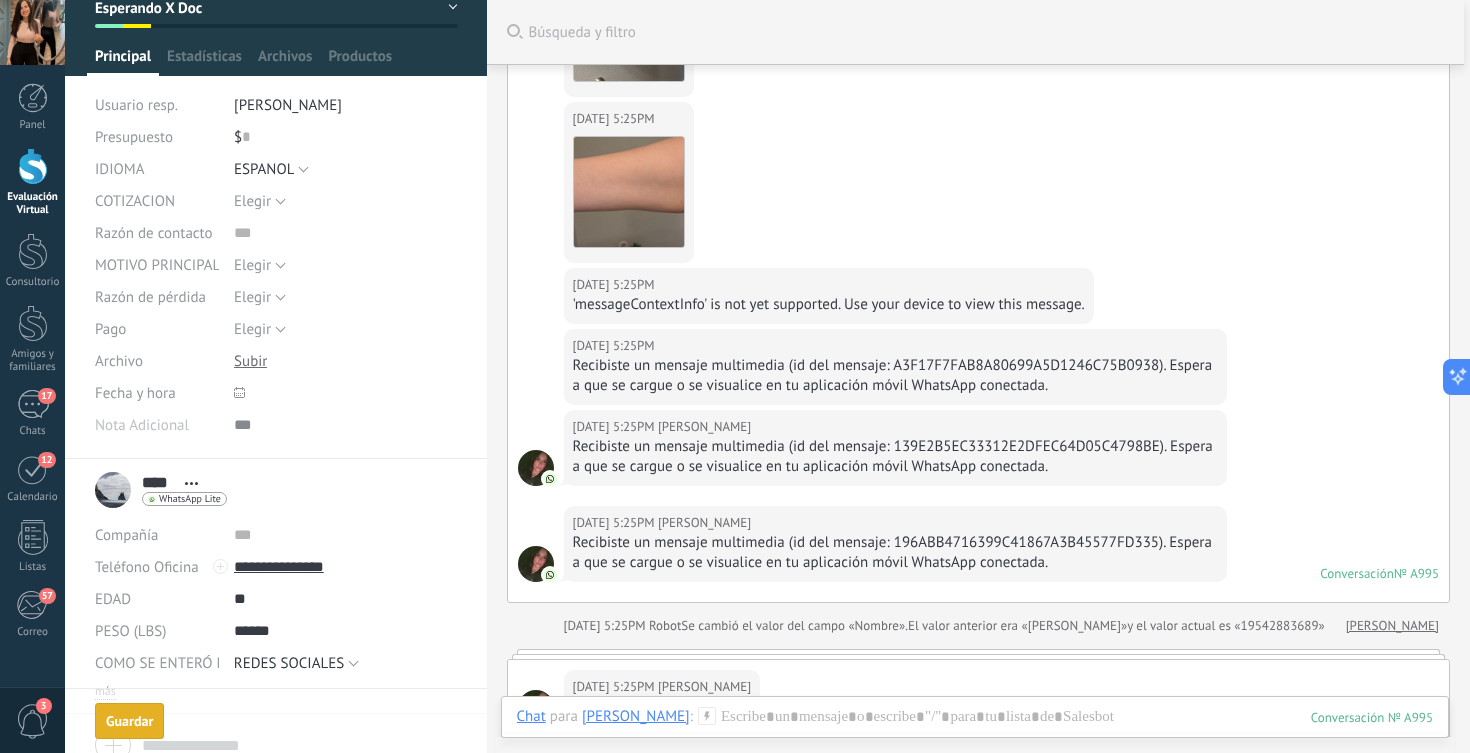 scroll, scrollTop: 1637, scrollLeft: 0, axis: vertical 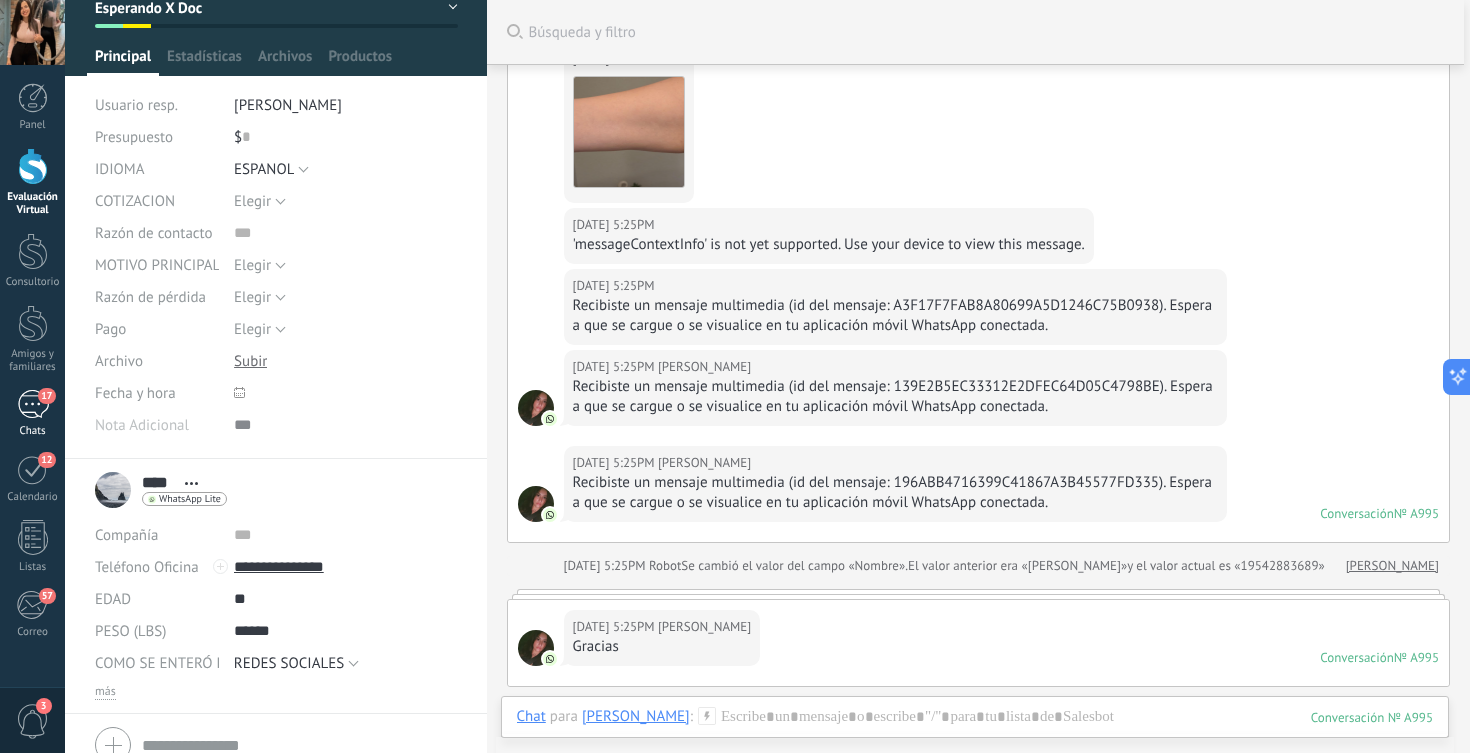 click on "17" at bounding box center (33, 404) 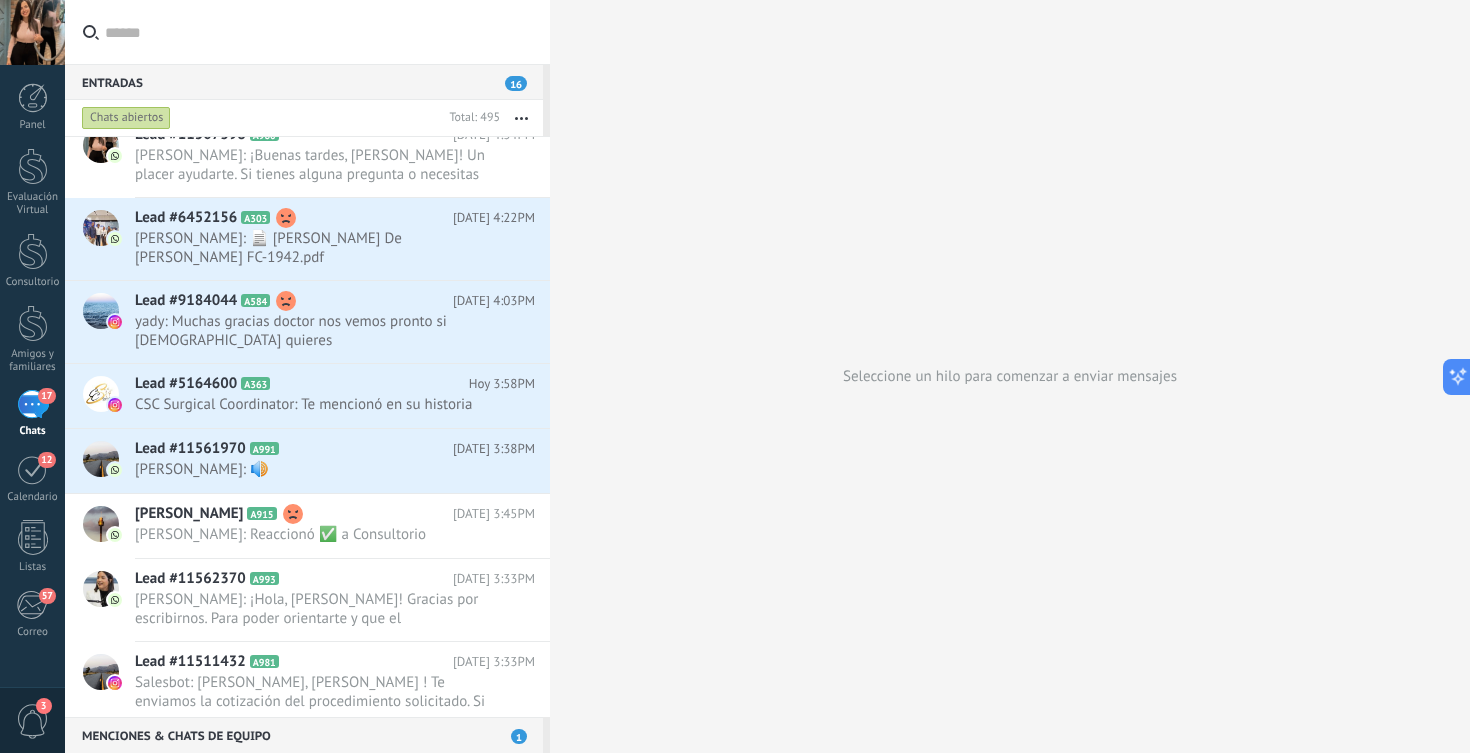 scroll, scrollTop: 703, scrollLeft: 0, axis: vertical 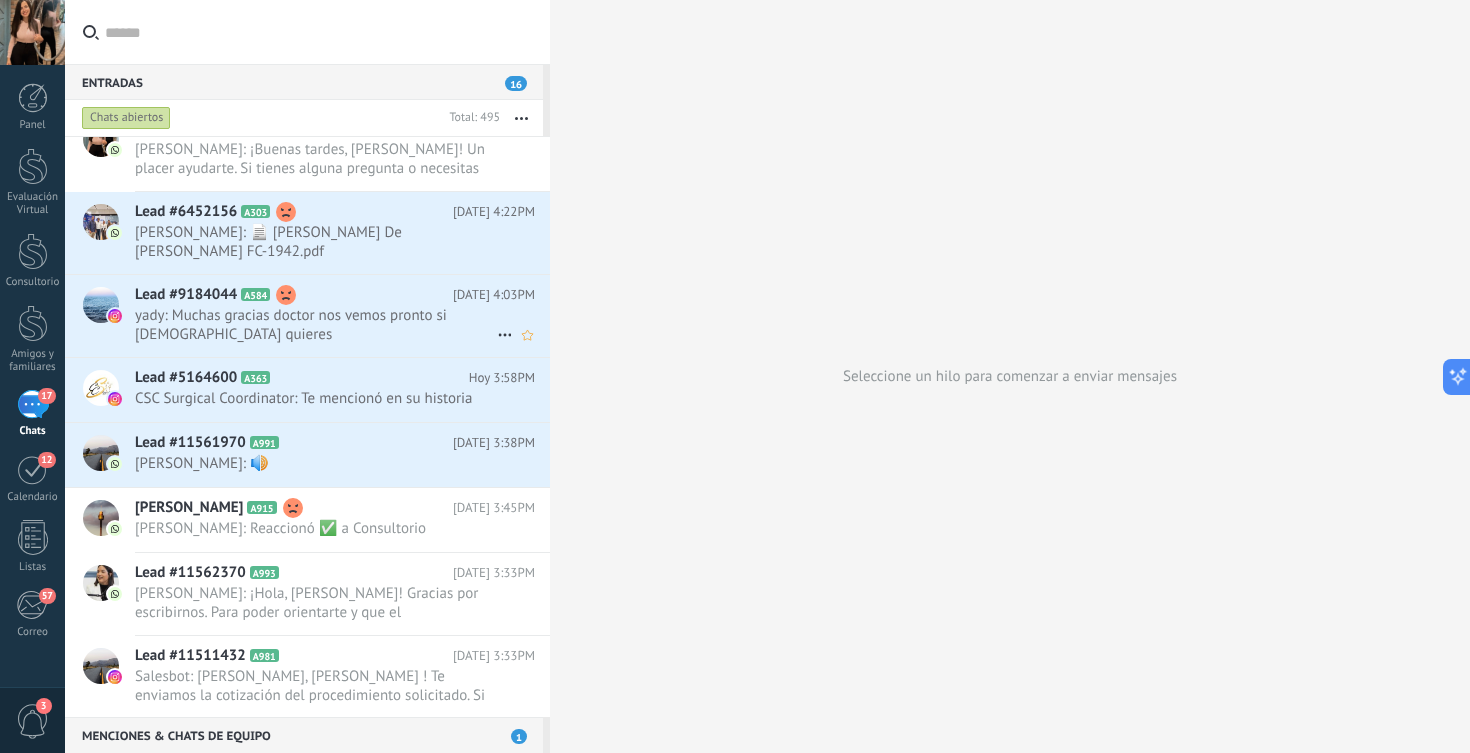 click on "yady: Muchas gracias doctor nos vemos pronto si [DEMOGRAPHIC_DATA] quieres" at bounding box center (316, 325) 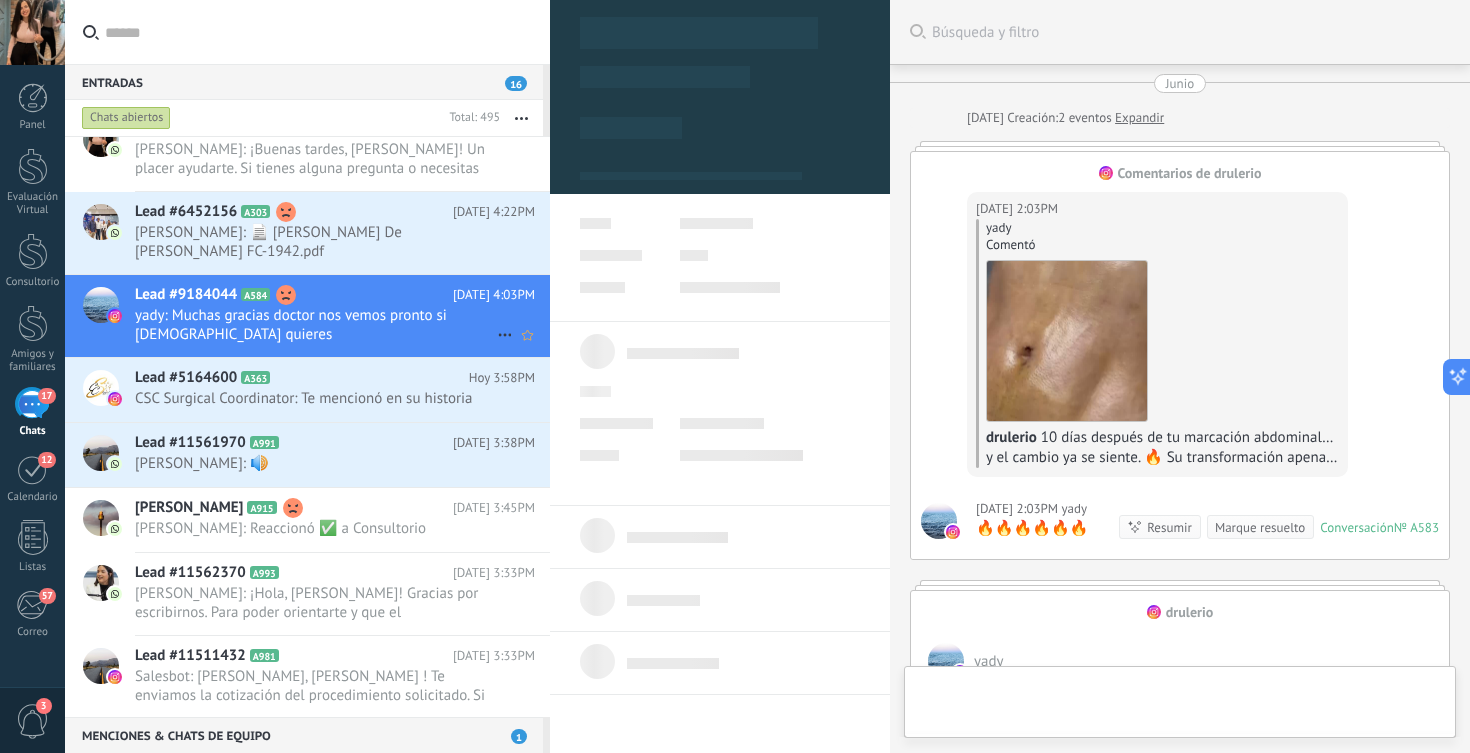 scroll, scrollTop: 30, scrollLeft: 0, axis: vertical 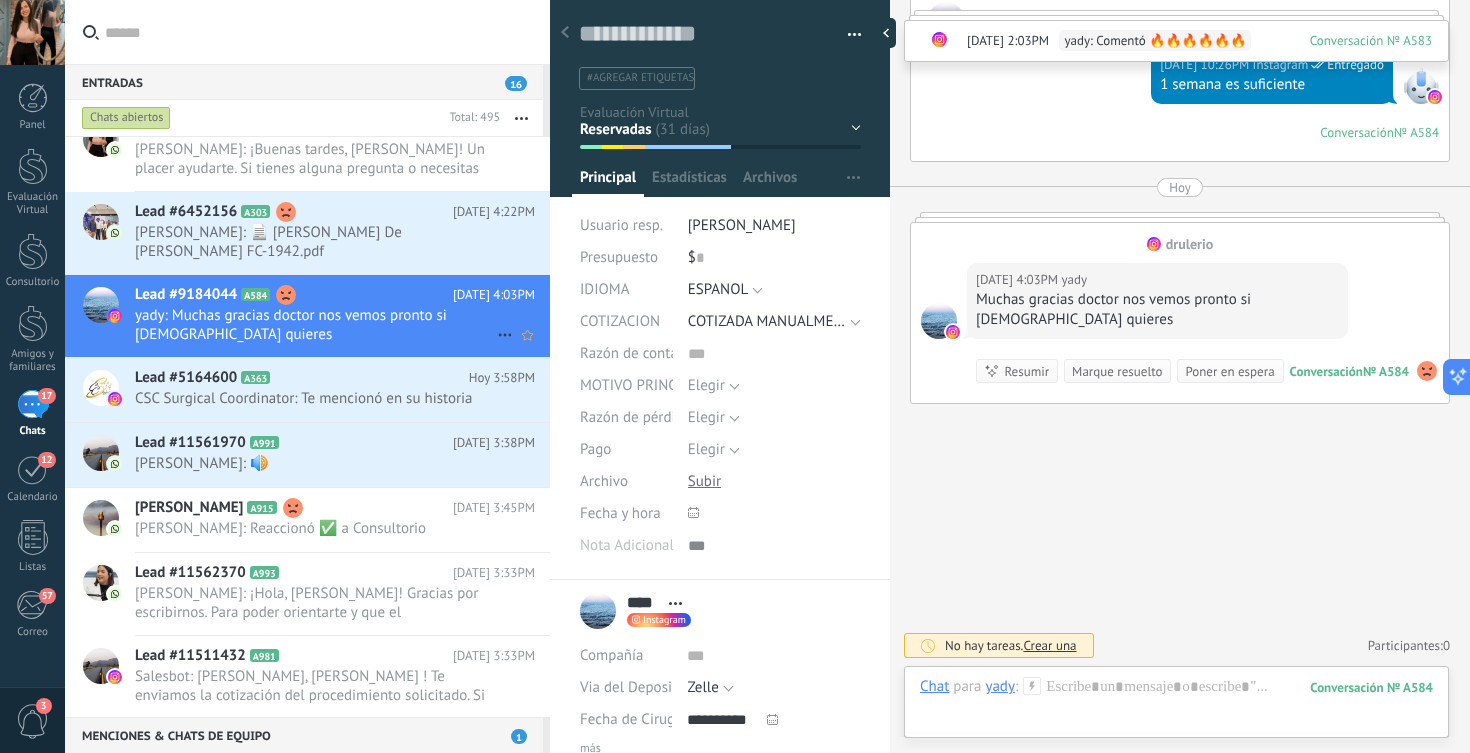 click 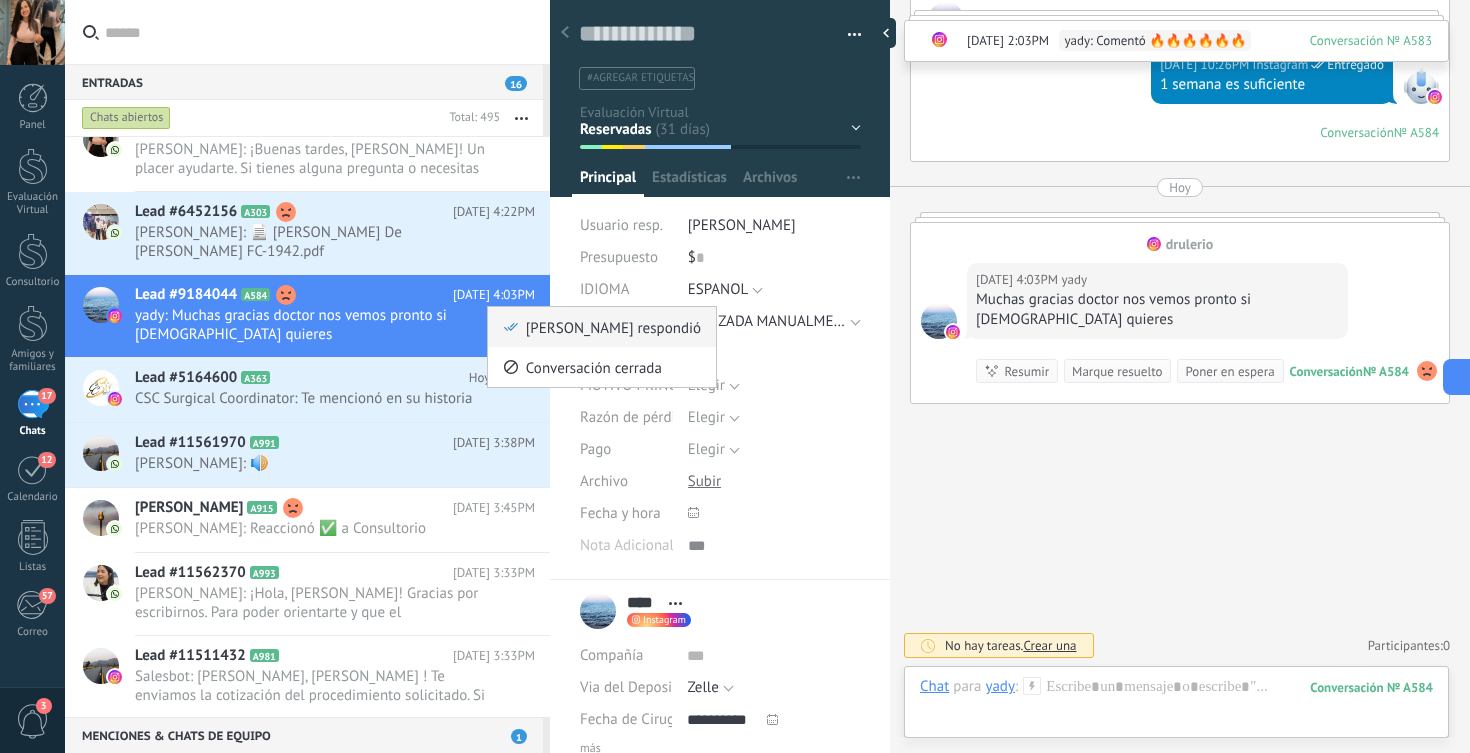 click 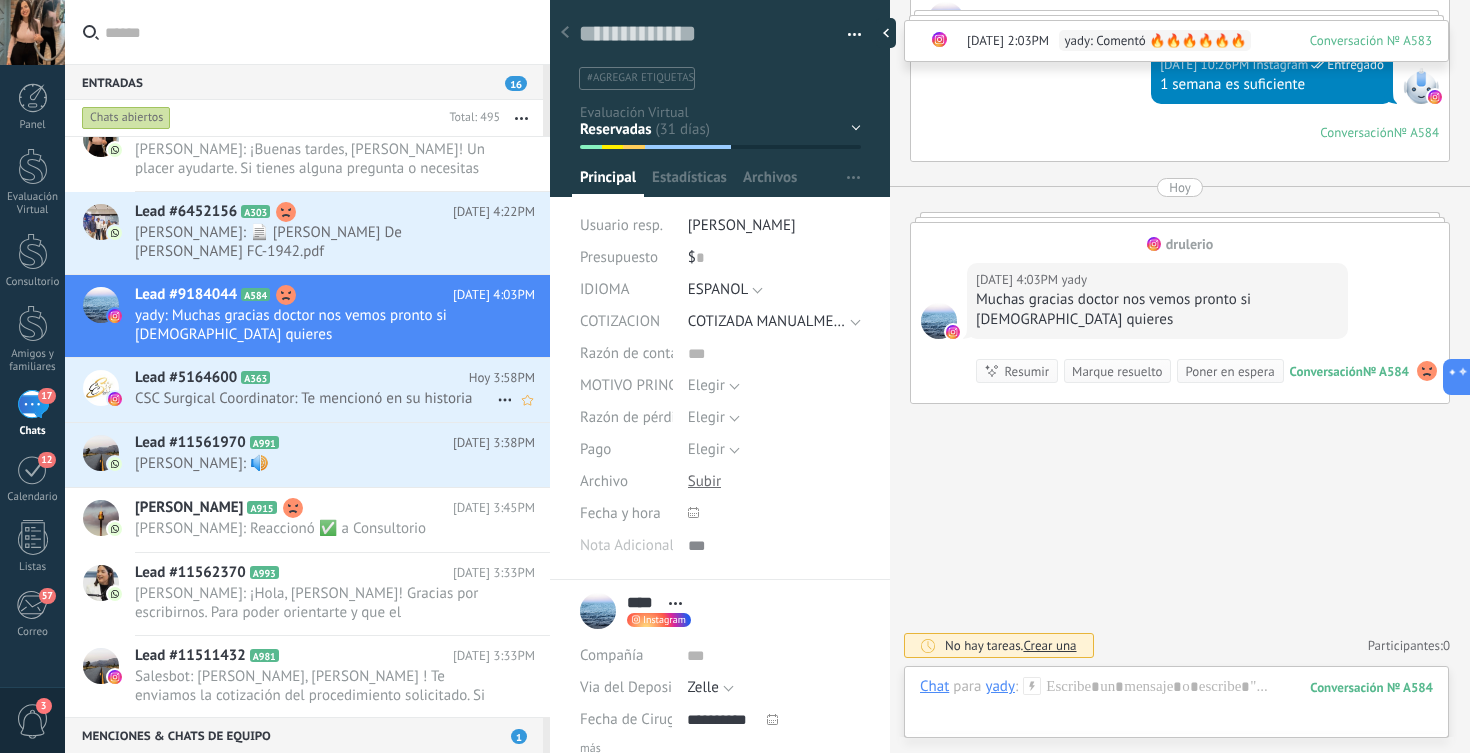 scroll, scrollTop: 4494, scrollLeft: 0, axis: vertical 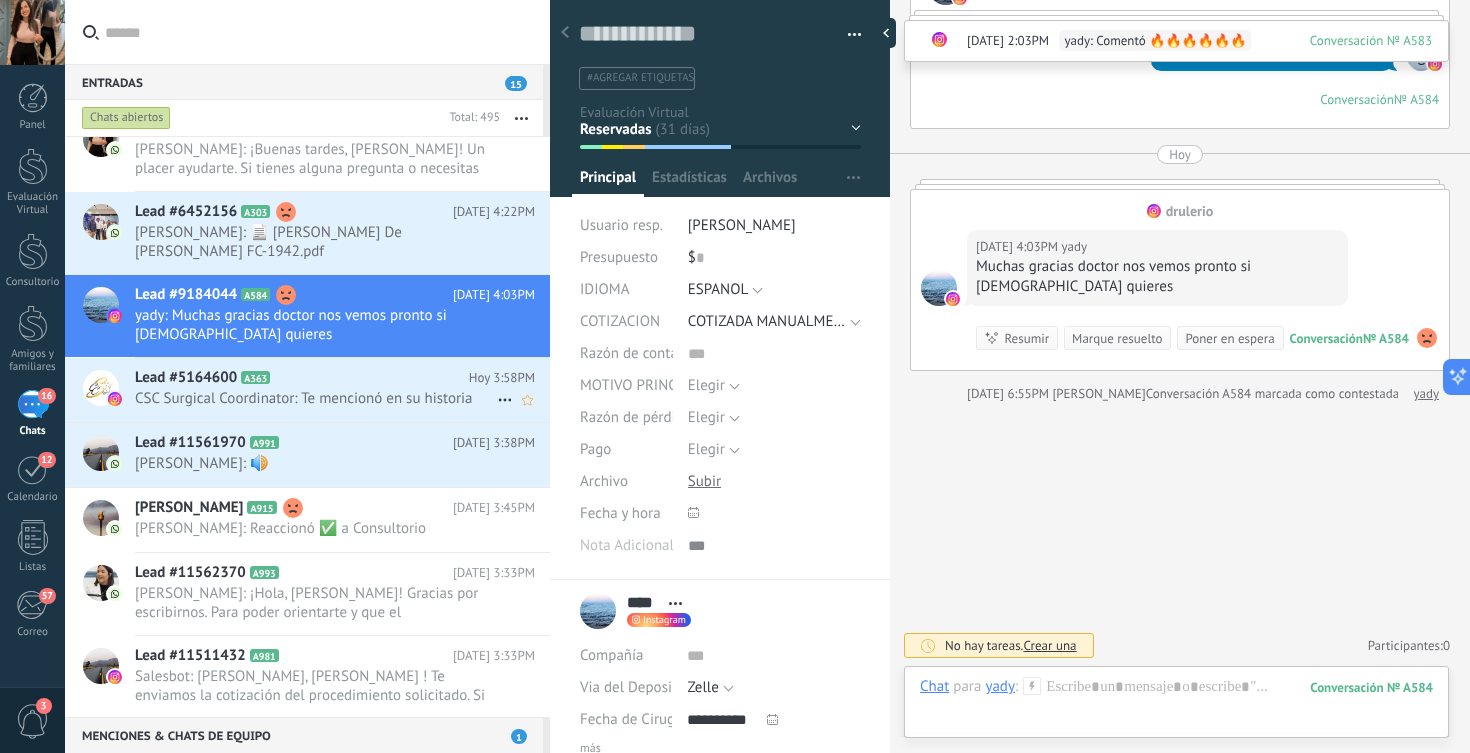 click on "Lead #5164600
A363" at bounding box center (302, 378) 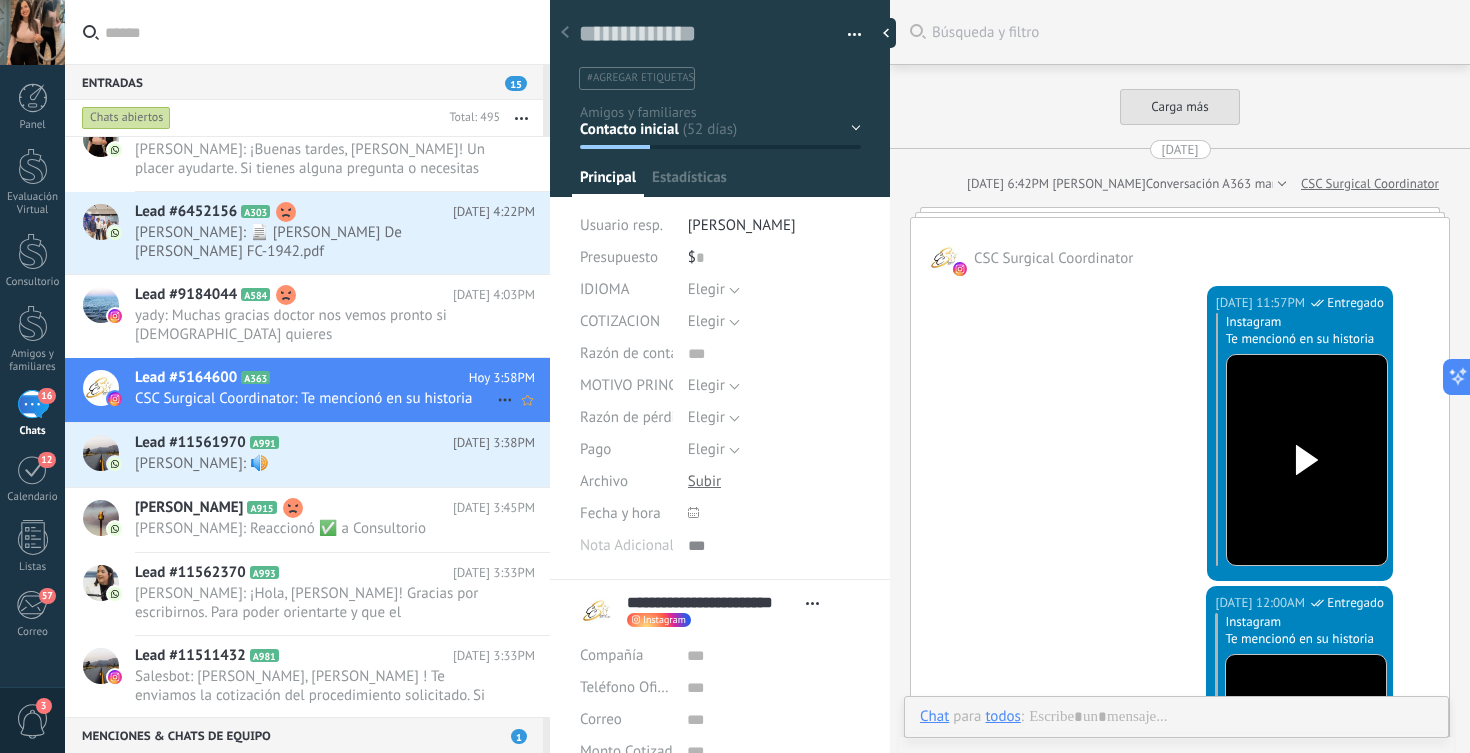 scroll, scrollTop: 20, scrollLeft: 0, axis: vertical 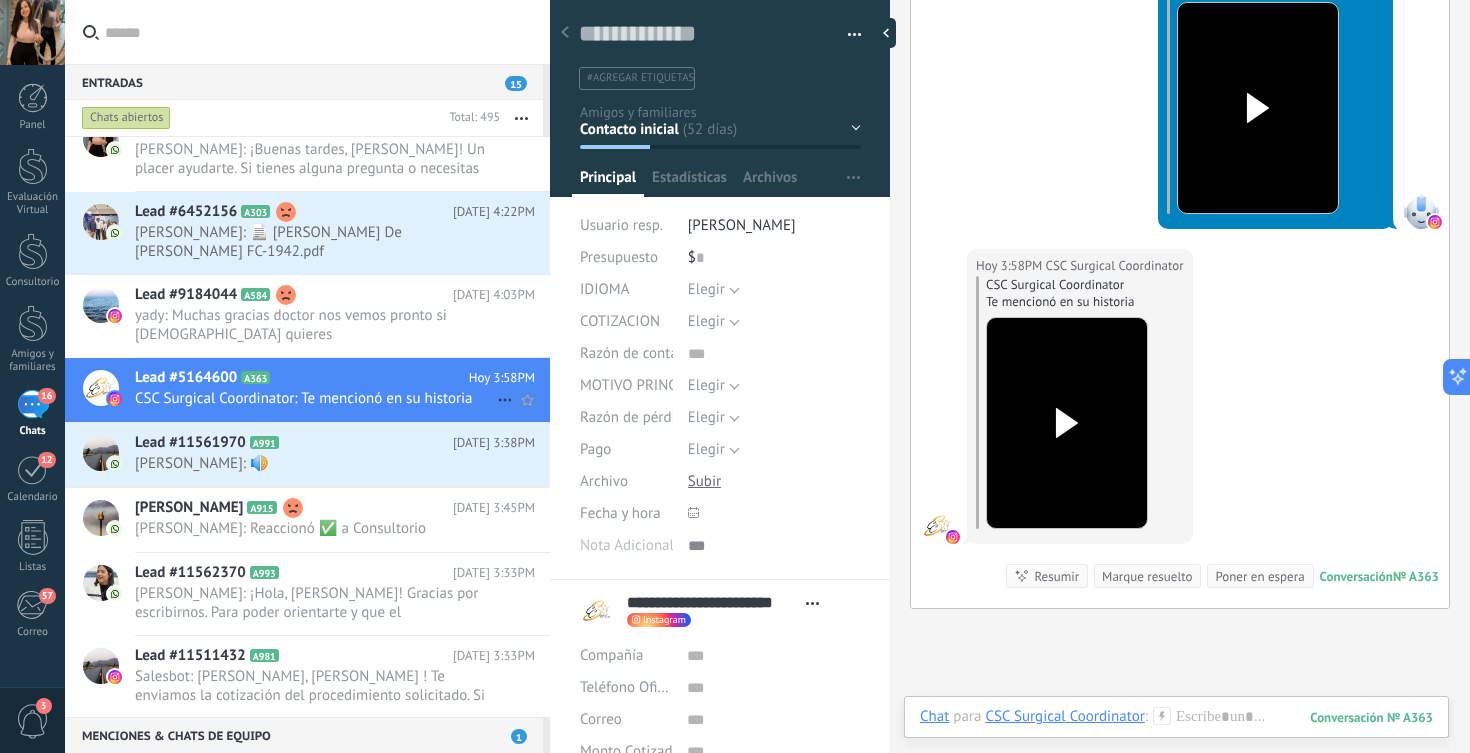 click on "CSC Surgical Coordinator: Te mencionó en su historia" at bounding box center [316, 398] 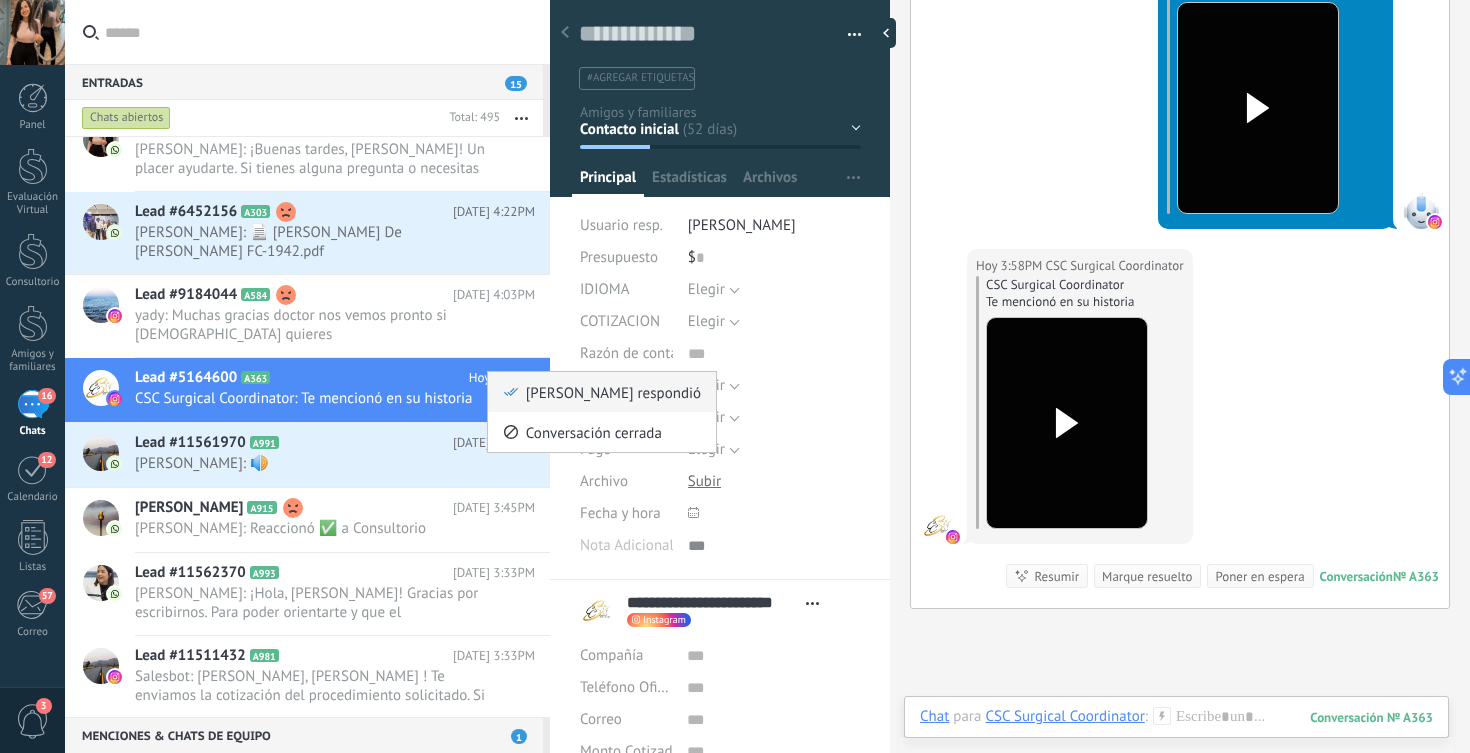 click on "[PERSON_NAME] respondió" at bounding box center [602, 392] 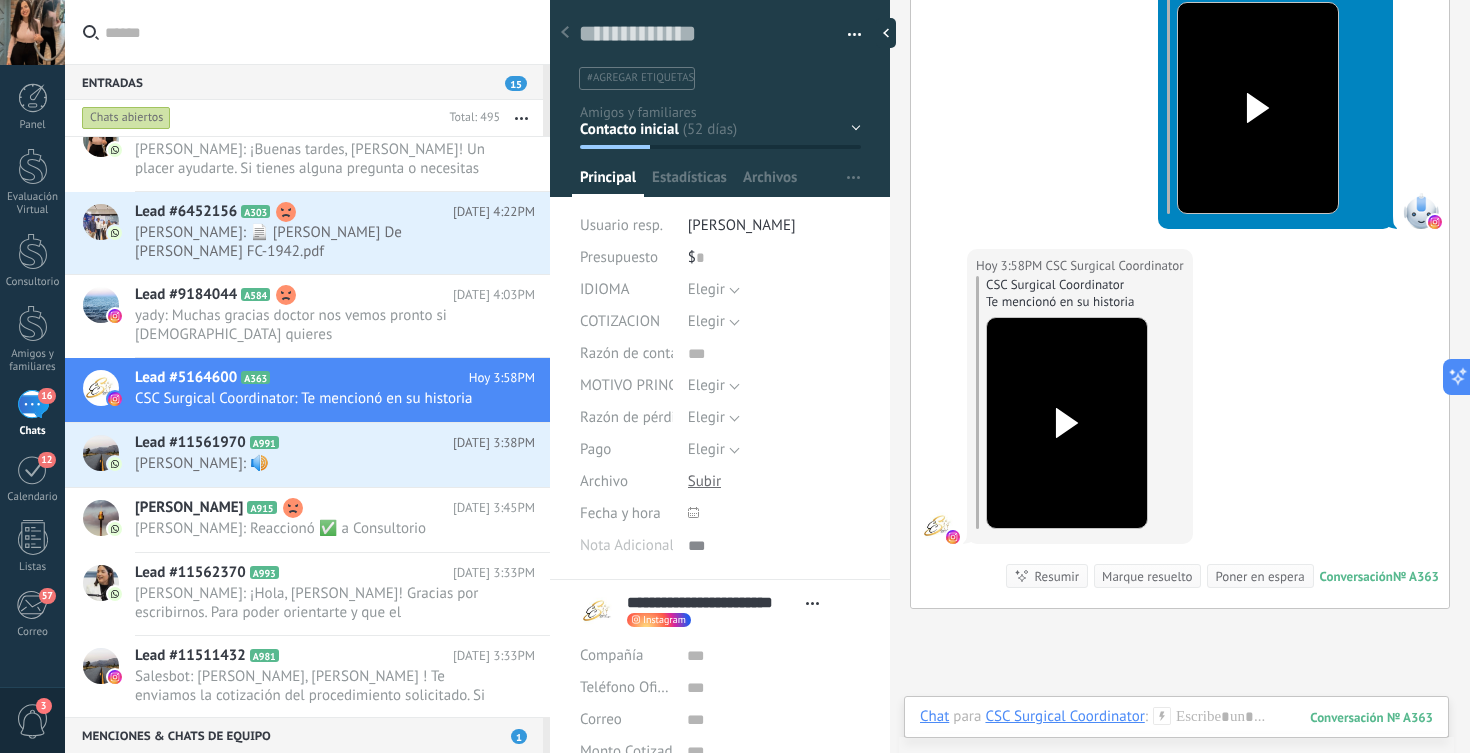 scroll, scrollTop: 16096, scrollLeft: 0, axis: vertical 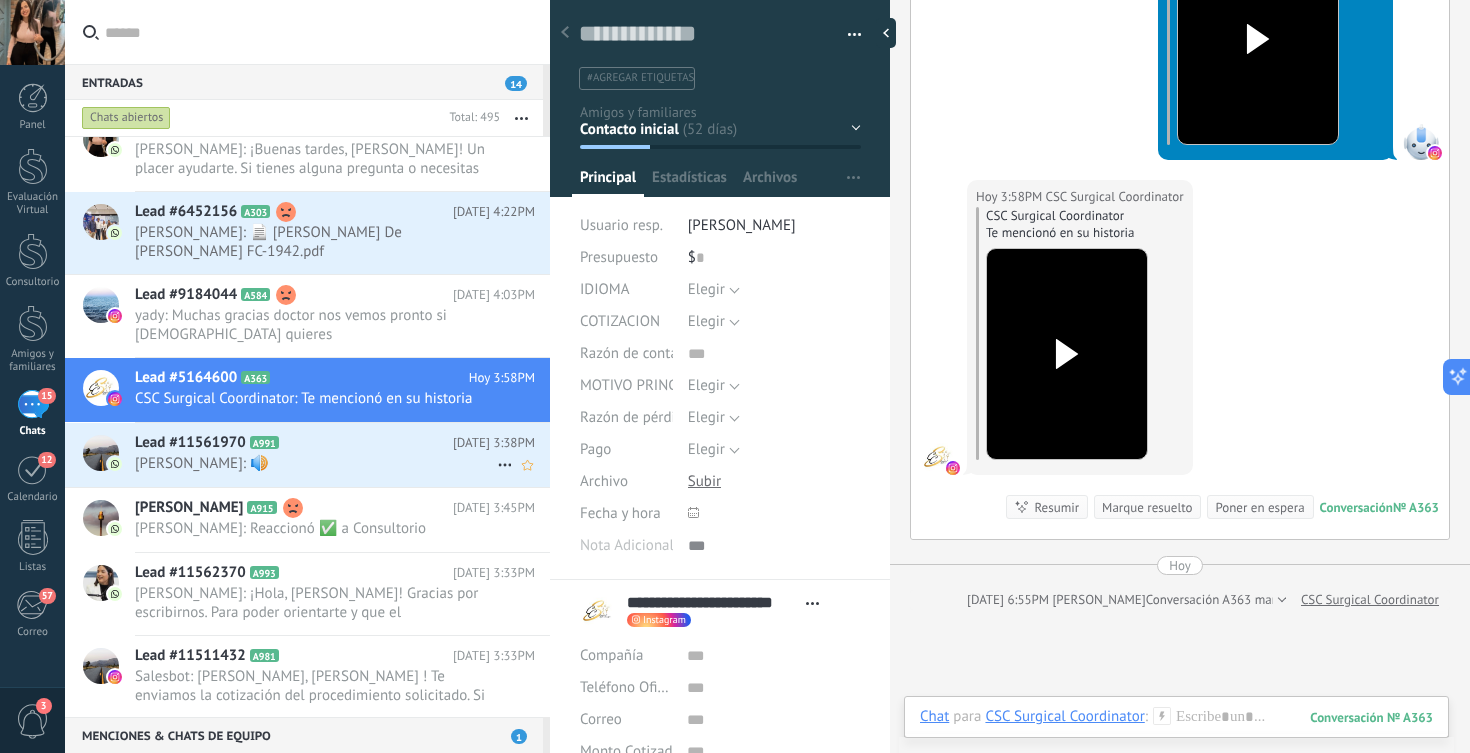click on "[PERSON_NAME]: 🔊" at bounding box center [316, 463] 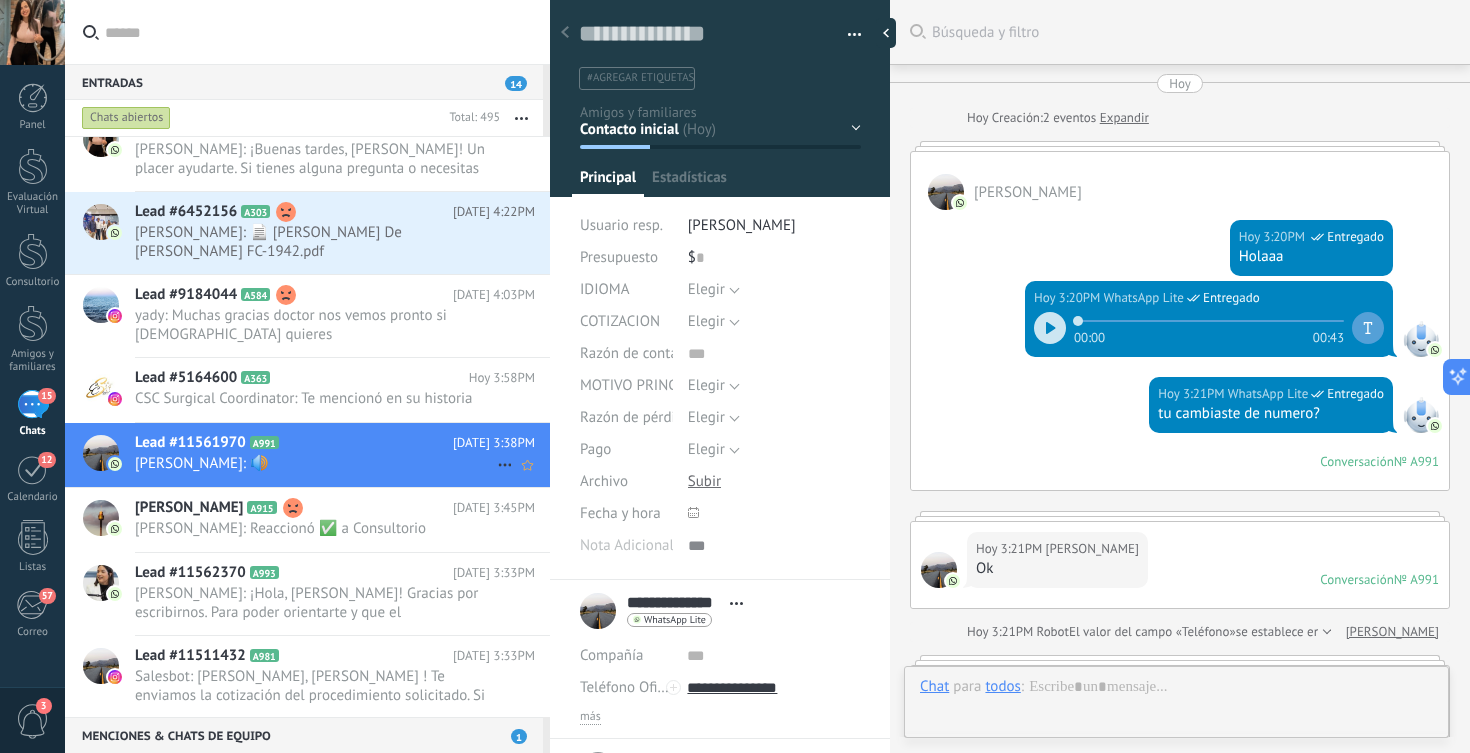 scroll, scrollTop: 30, scrollLeft: 0, axis: vertical 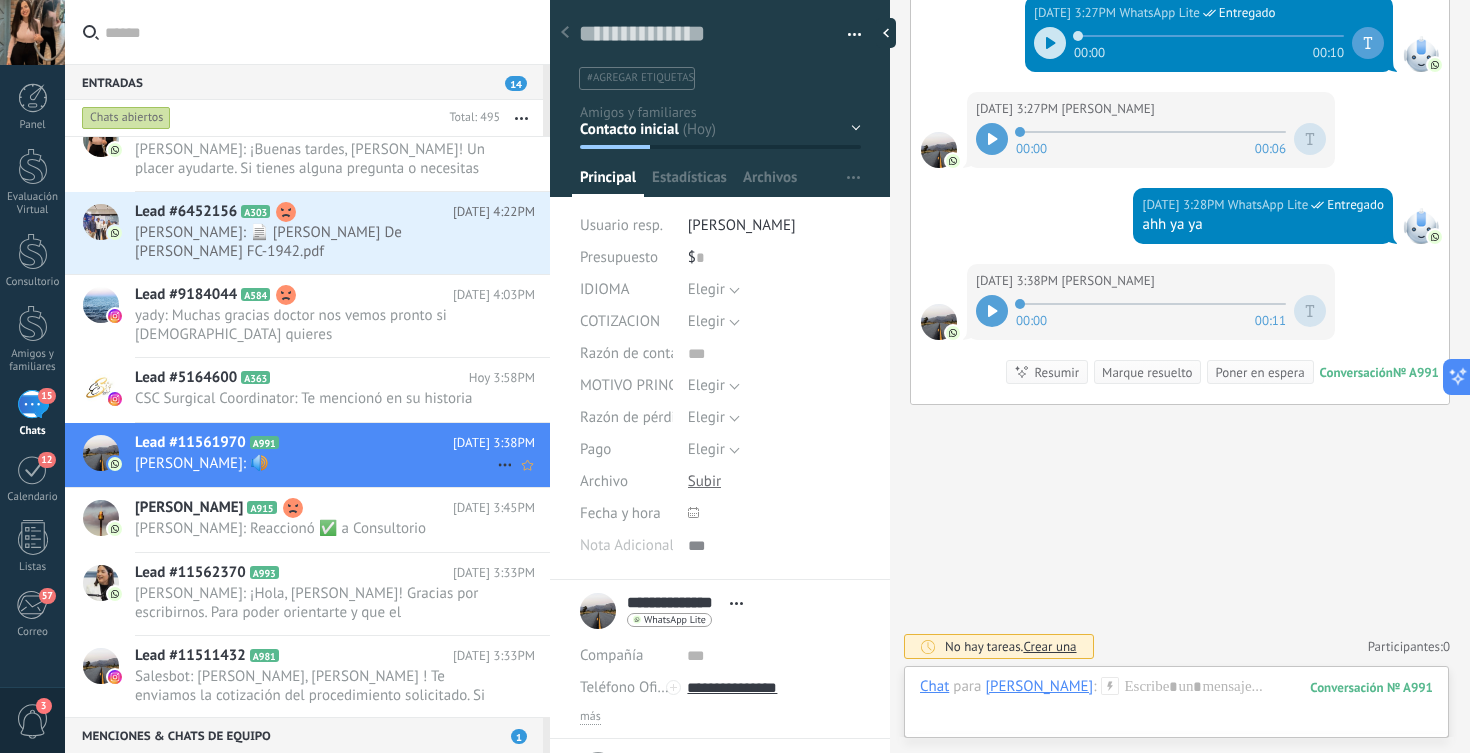 click 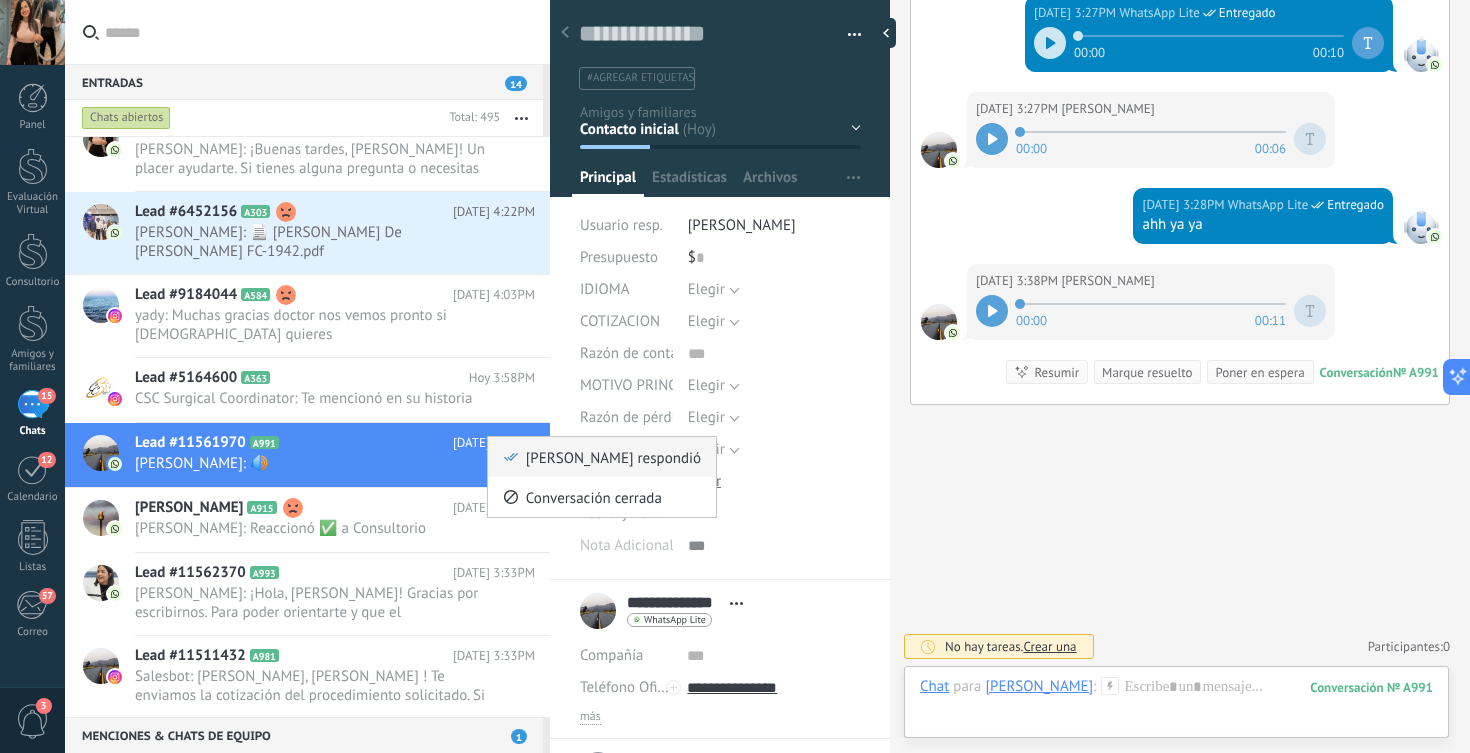 click at bounding box center (511, 457) 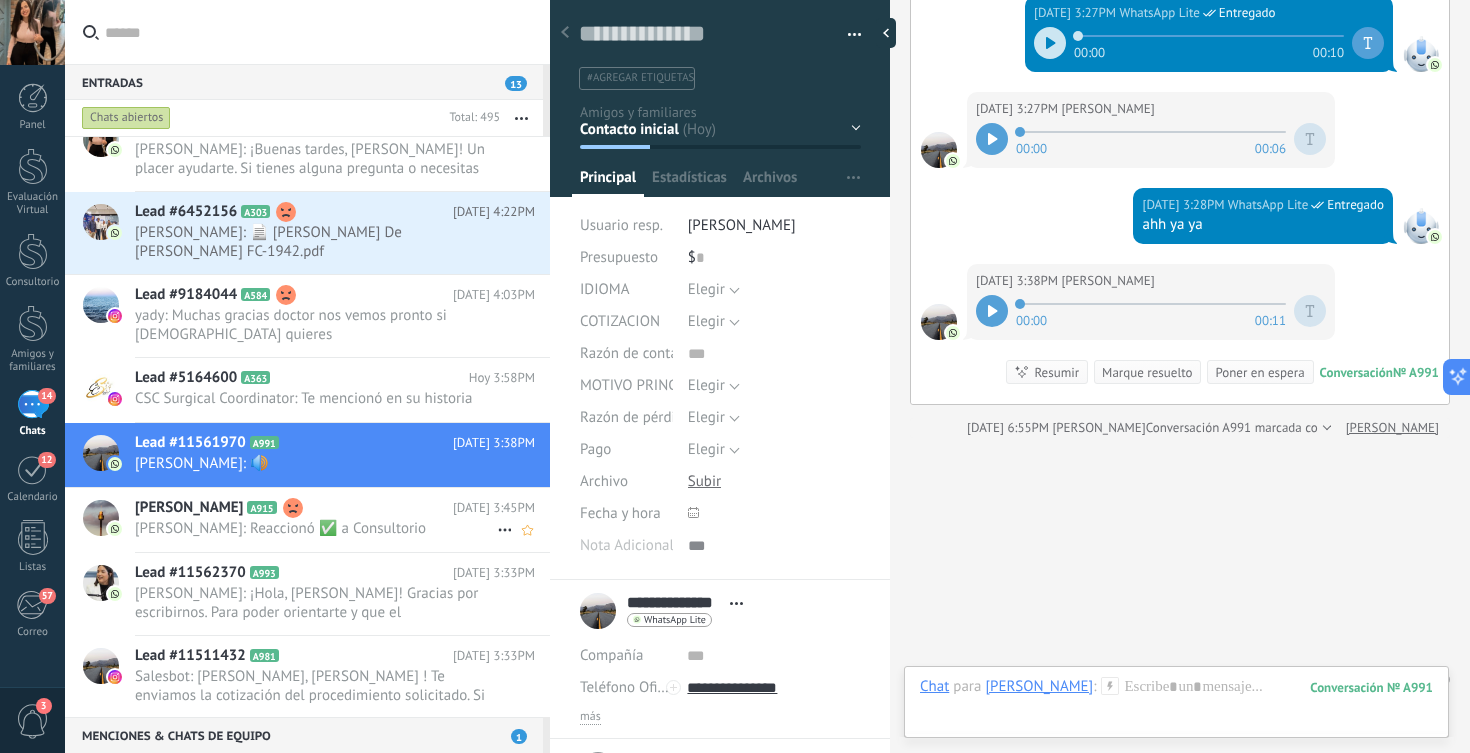 scroll, scrollTop: 1233, scrollLeft: 0, axis: vertical 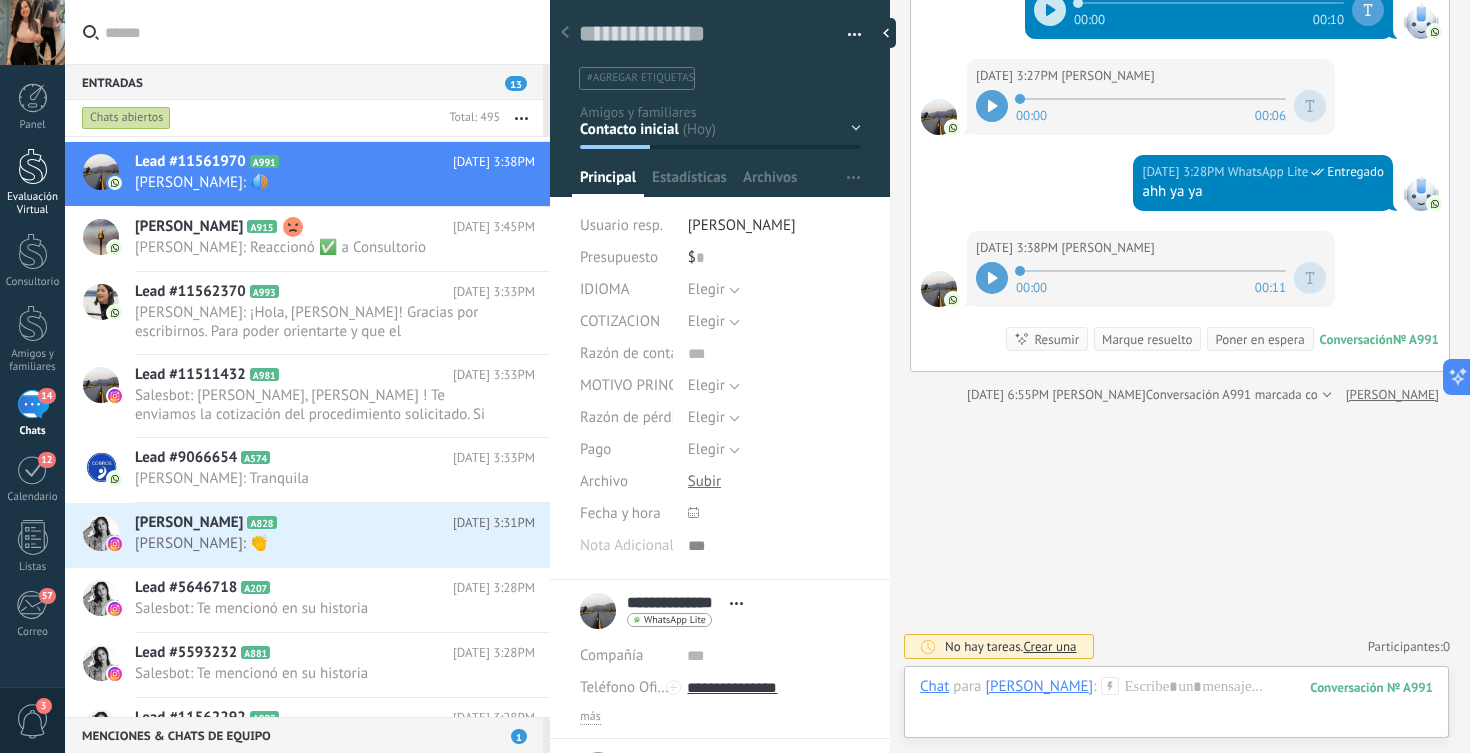 click at bounding box center [33, 166] 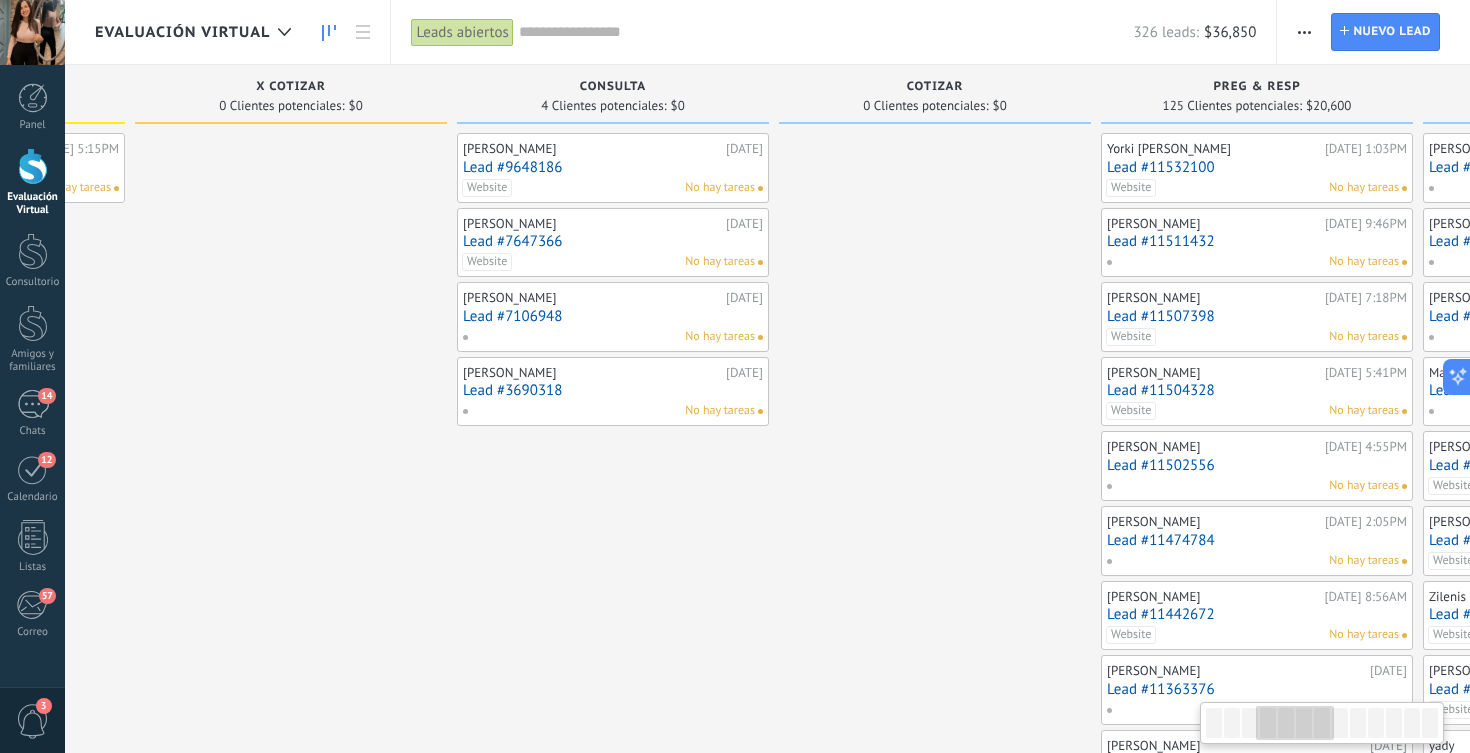 scroll, scrollTop: 0, scrollLeft: 945, axis: horizontal 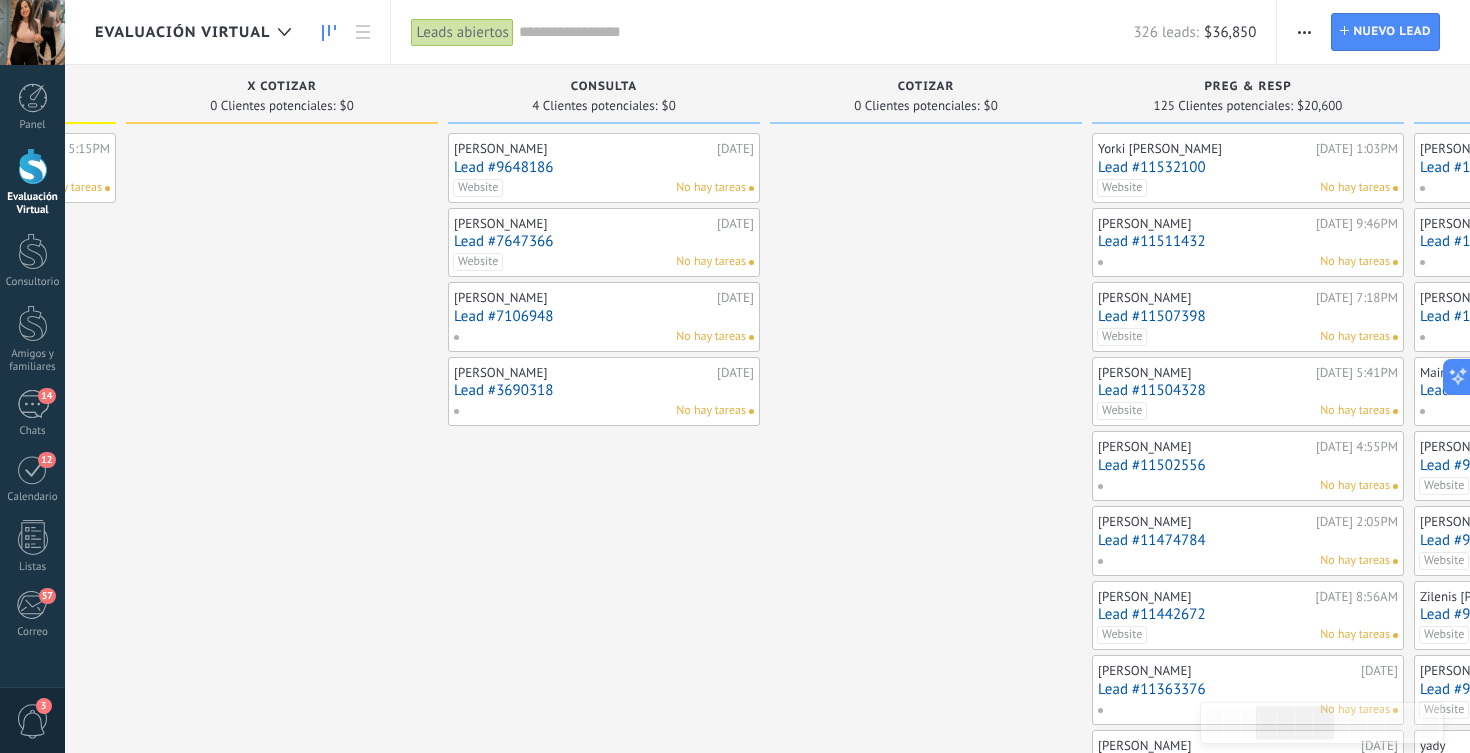 click on "Lead #11532100" at bounding box center (1248, 167) 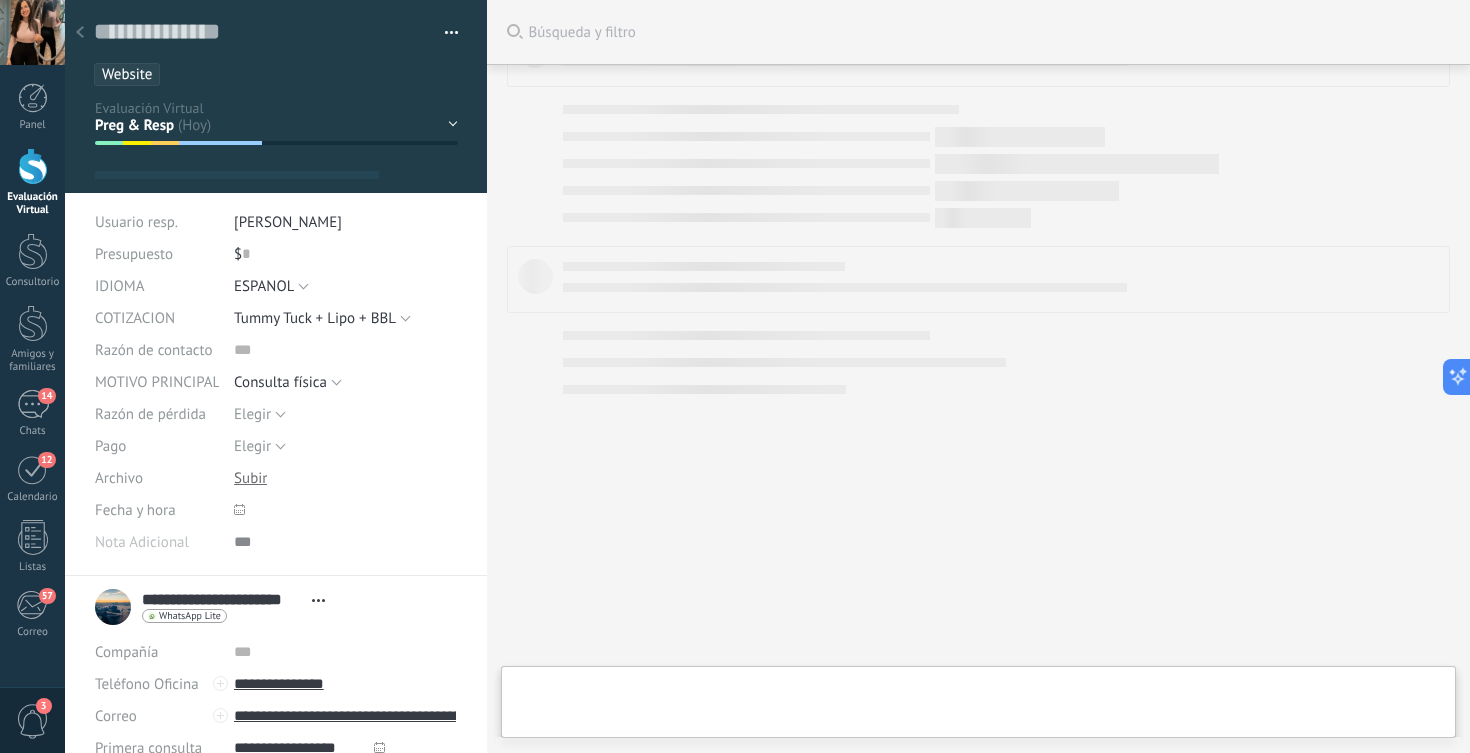 type on "**********" 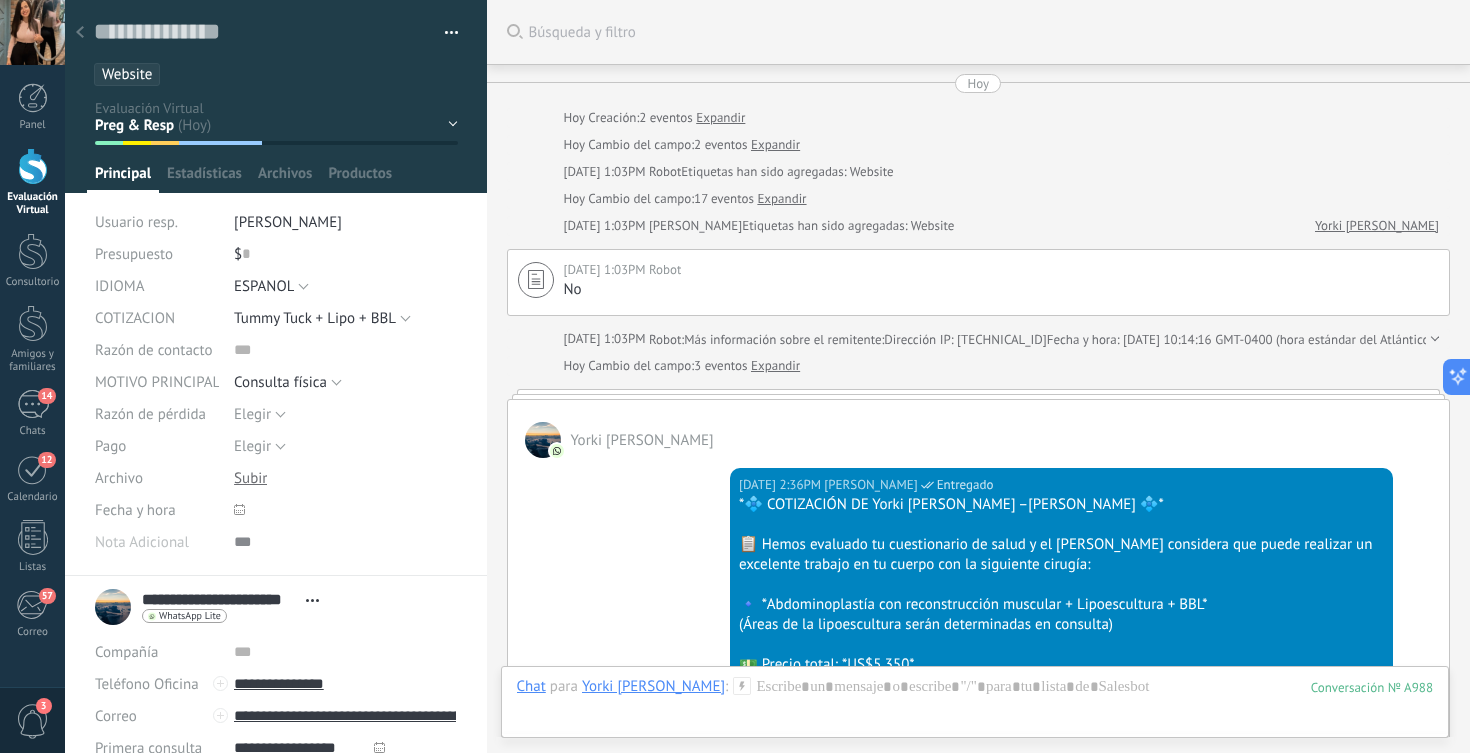 scroll, scrollTop: 2255, scrollLeft: 0, axis: vertical 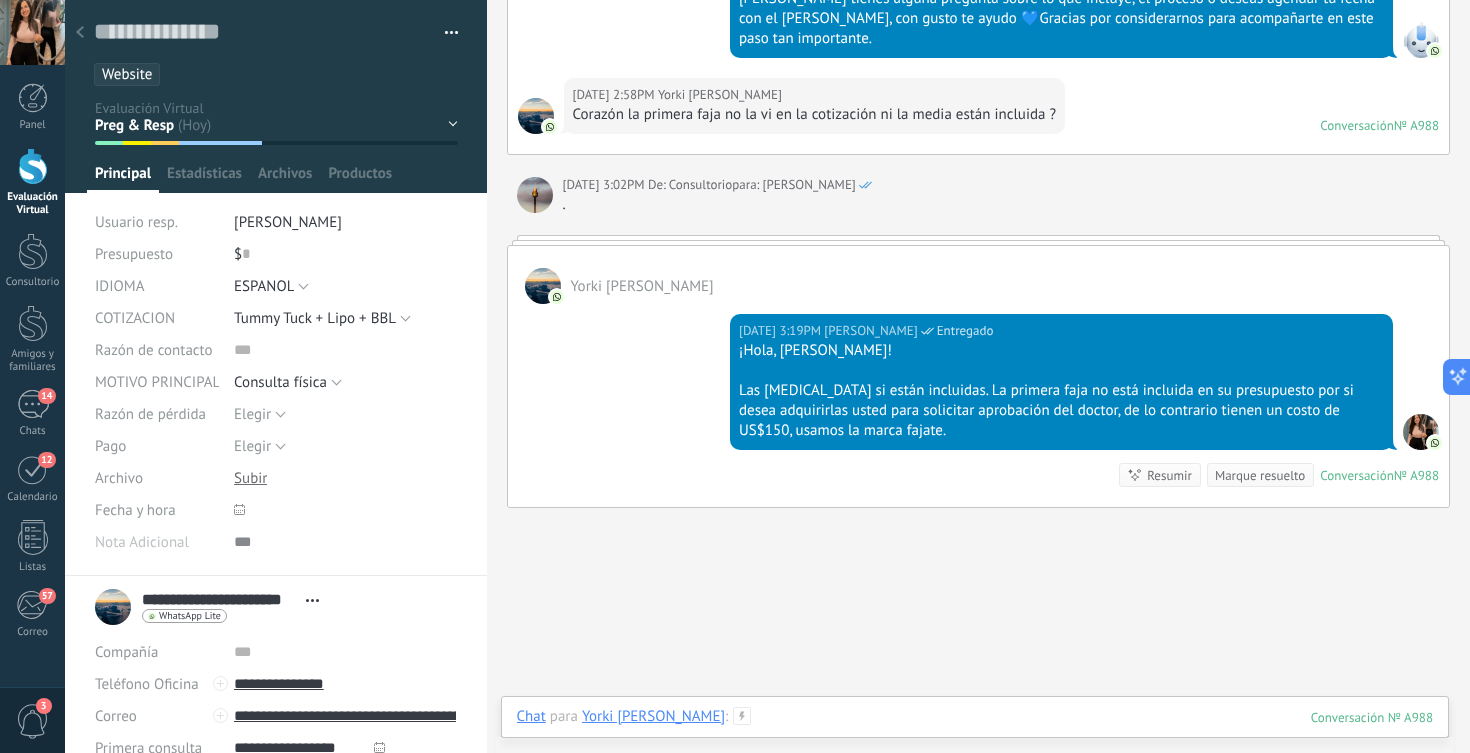 click at bounding box center (975, 737) 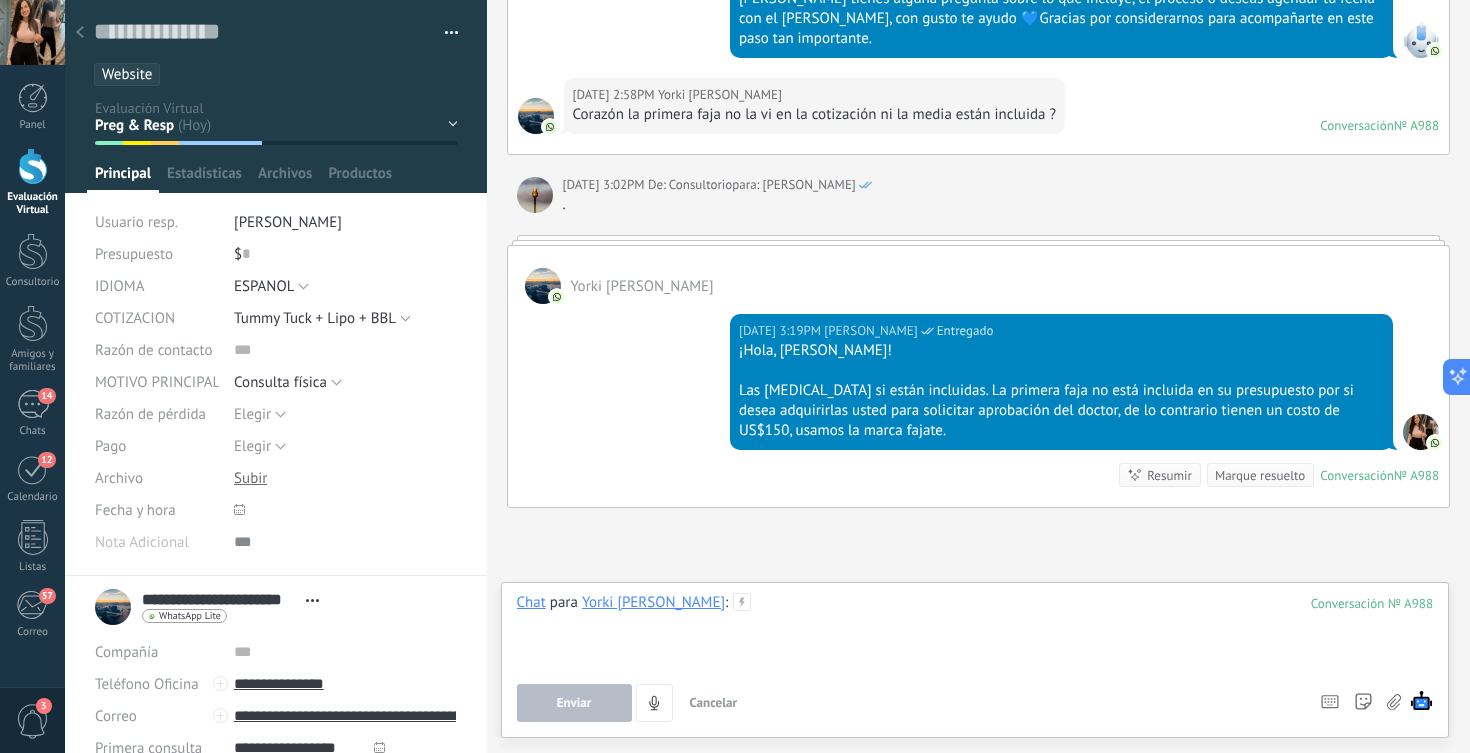 type 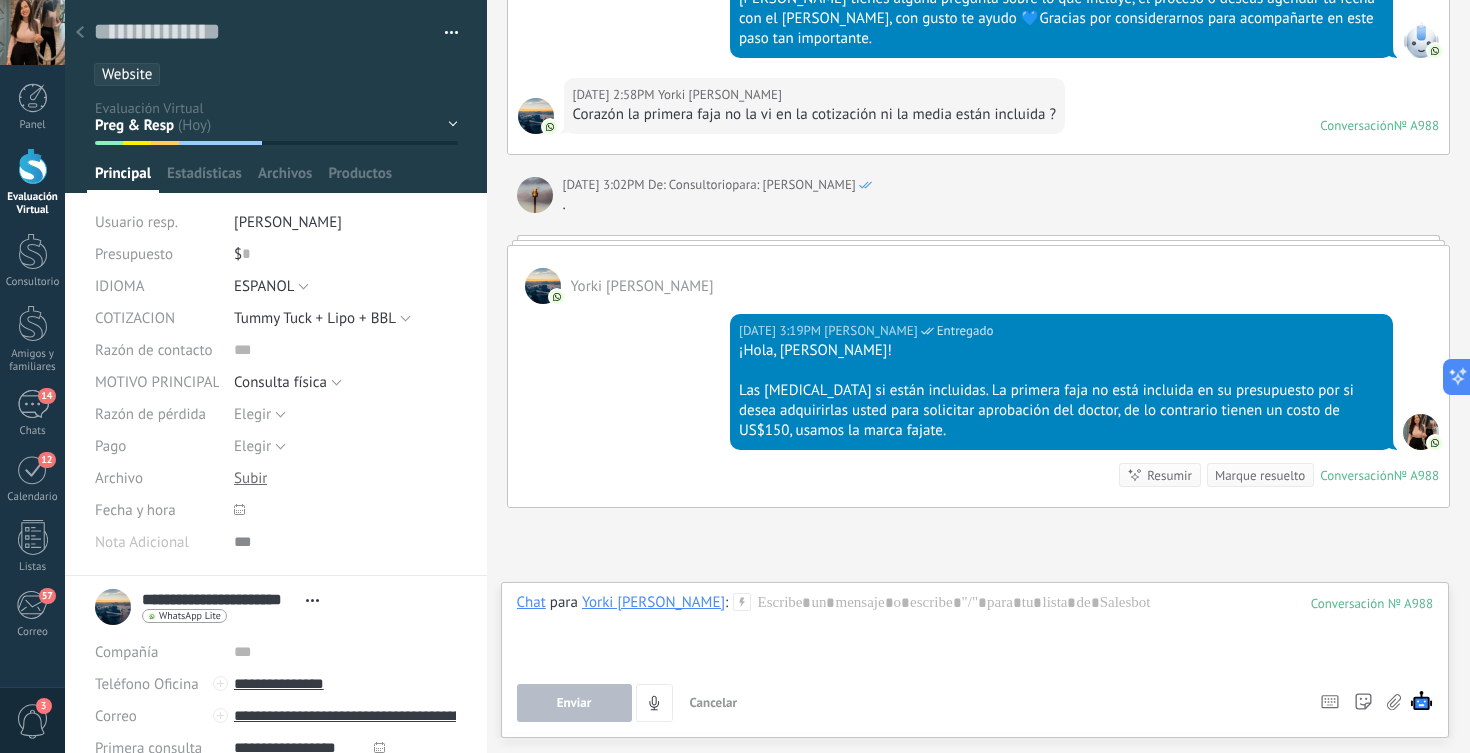 click on "Evaluación Virtual" at bounding box center (32, 182) 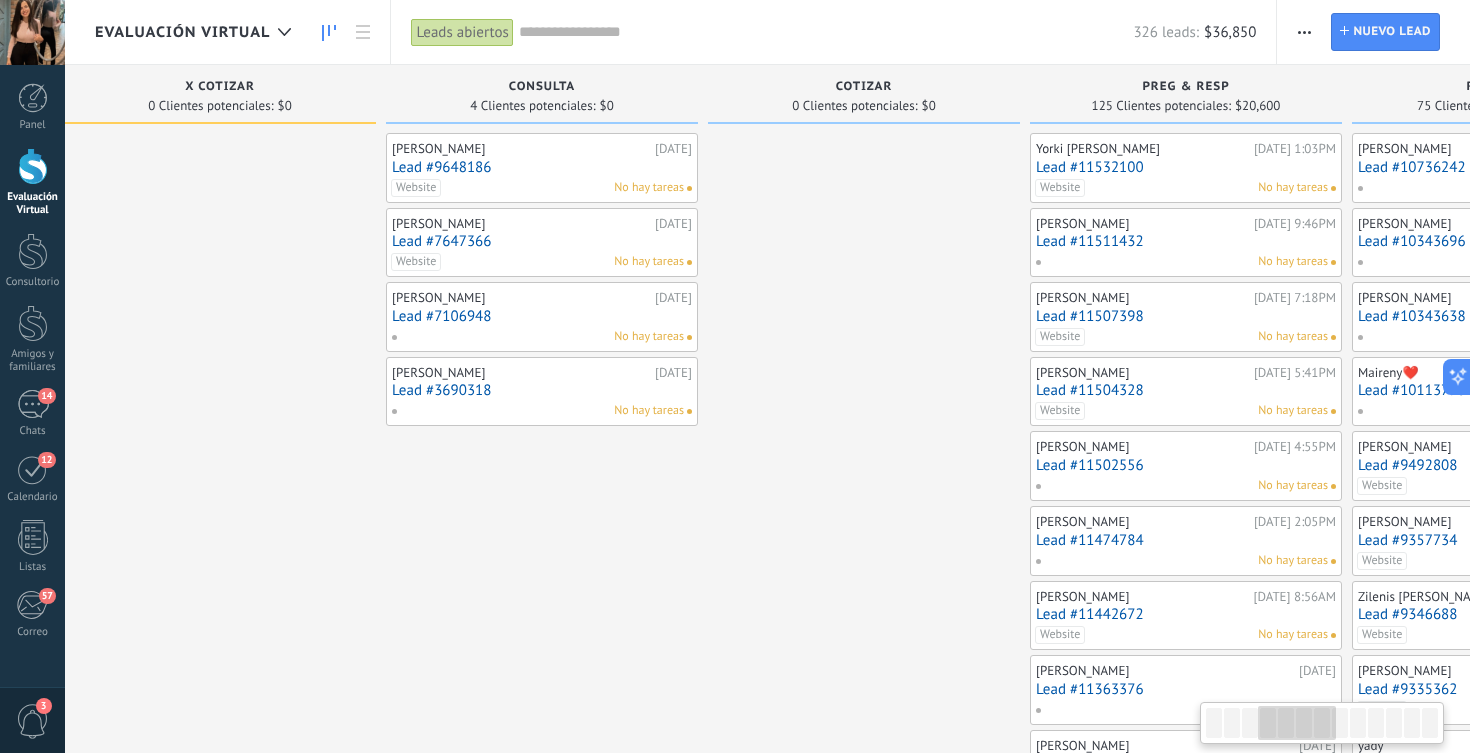 scroll, scrollTop: 0, scrollLeft: 1063, axis: horizontal 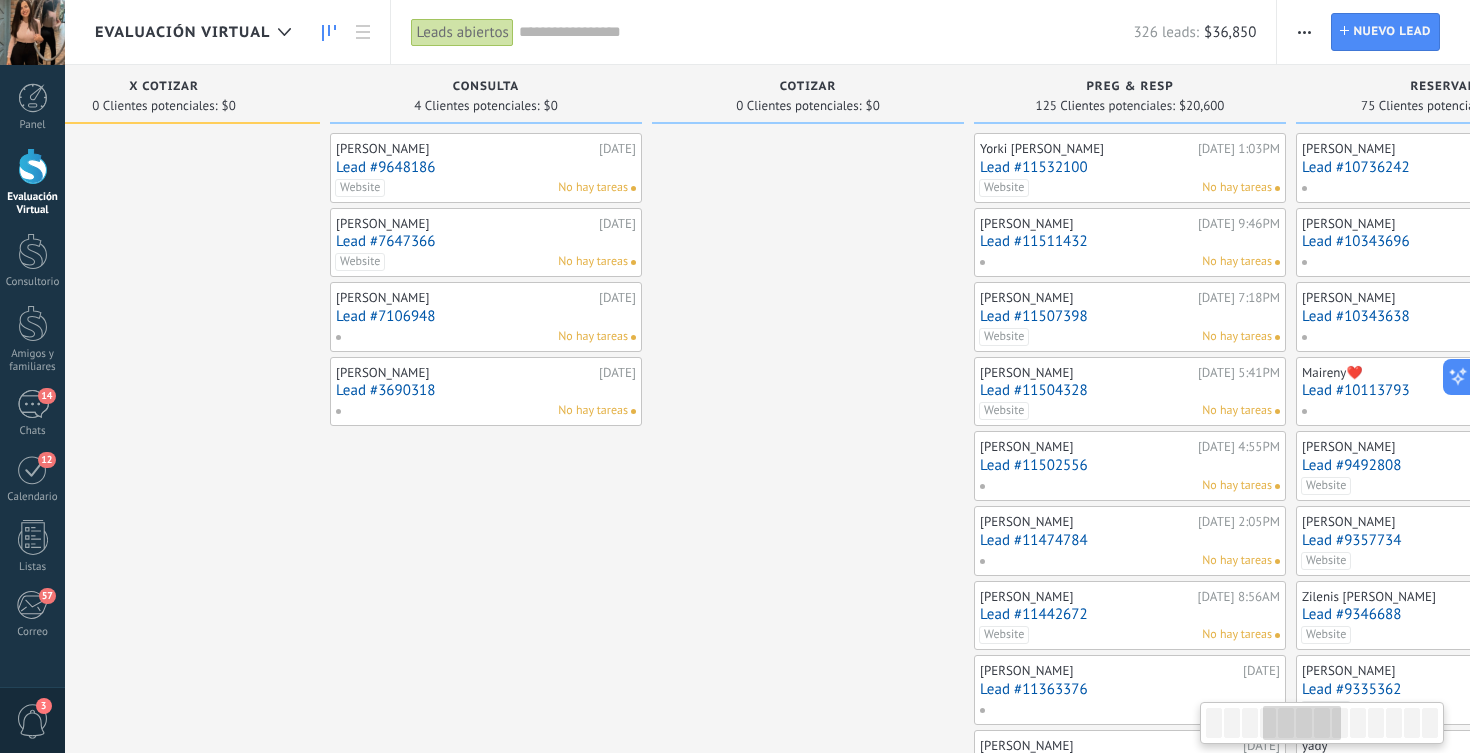 click on "Lead #11511432" at bounding box center [1130, 241] 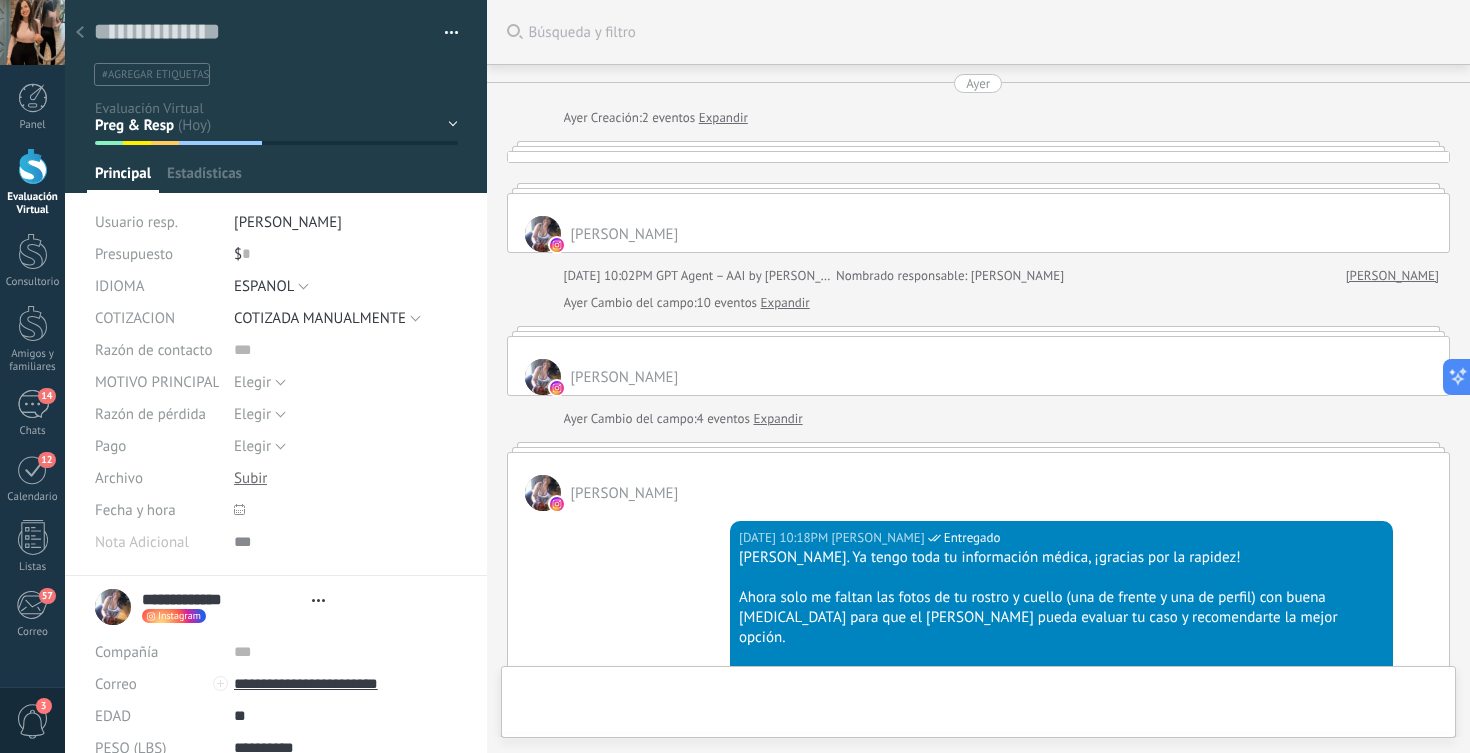 scroll, scrollTop: 30, scrollLeft: 0, axis: vertical 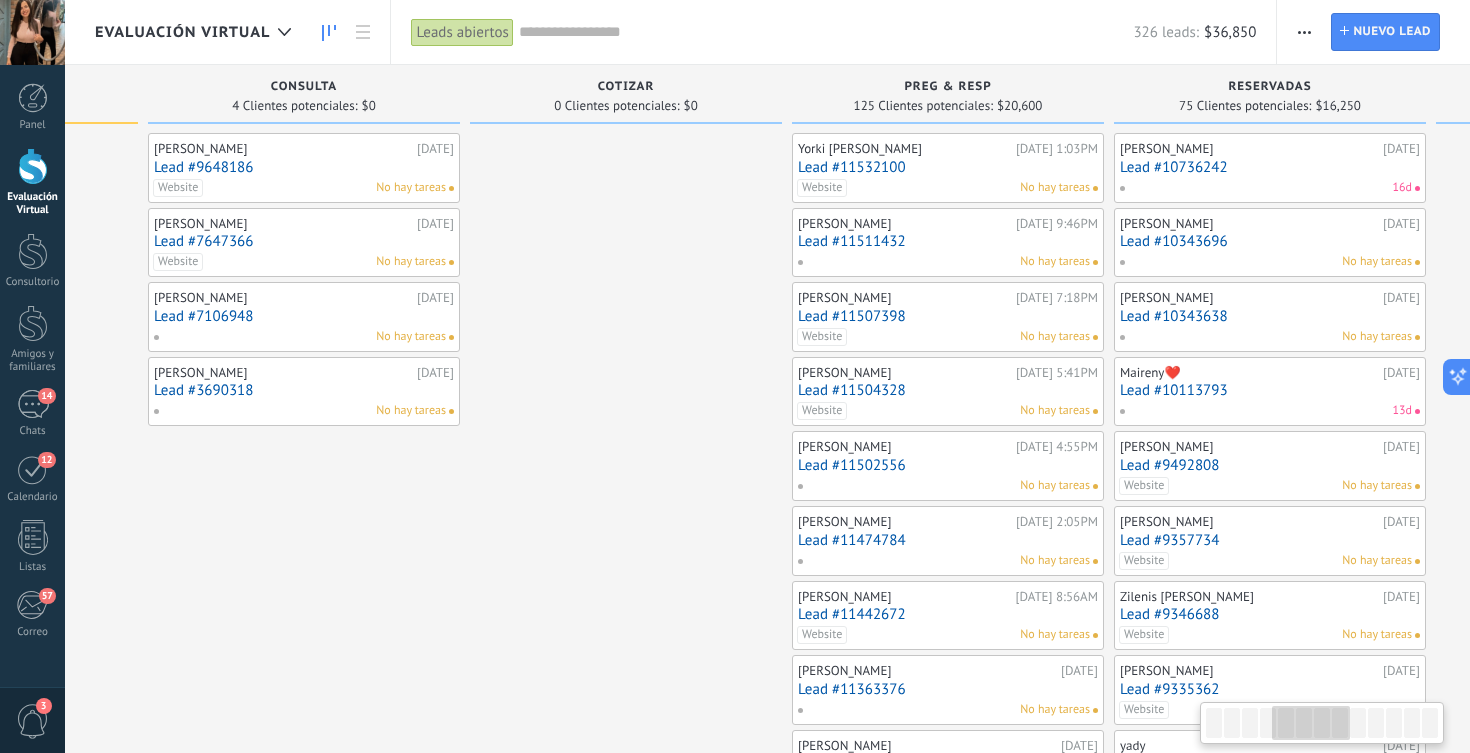 click on "Lead #11507398" at bounding box center [948, 316] 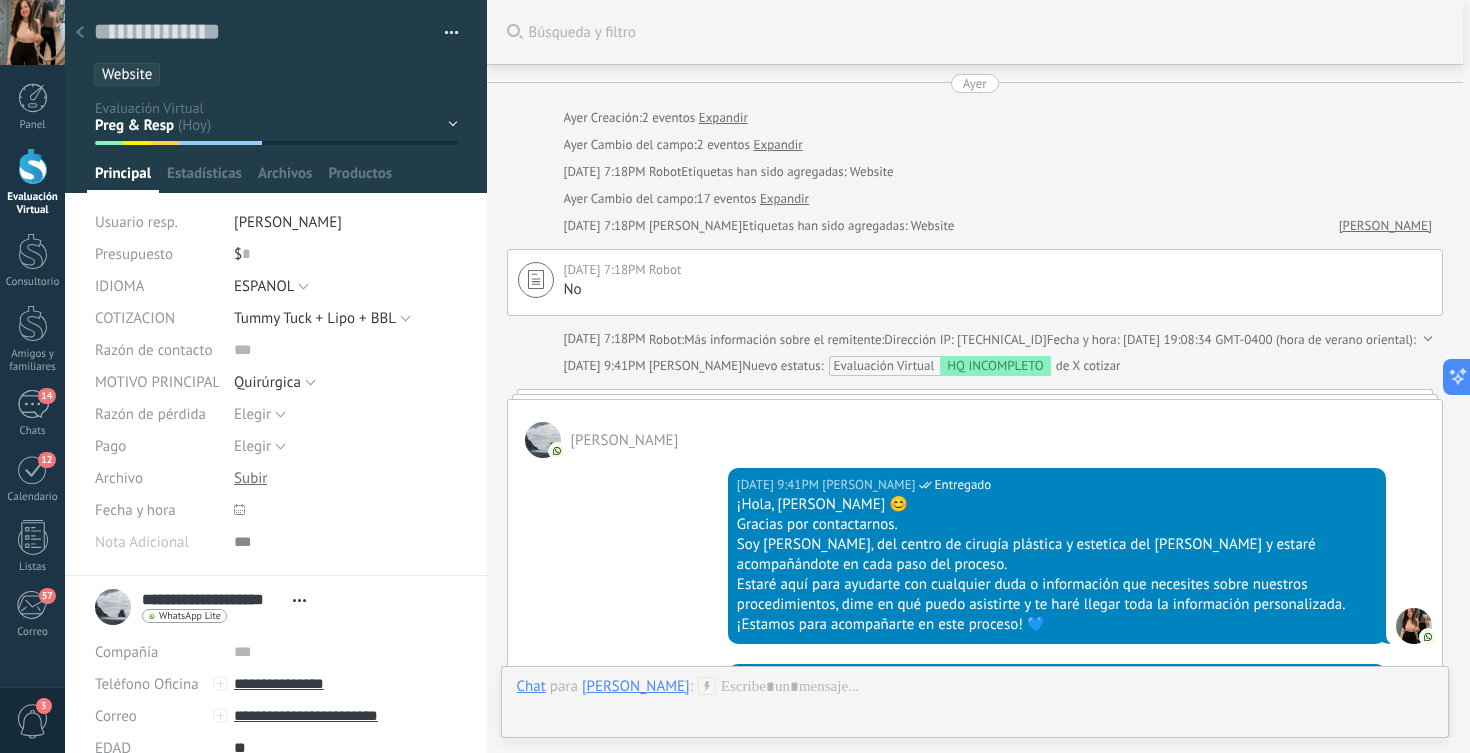 scroll, scrollTop: 30, scrollLeft: 0, axis: vertical 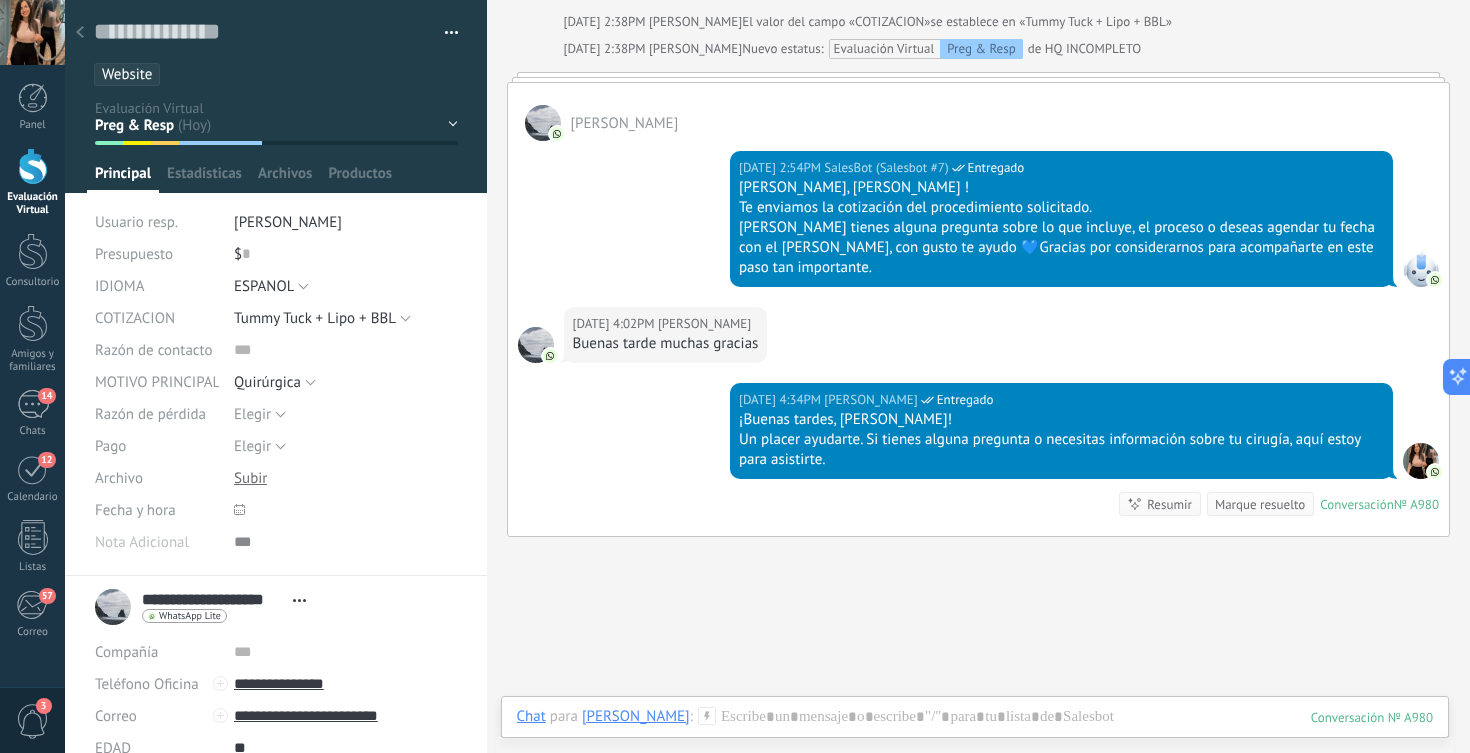 click on "Evaluación Virtual" at bounding box center (33, 204) 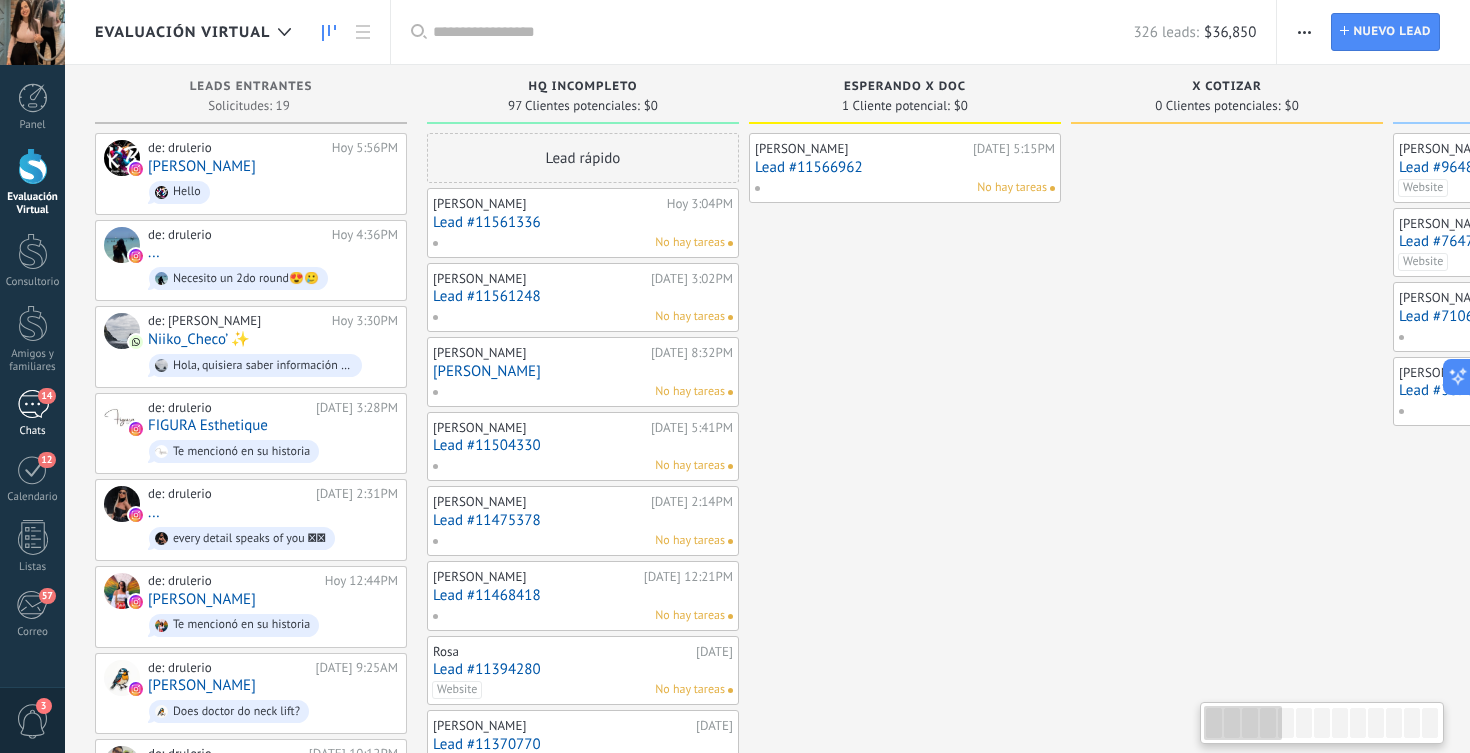 click on "14
Chats" at bounding box center (32, 414) 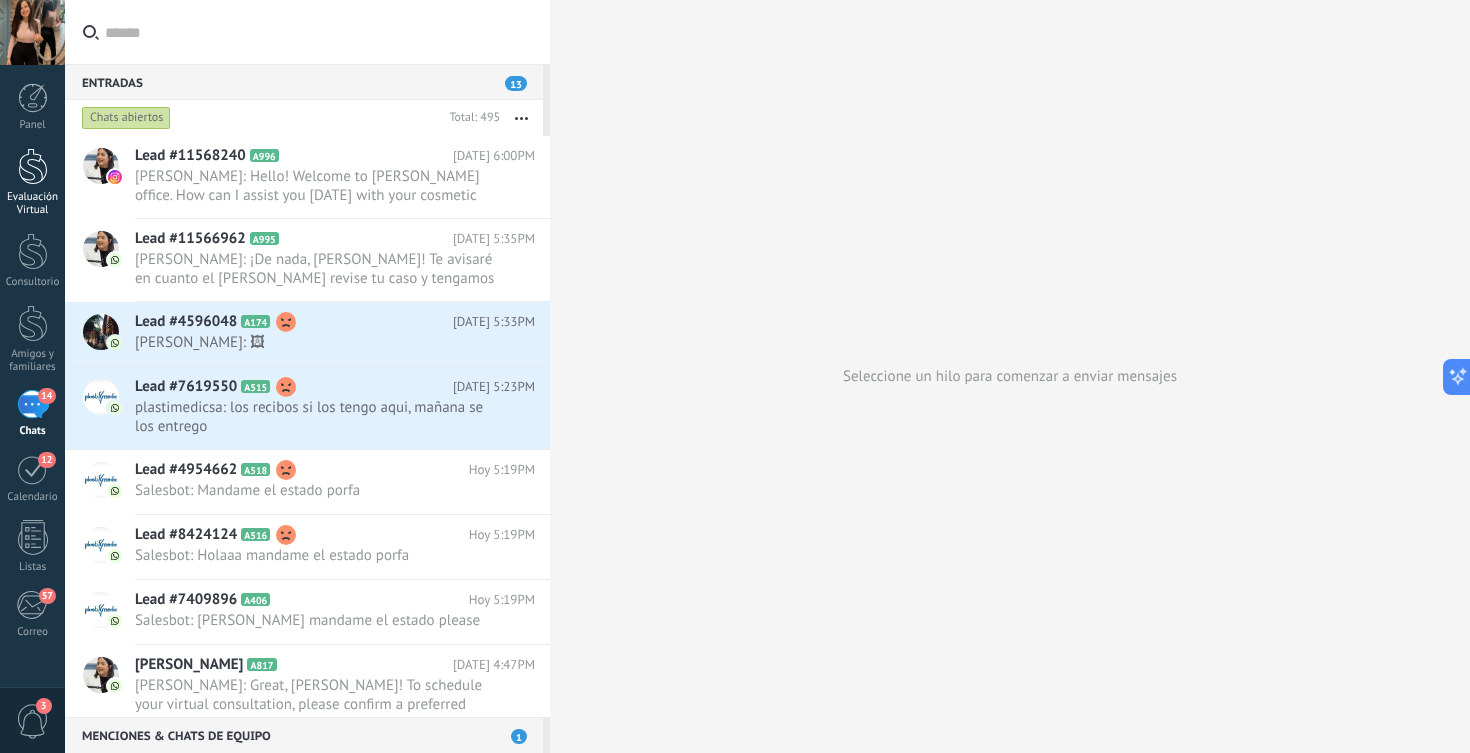 click at bounding box center [33, 166] 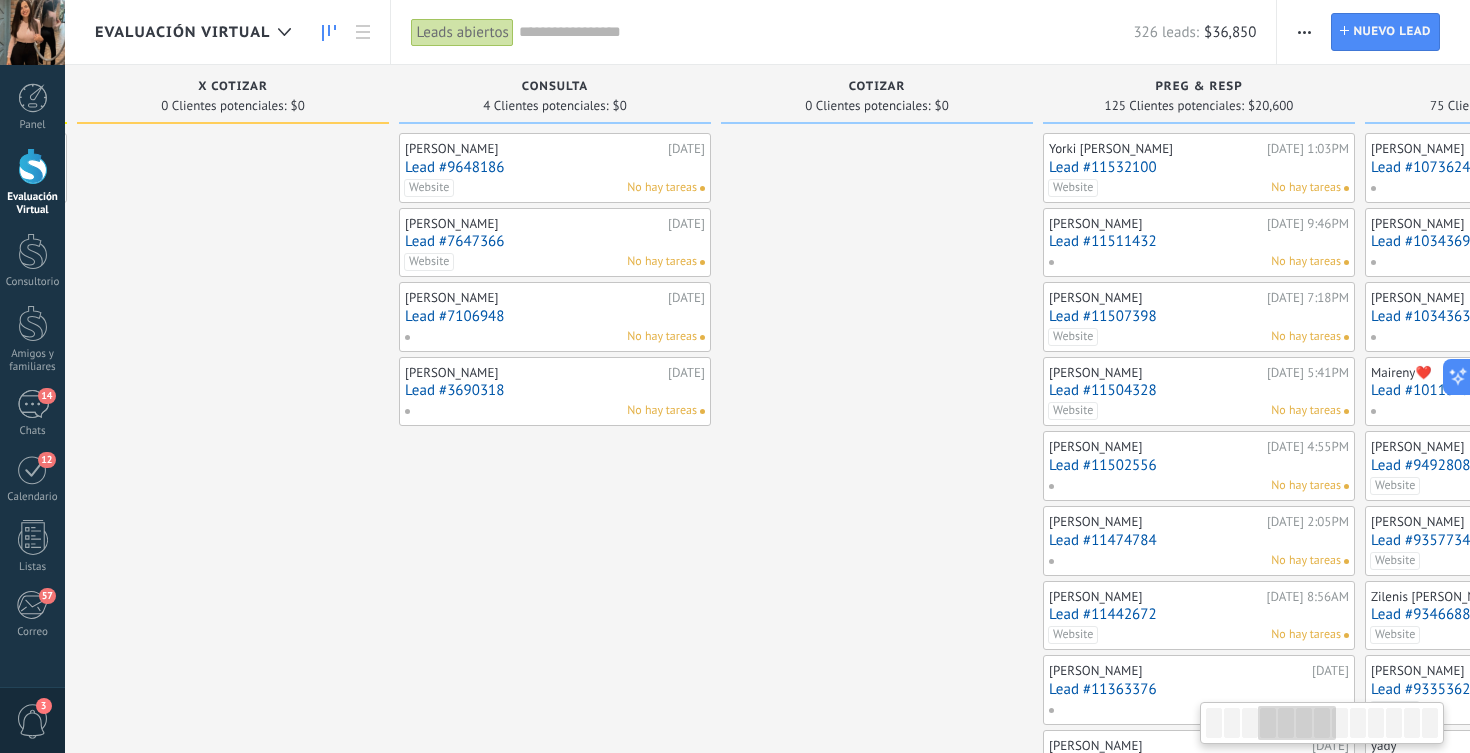 scroll, scrollTop: 0, scrollLeft: 998, axis: horizontal 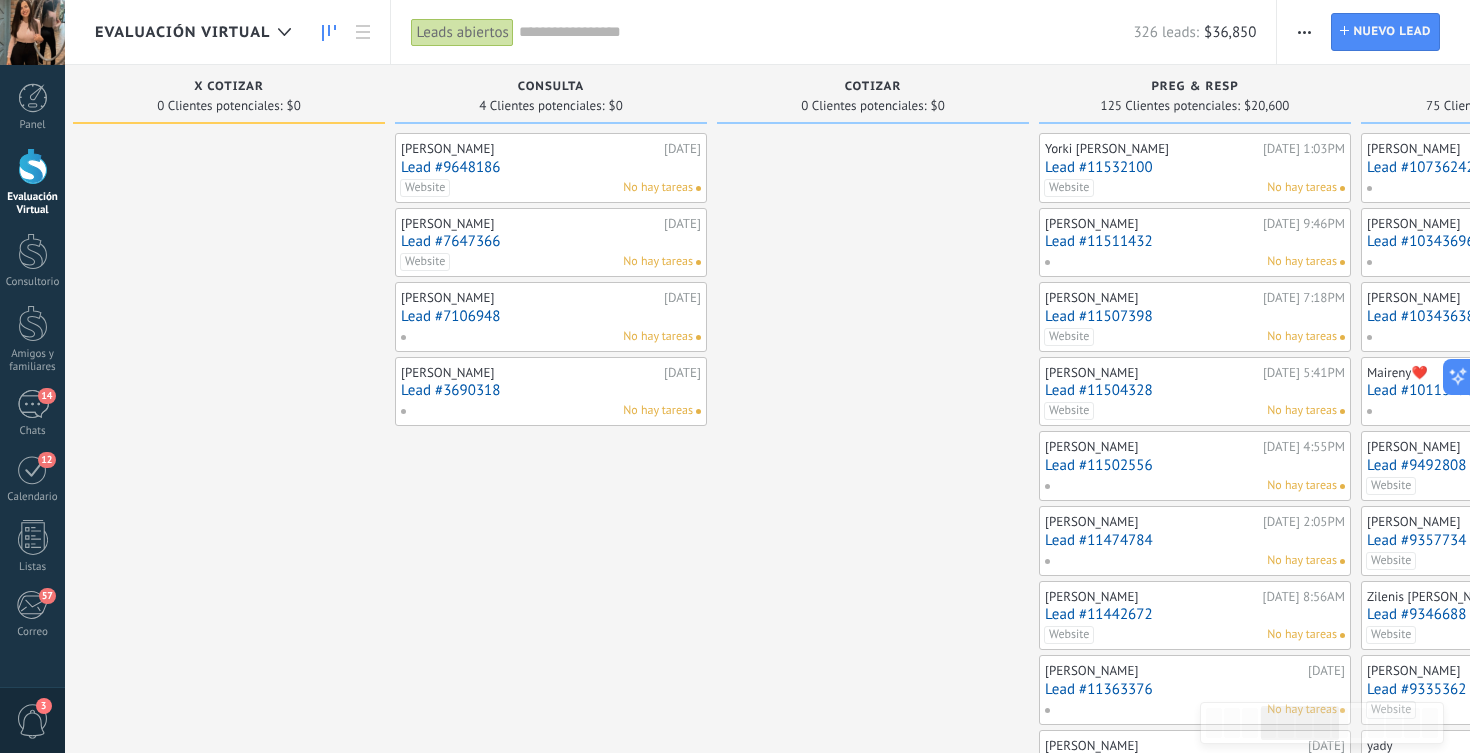 click on "Lead #11507398" at bounding box center [1195, 316] 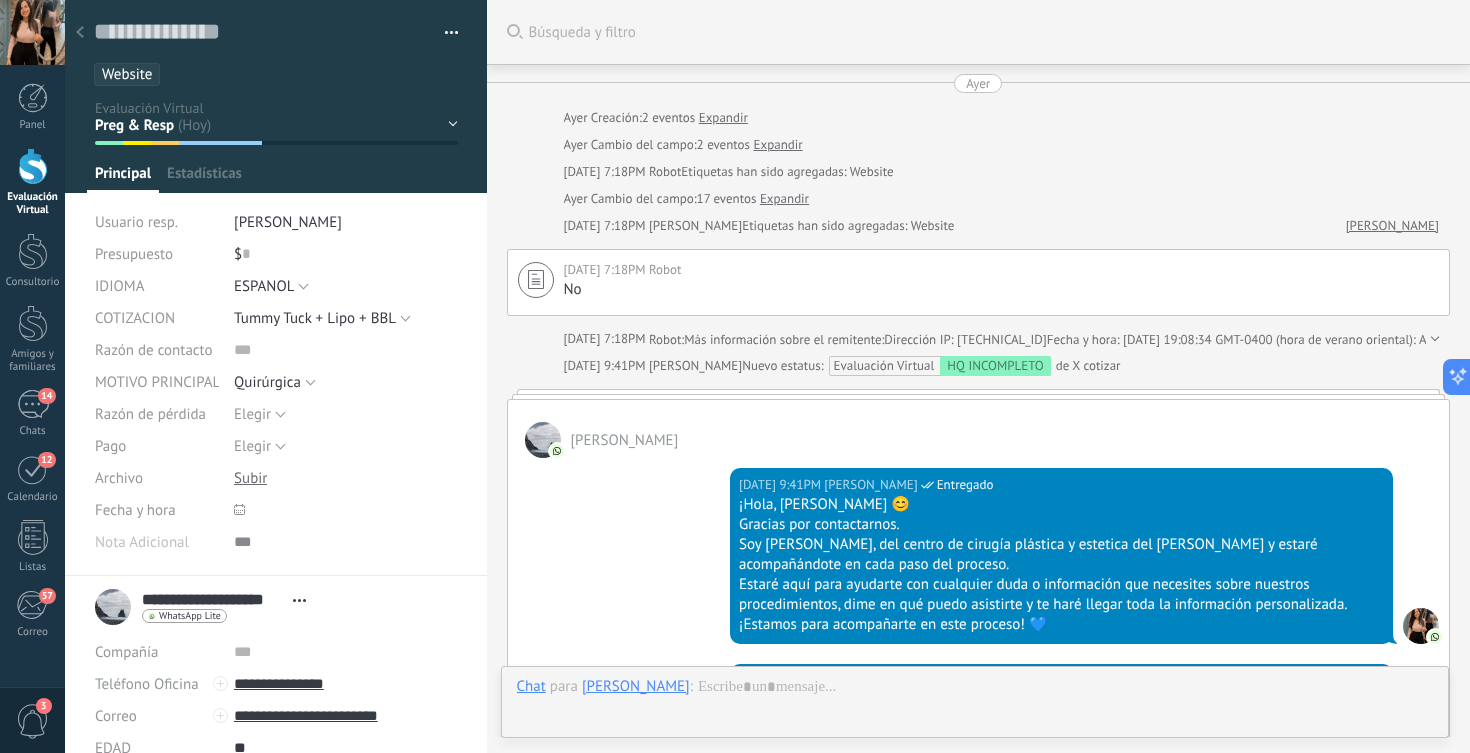 scroll, scrollTop: 30, scrollLeft: 0, axis: vertical 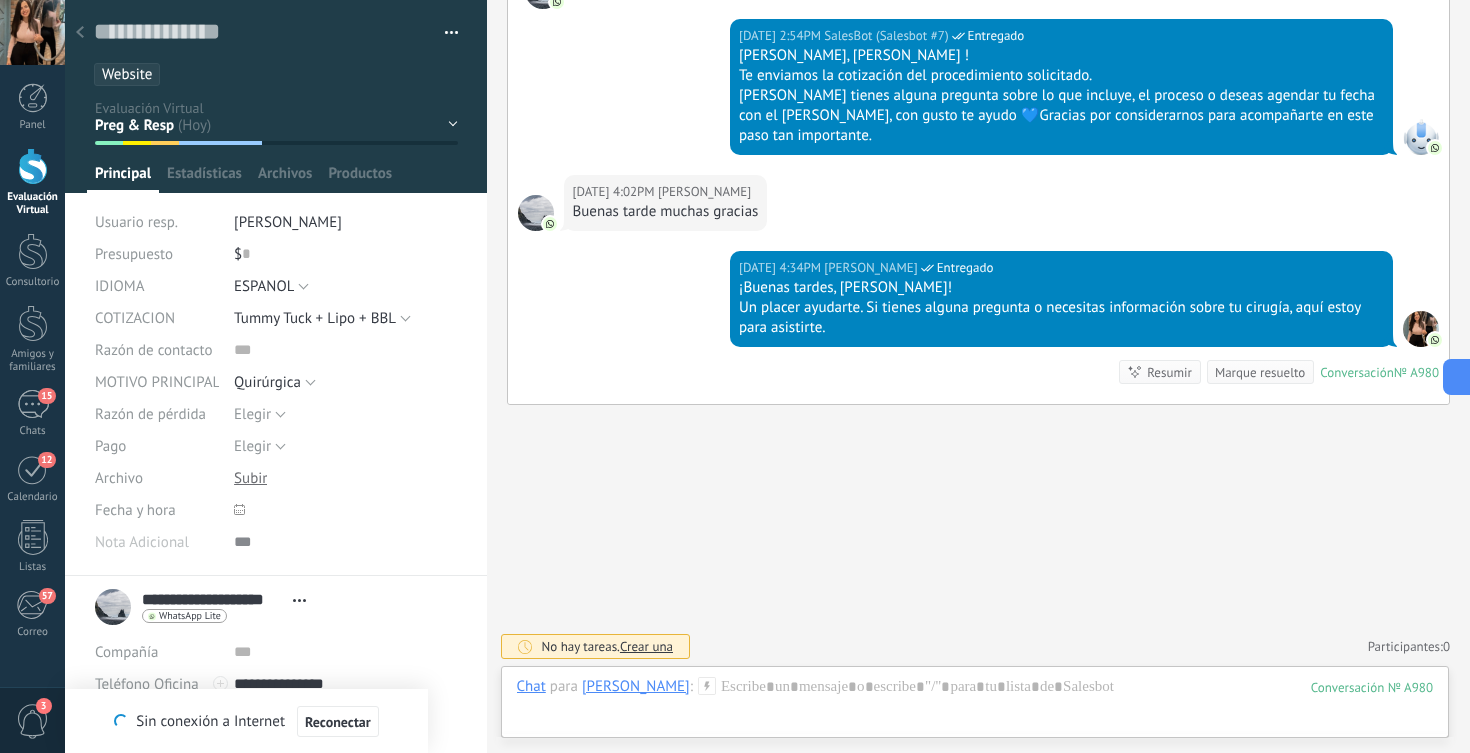 click at bounding box center (33, 166) 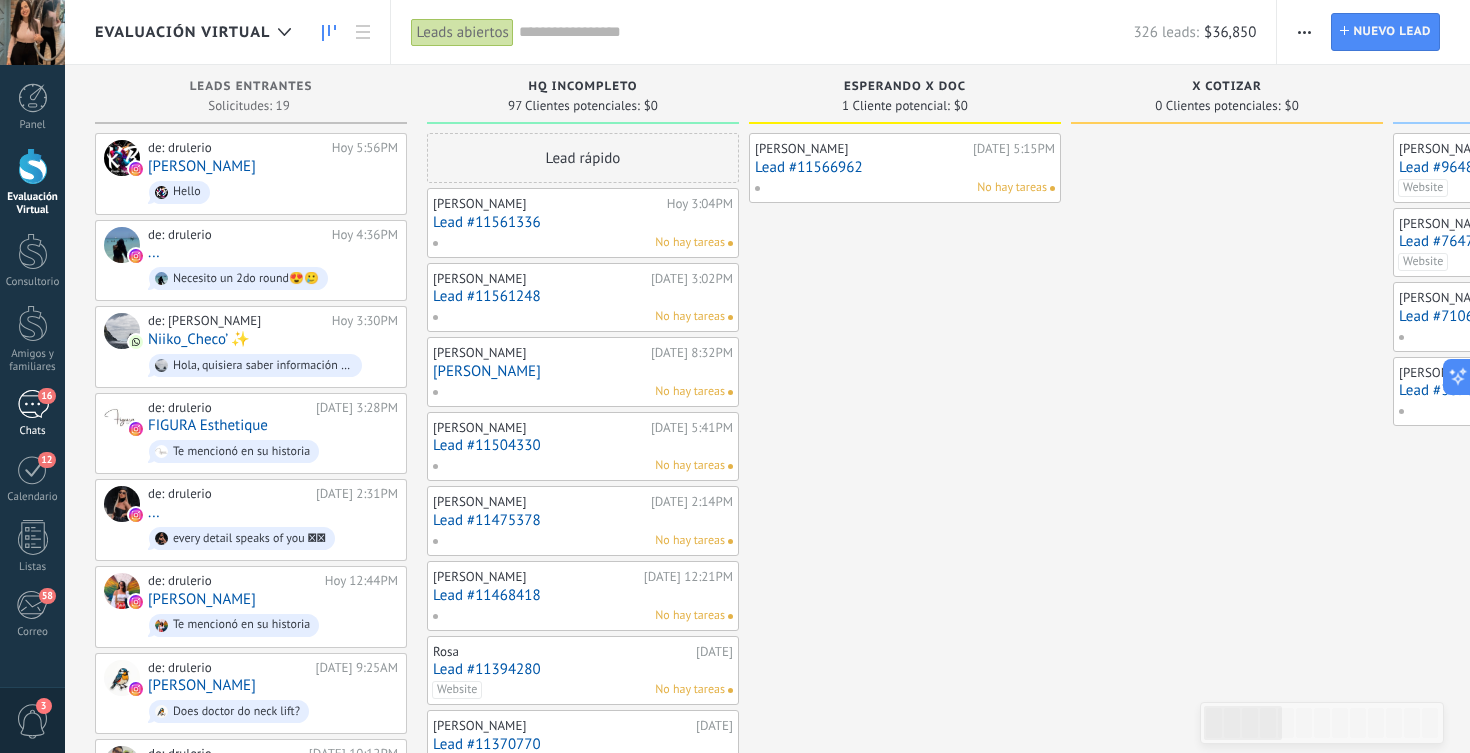 click on "16" at bounding box center [33, 404] 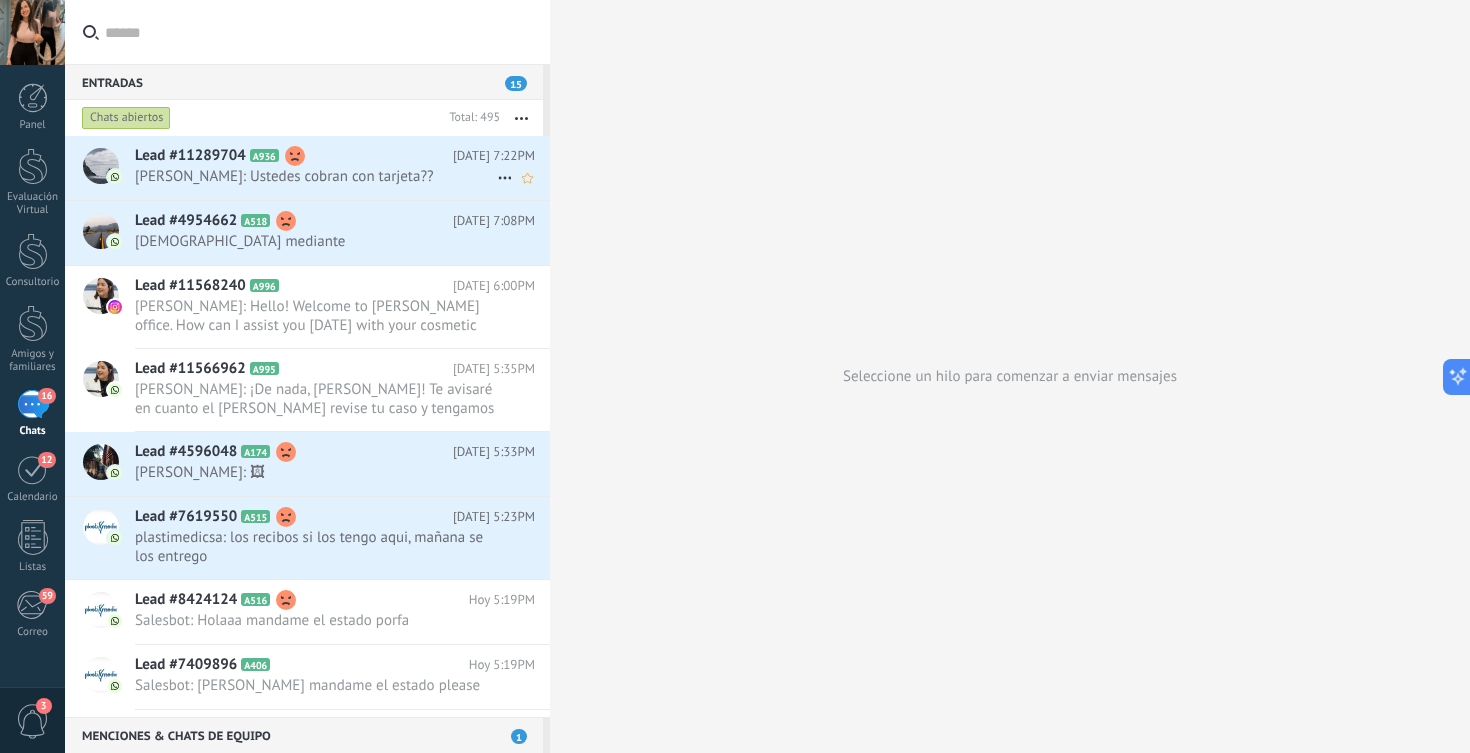 click on "Lead #11289704
A936
[DATE] 7:22PM
[PERSON_NAME]: Ustedes cobran con tarjeta??" at bounding box center [342, 167] 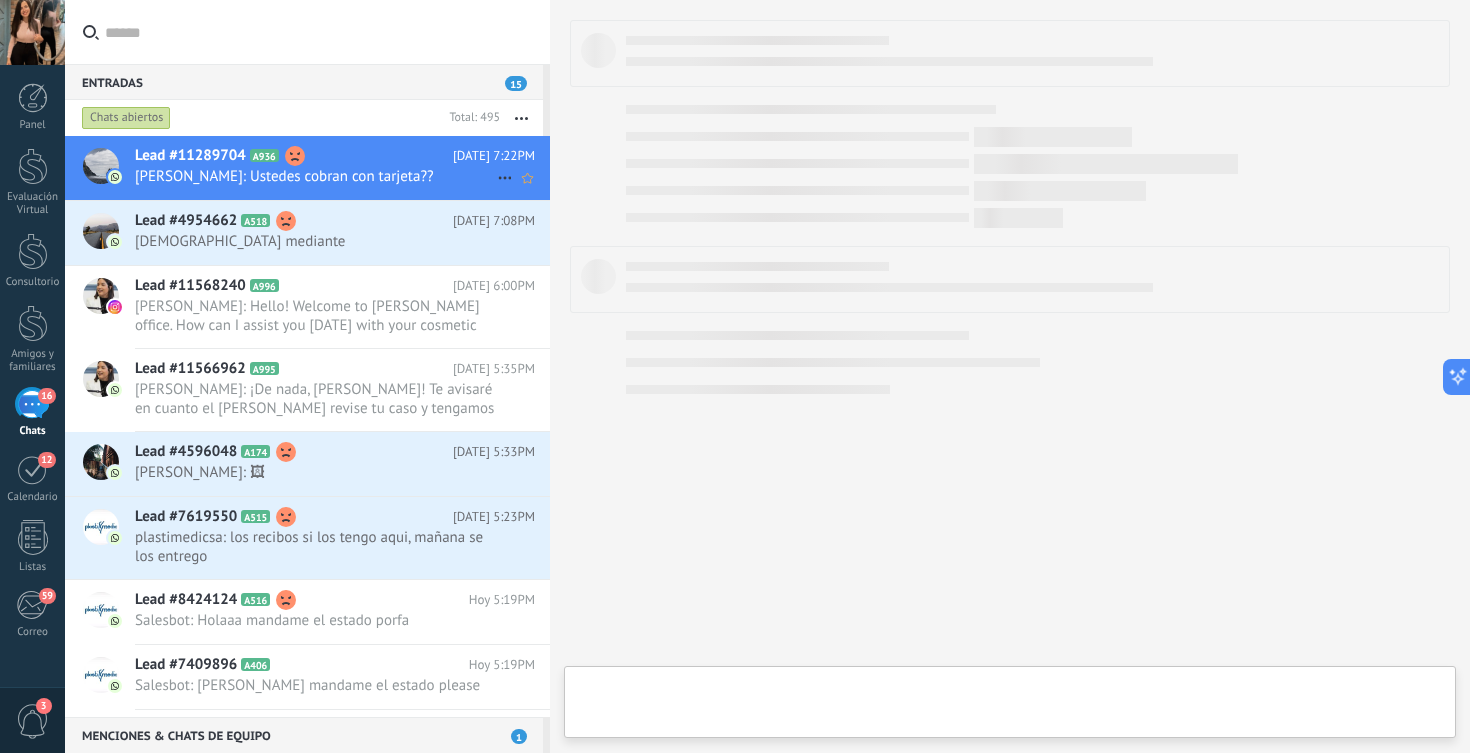 type on "**********" 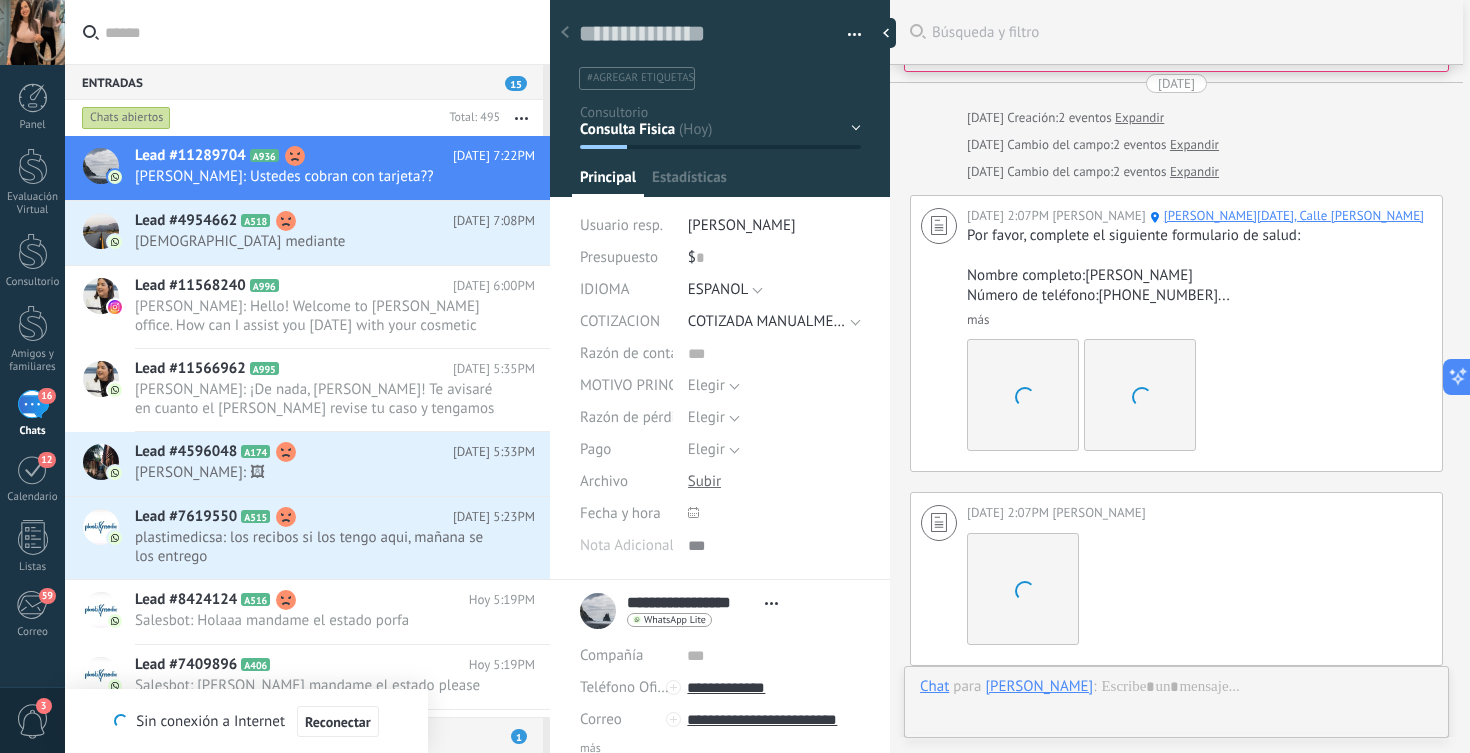 scroll, scrollTop: 30, scrollLeft: 0, axis: vertical 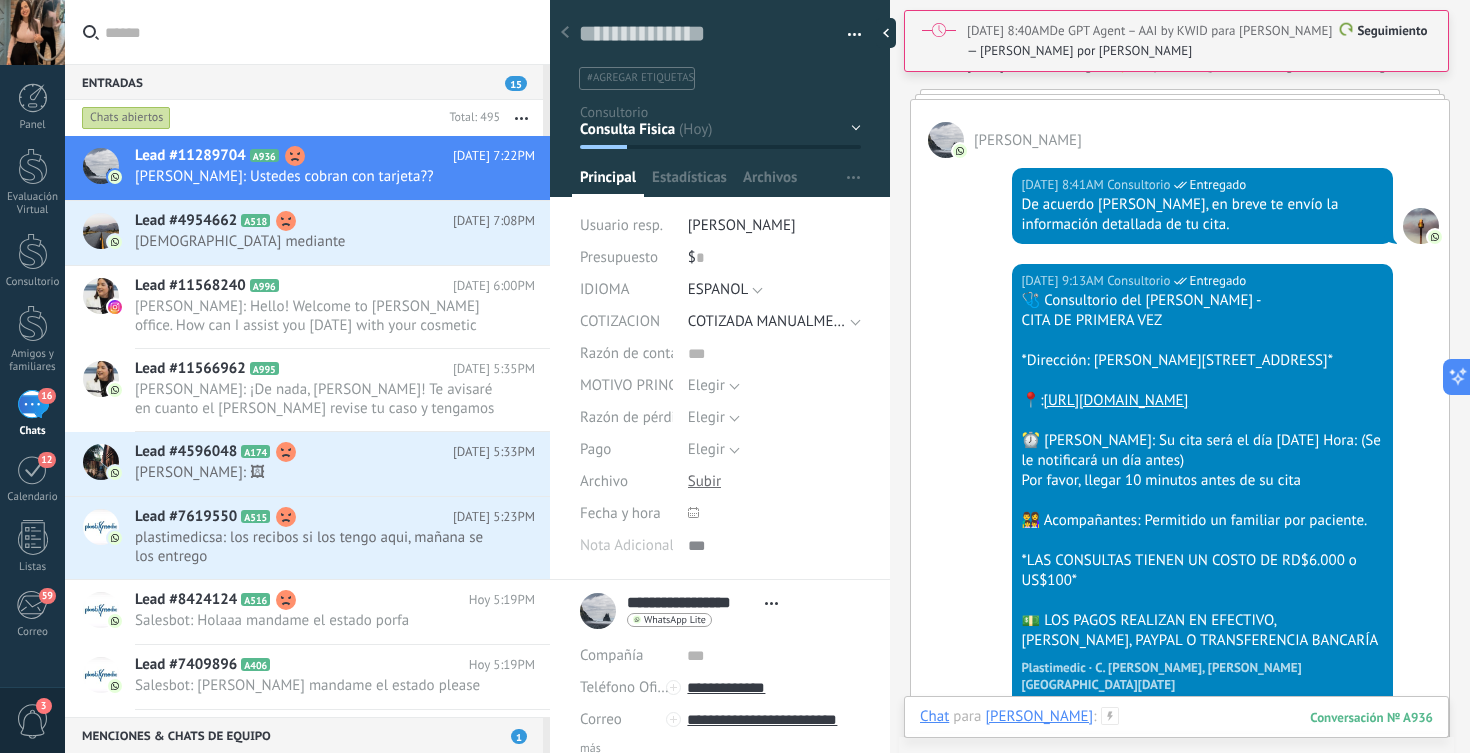 click at bounding box center (1176, 737) 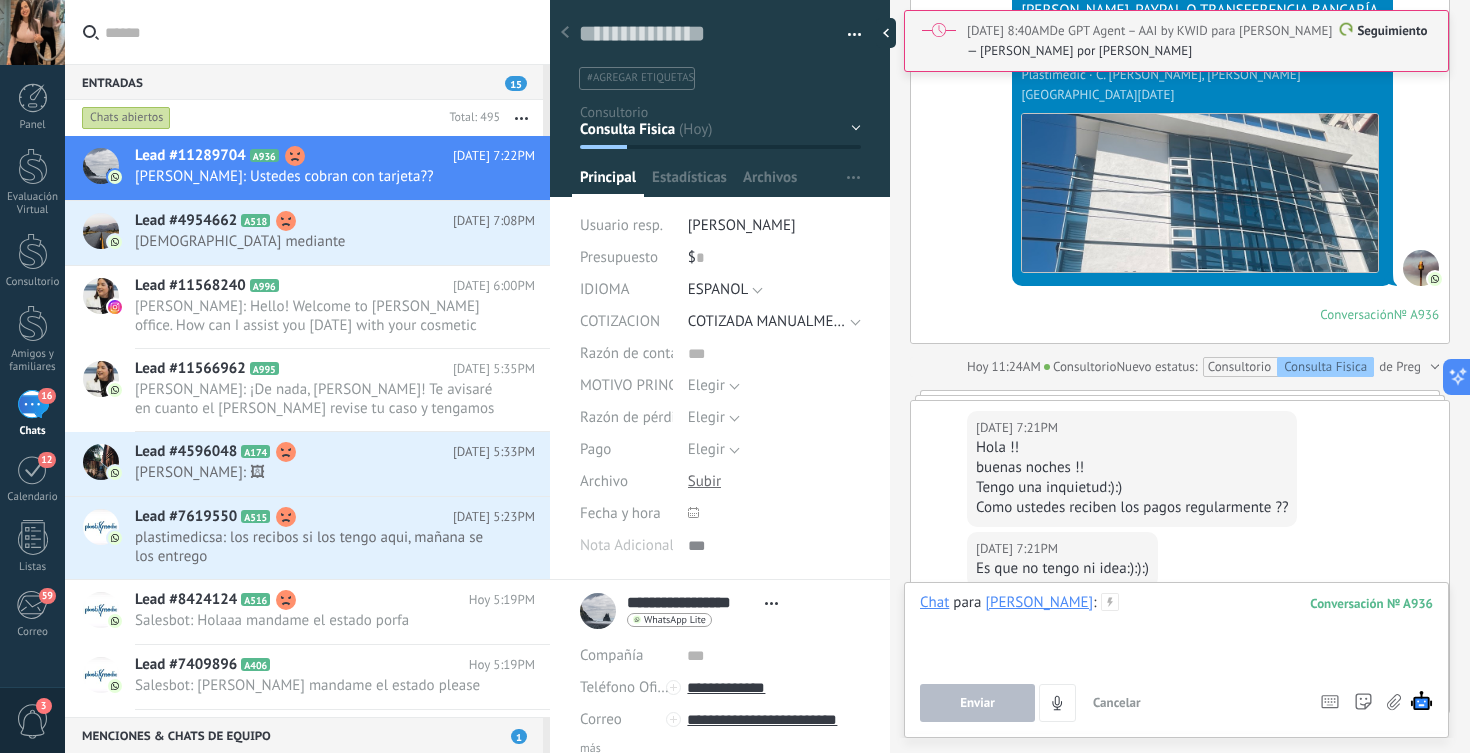 scroll, scrollTop: 6722, scrollLeft: 0, axis: vertical 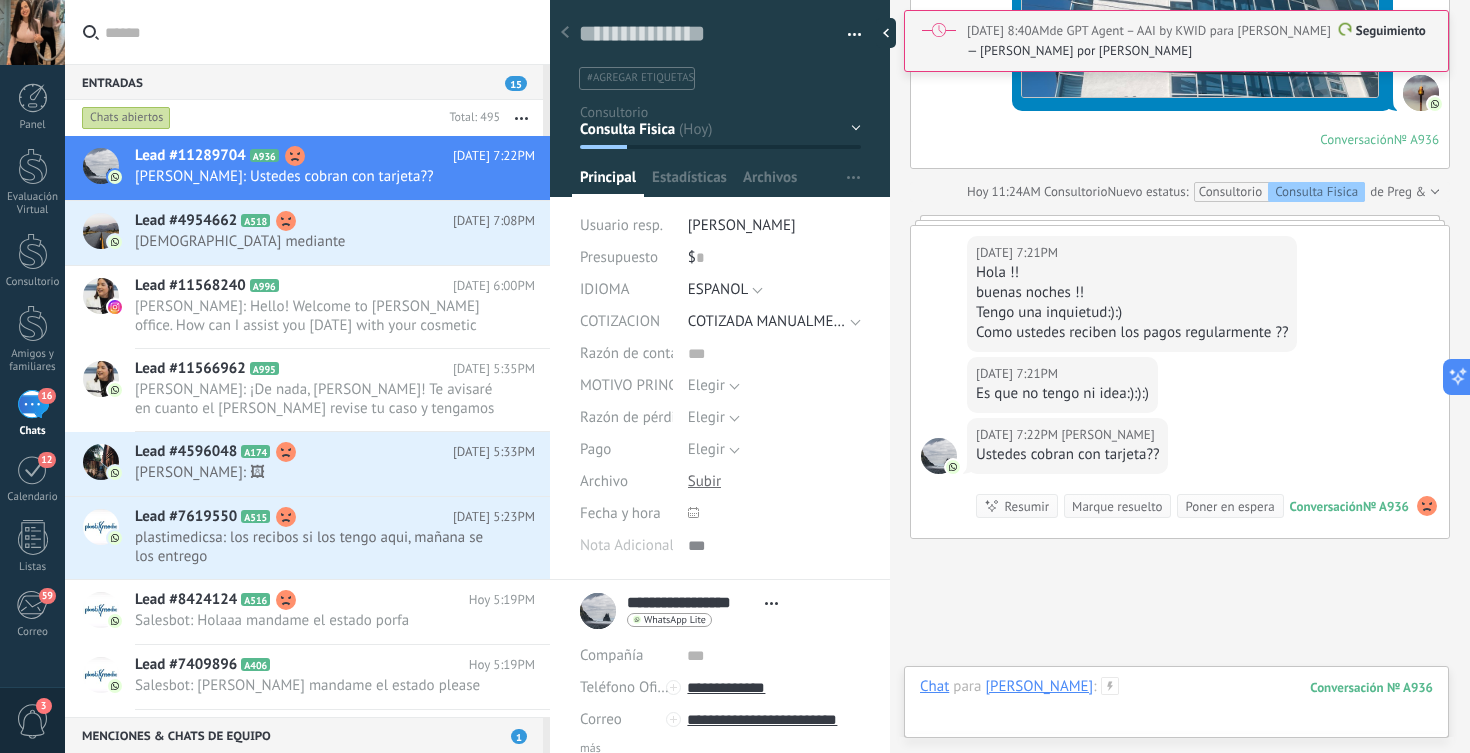 click at bounding box center [1176, 707] 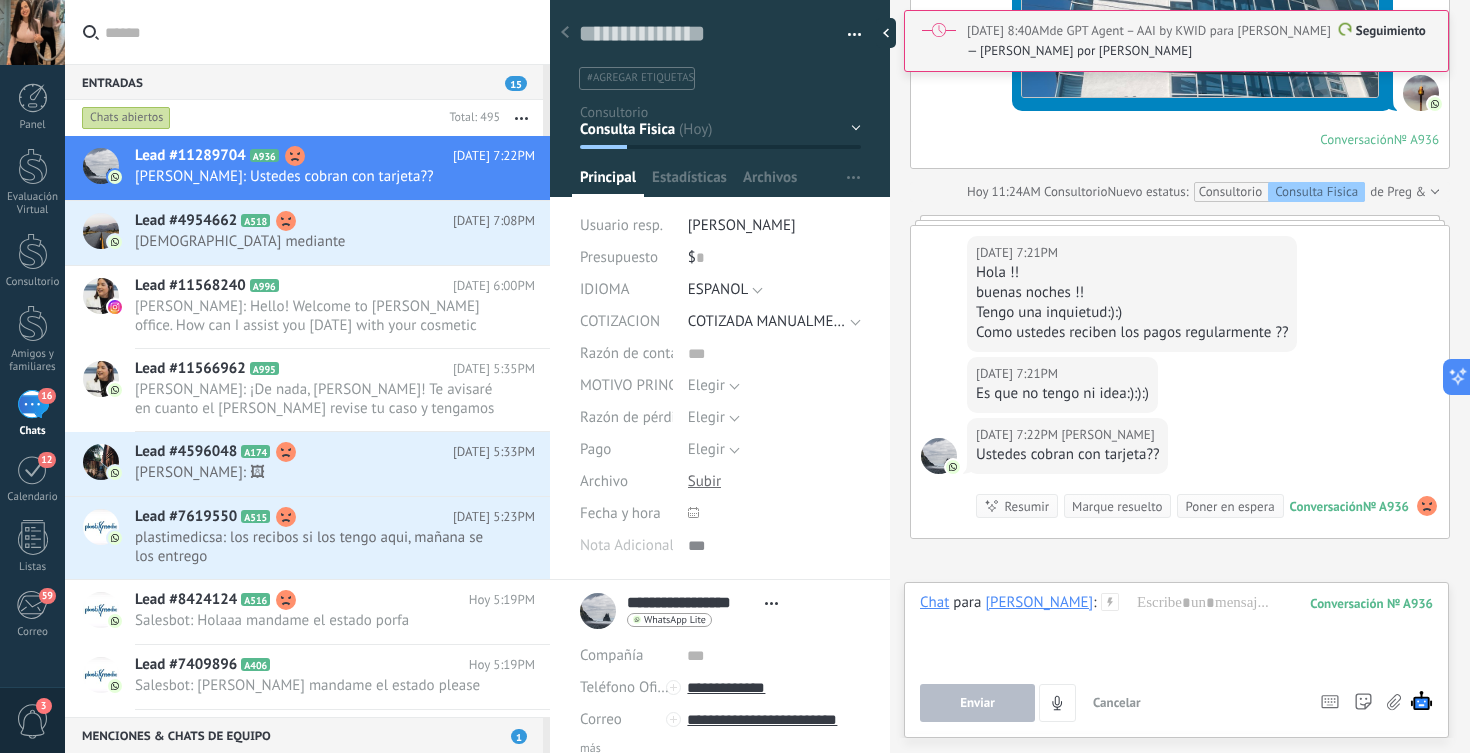 click on "Seguimiento  — Cita Agandada por Cosette" at bounding box center (1199, 41) 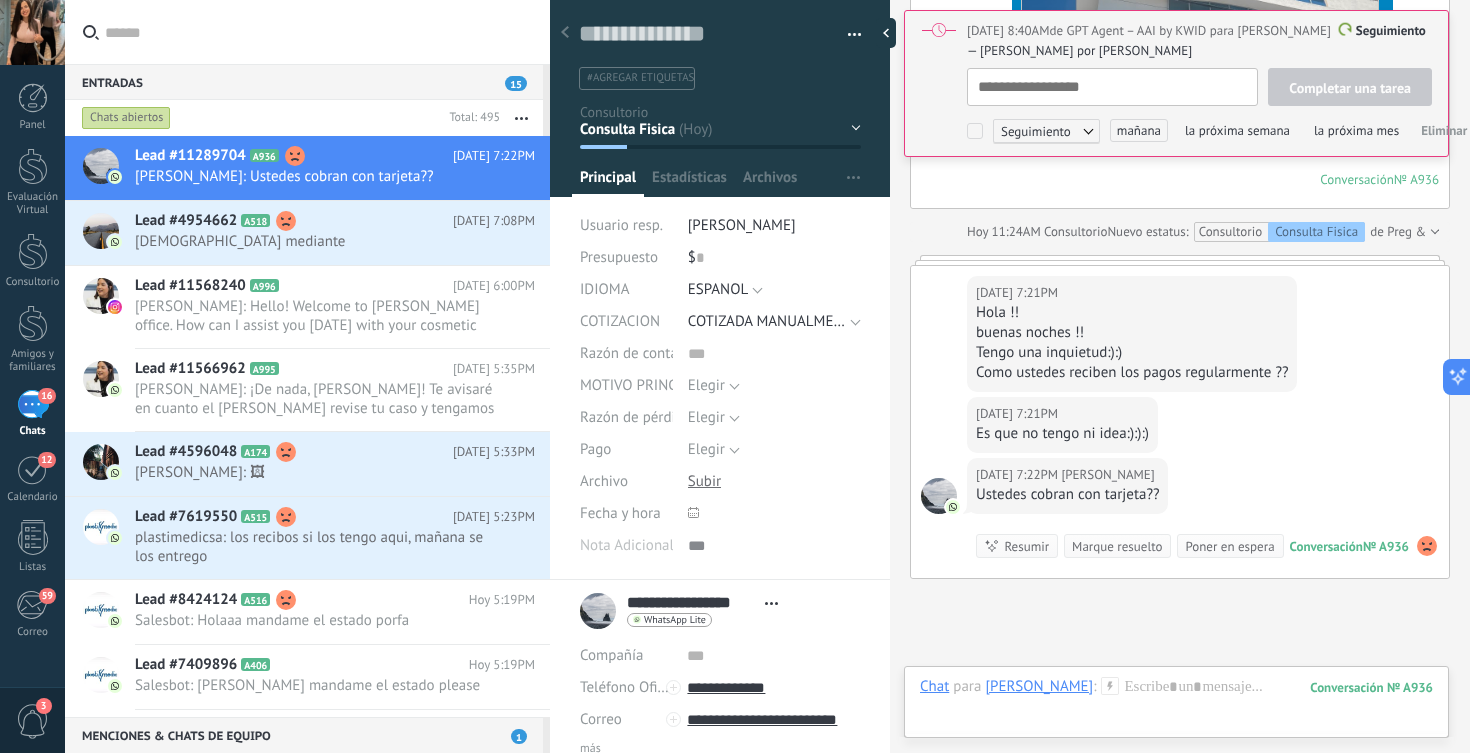 scroll, scrollTop: 6762, scrollLeft: 0, axis: vertical 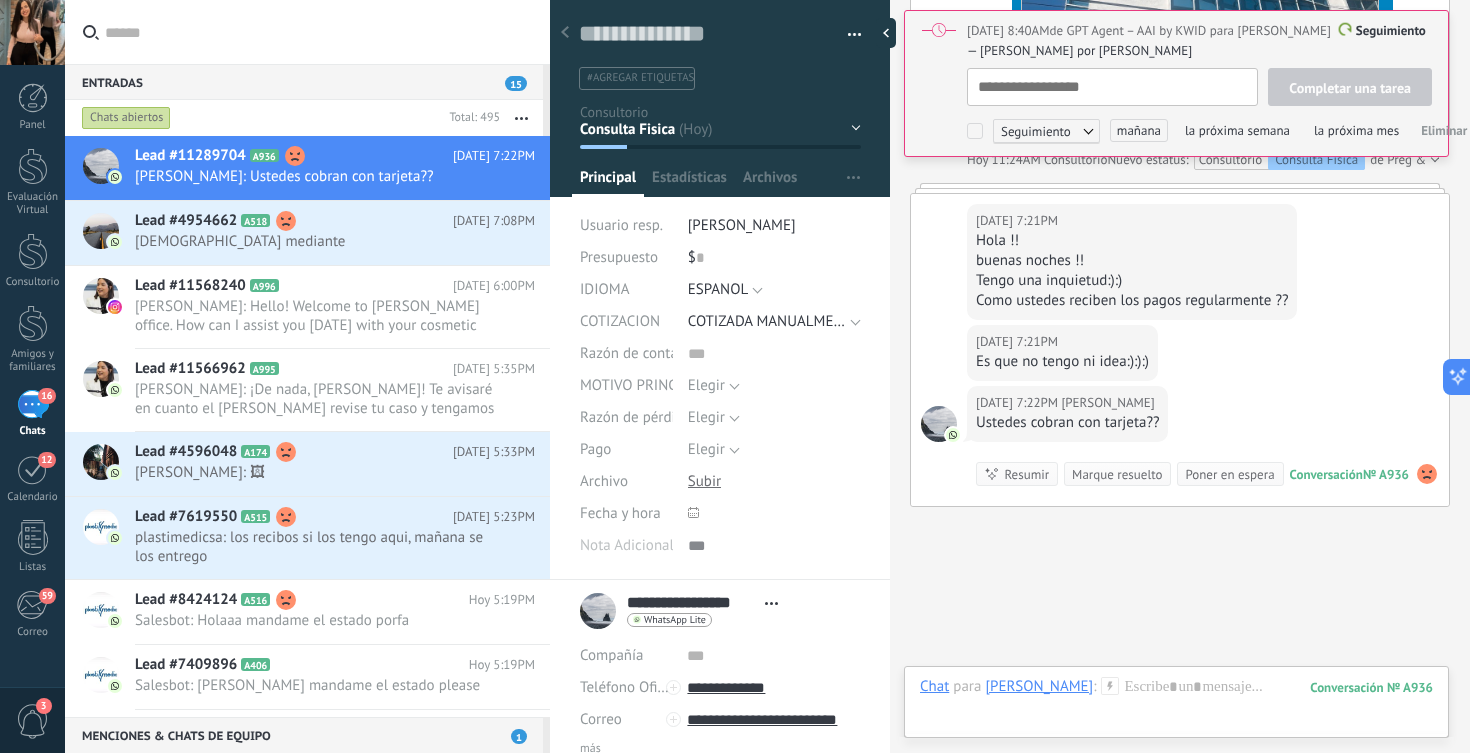 click on "Eliminar" at bounding box center (1444, 130) 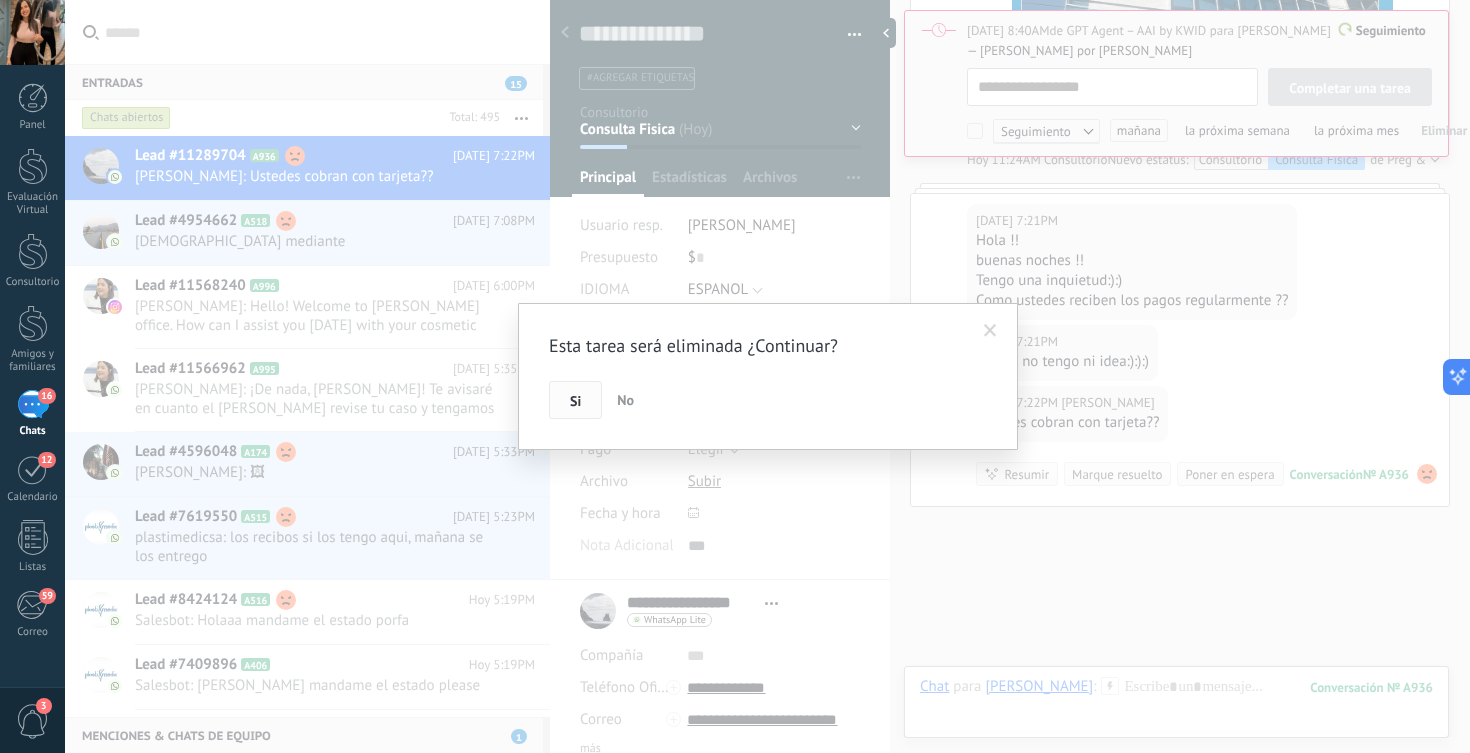 click on "Si" at bounding box center (575, 400) 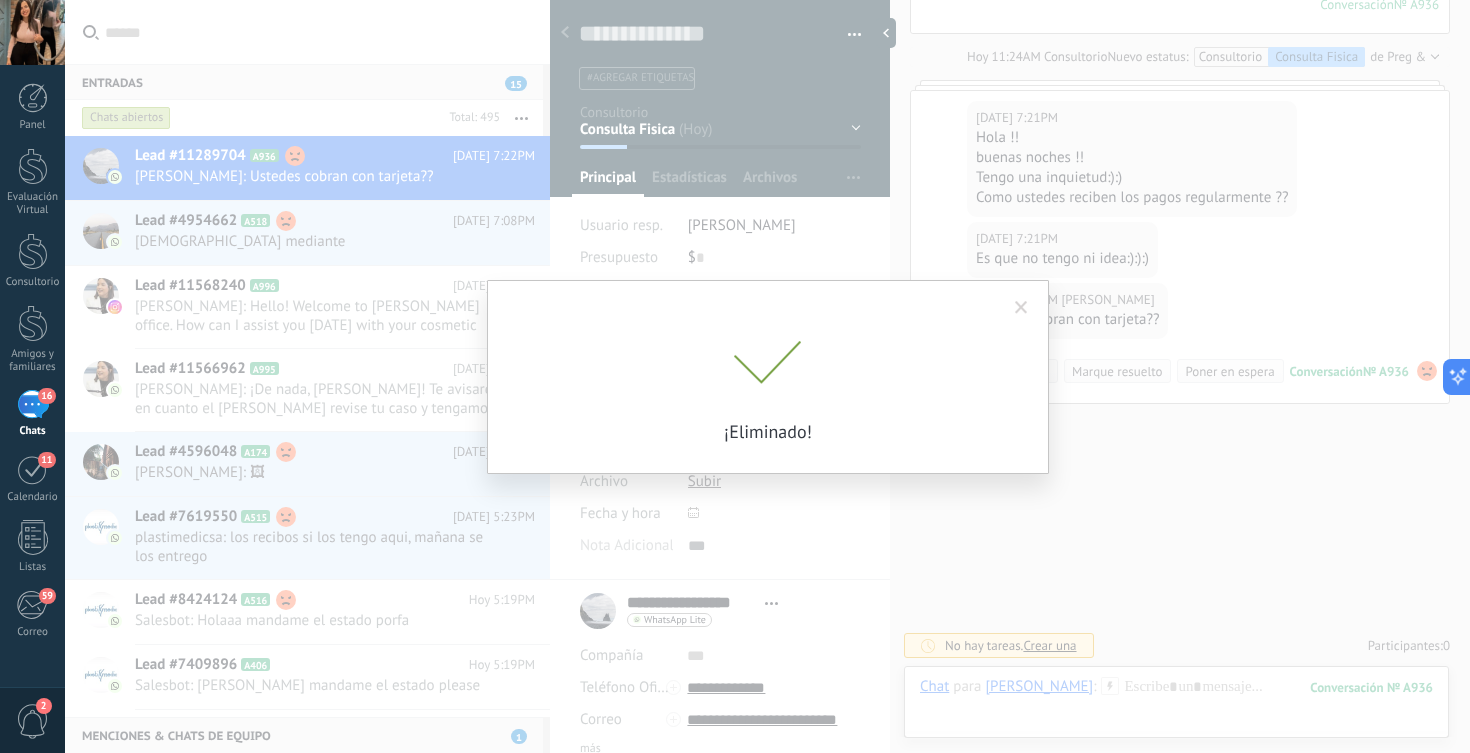scroll, scrollTop: 6602, scrollLeft: 0, axis: vertical 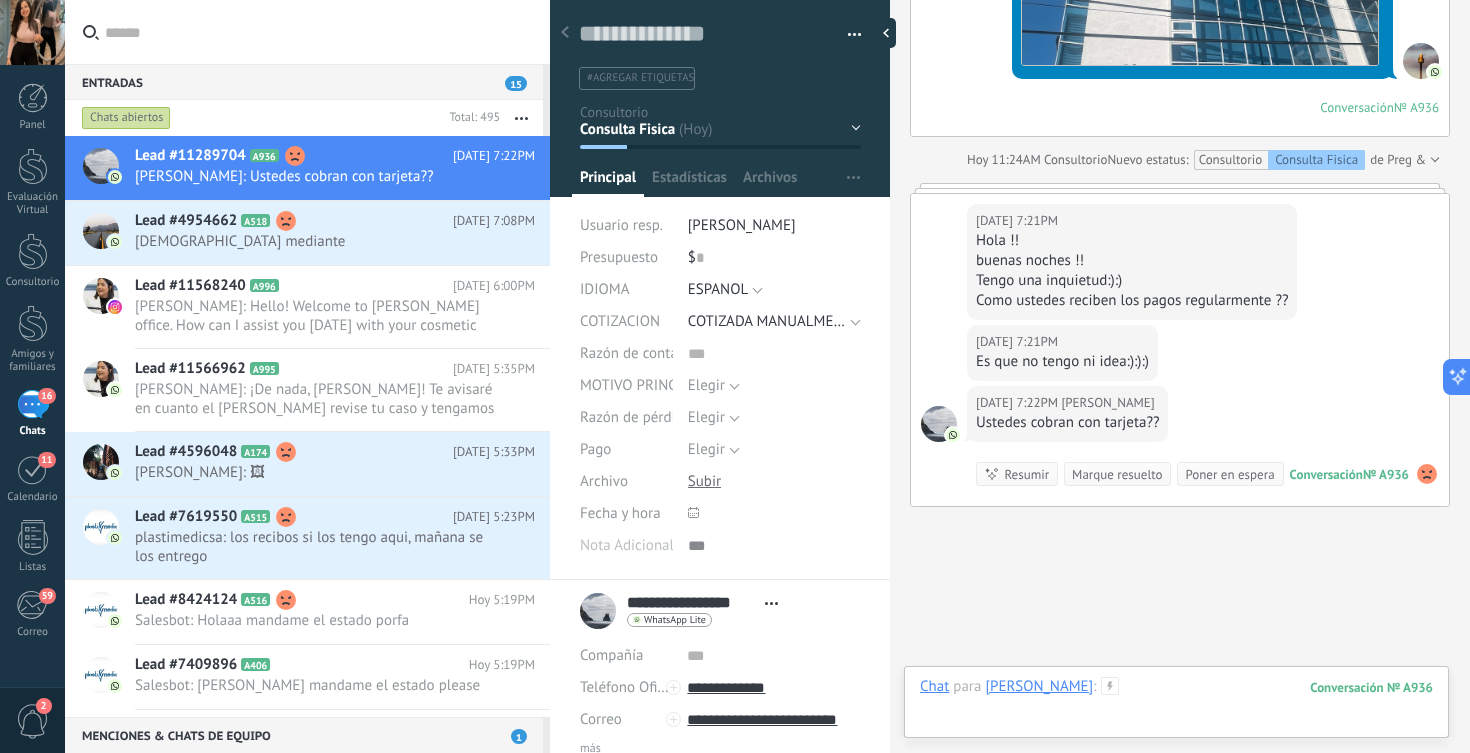 click at bounding box center [1176, 707] 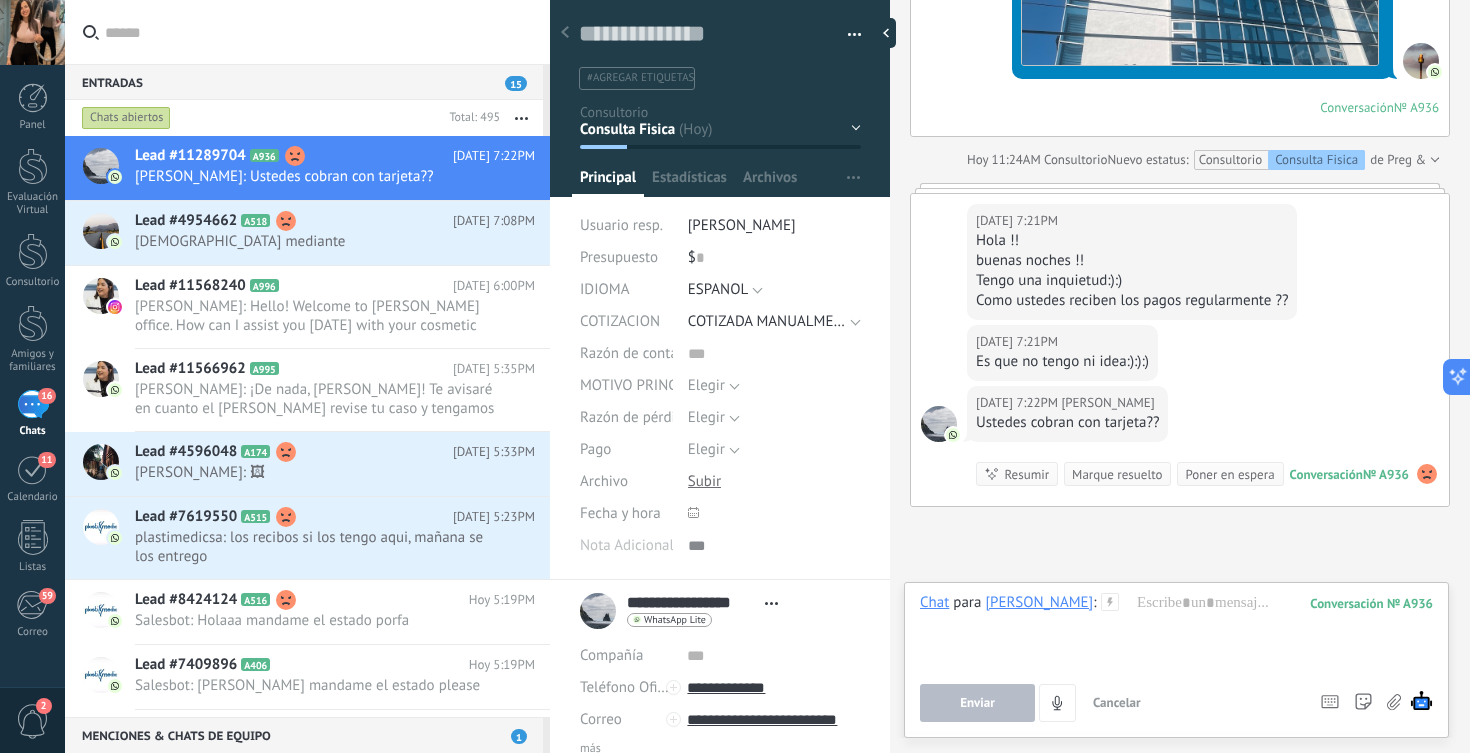 click on "Cancelar" at bounding box center [1117, 702] 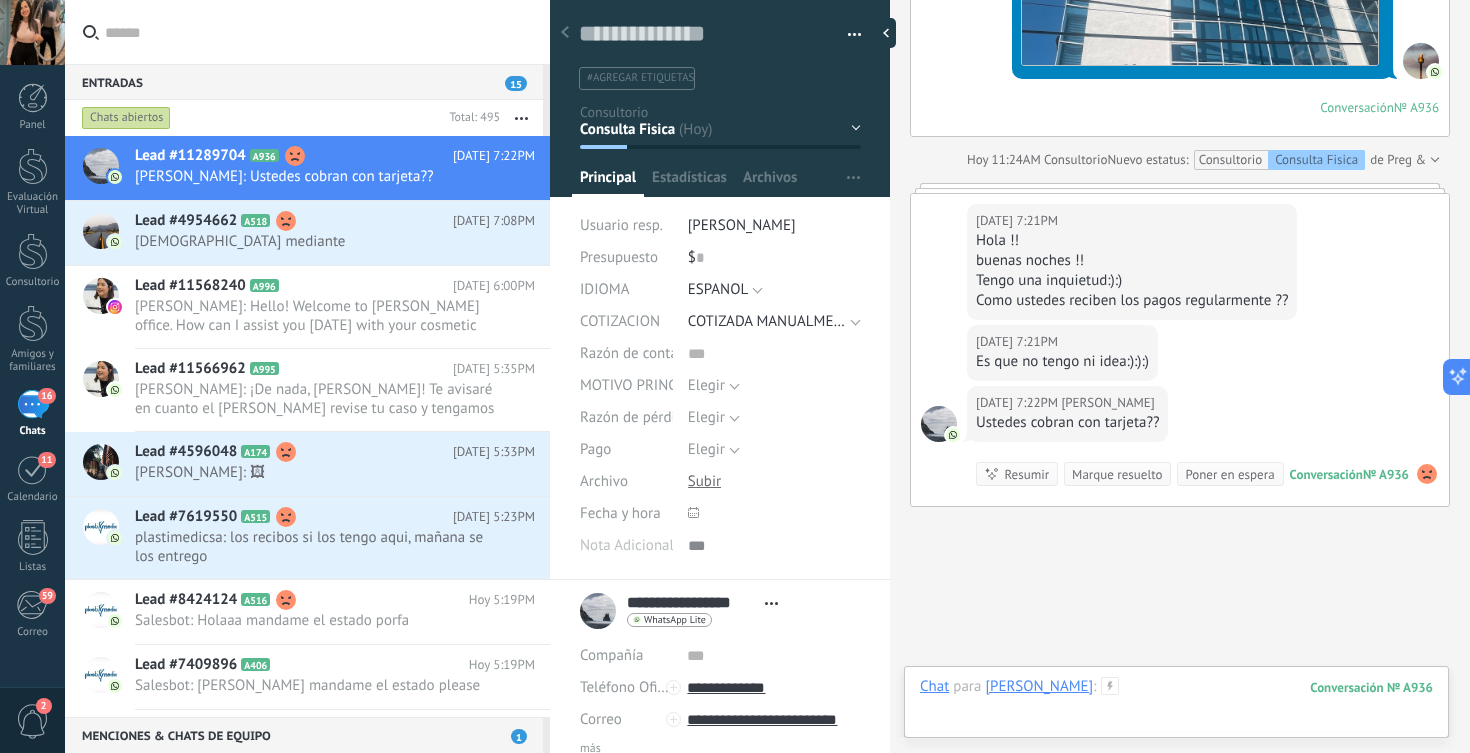 click at bounding box center [1176, 707] 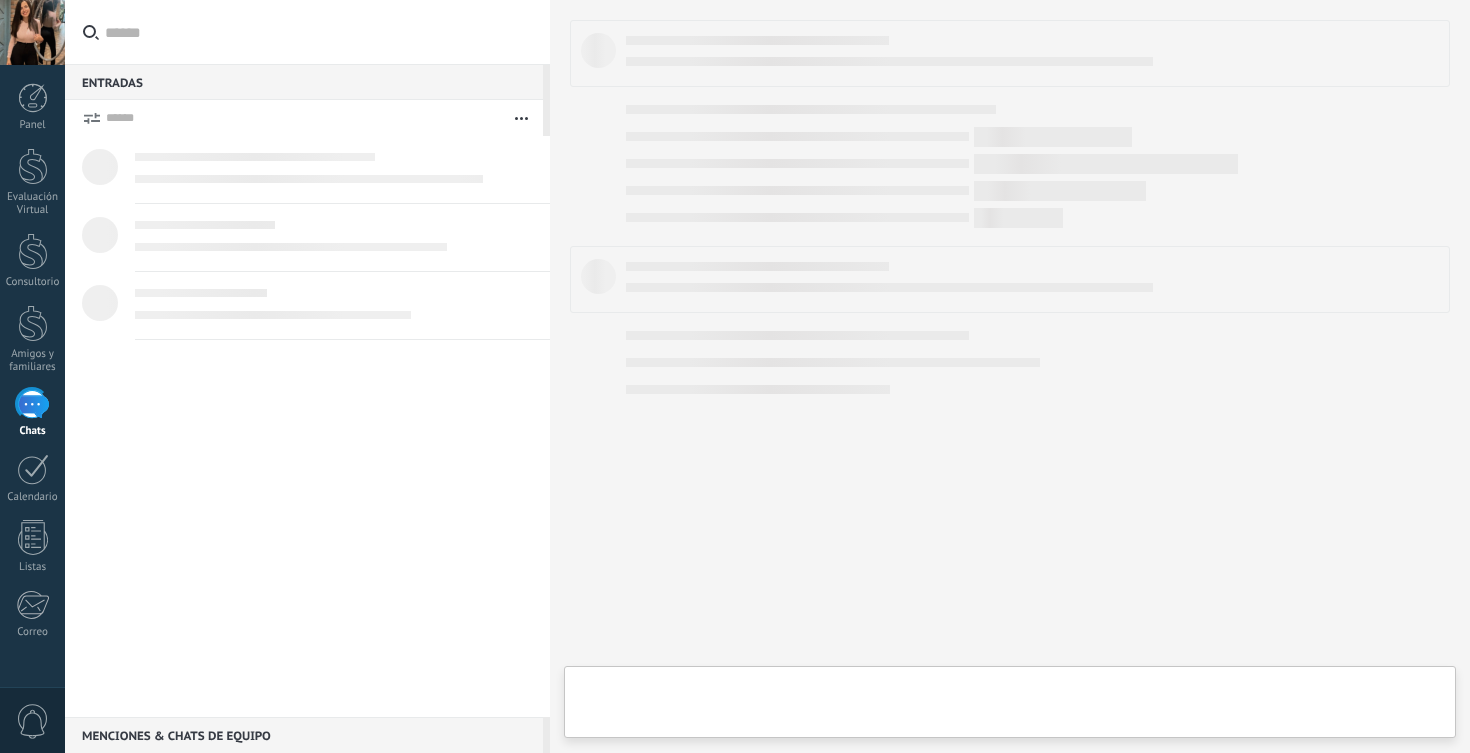 scroll, scrollTop: 0, scrollLeft: 0, axis: both 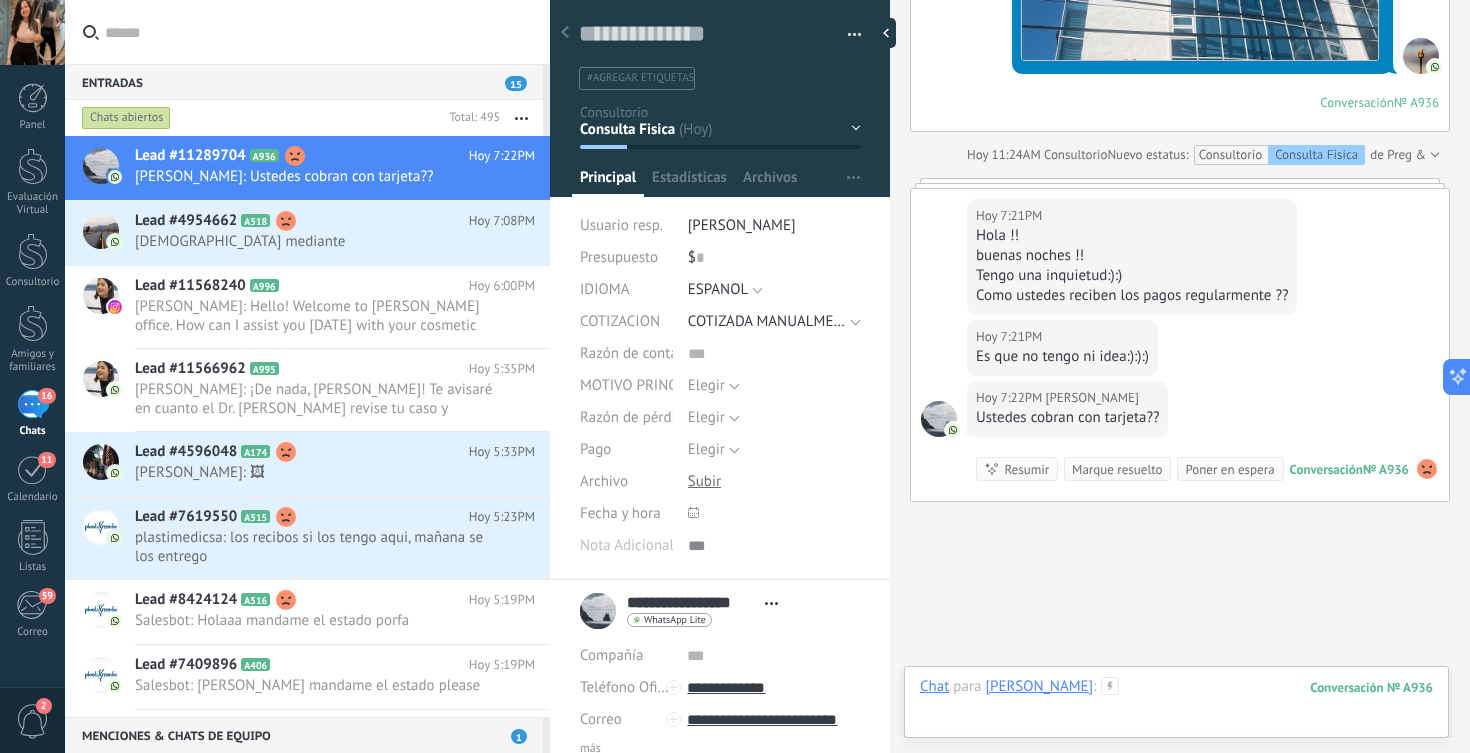 click at bounding box center [1176, 707] 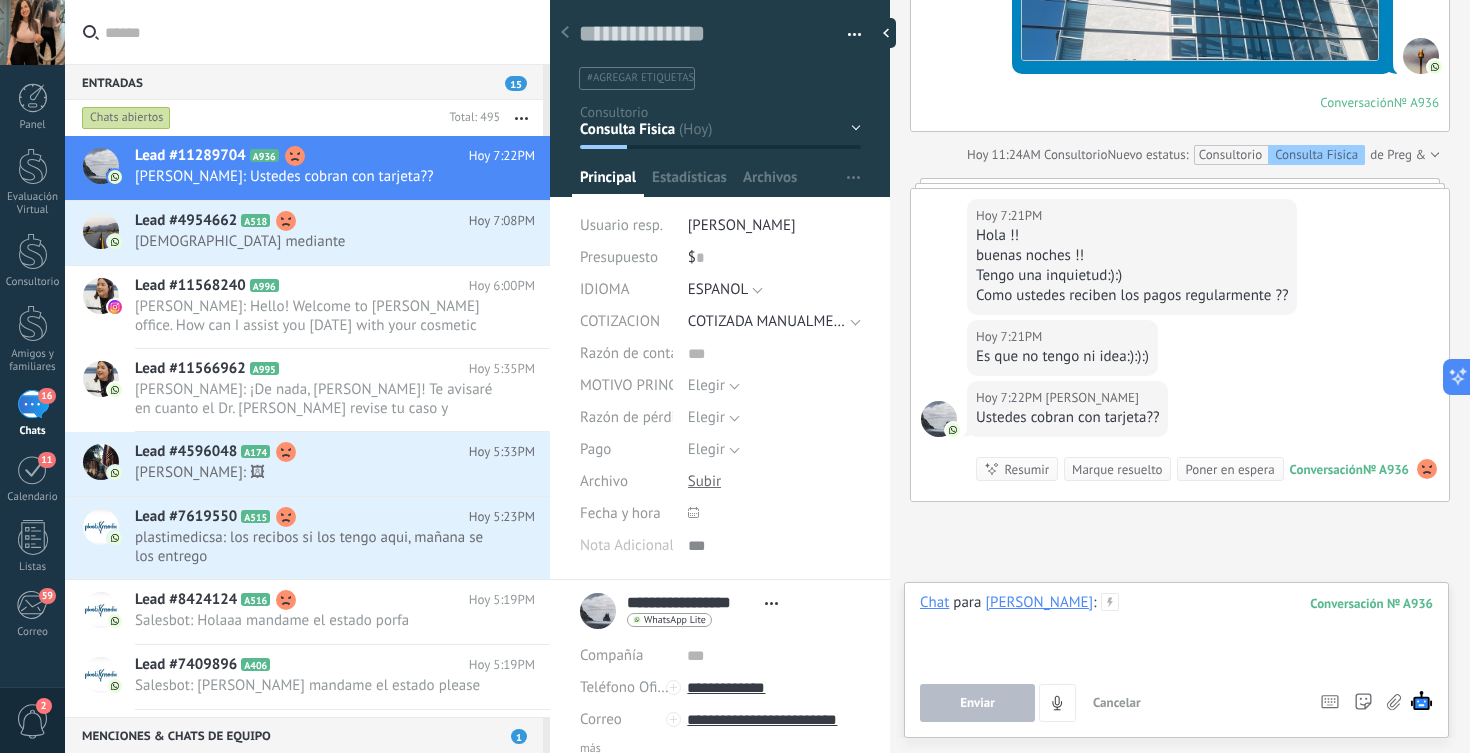 type 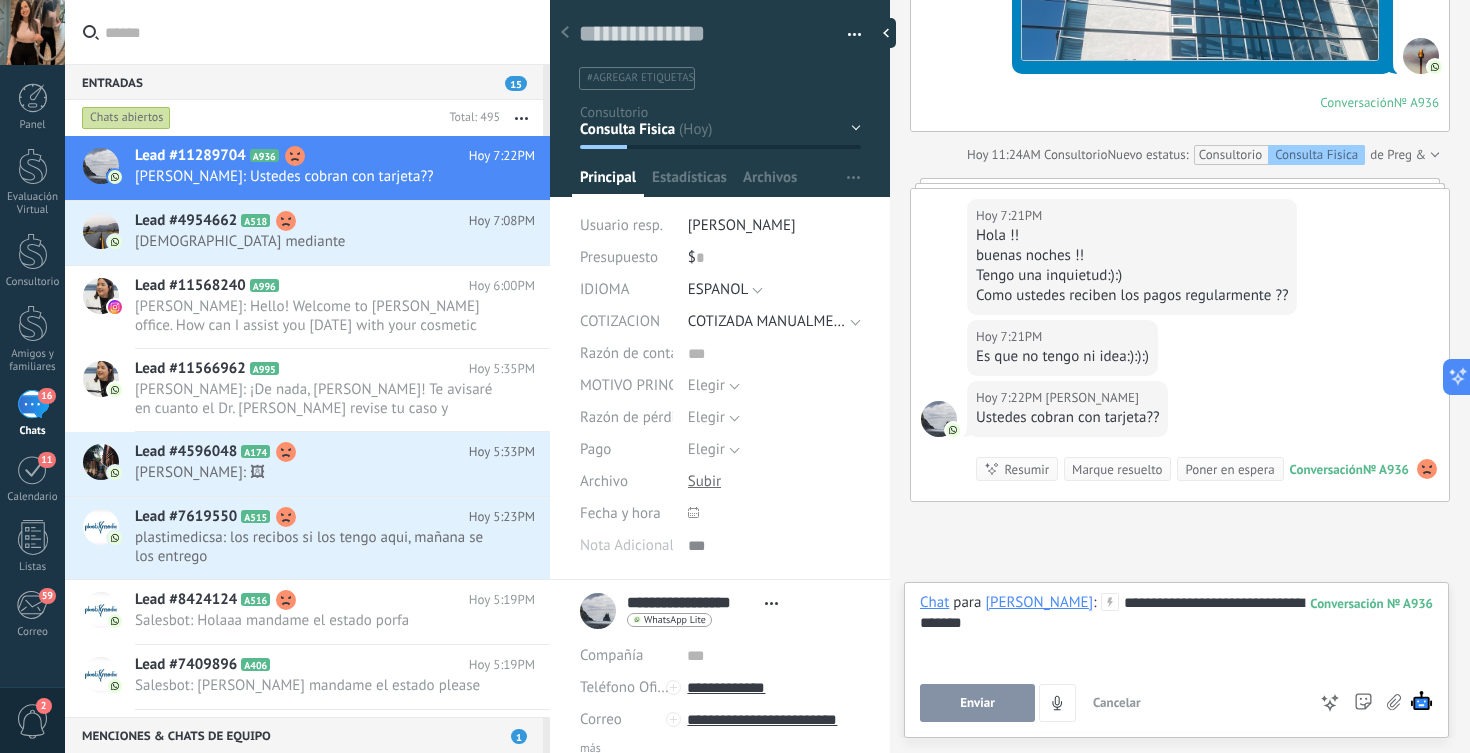 click on "Enviar" at bounding box center (977, 703) 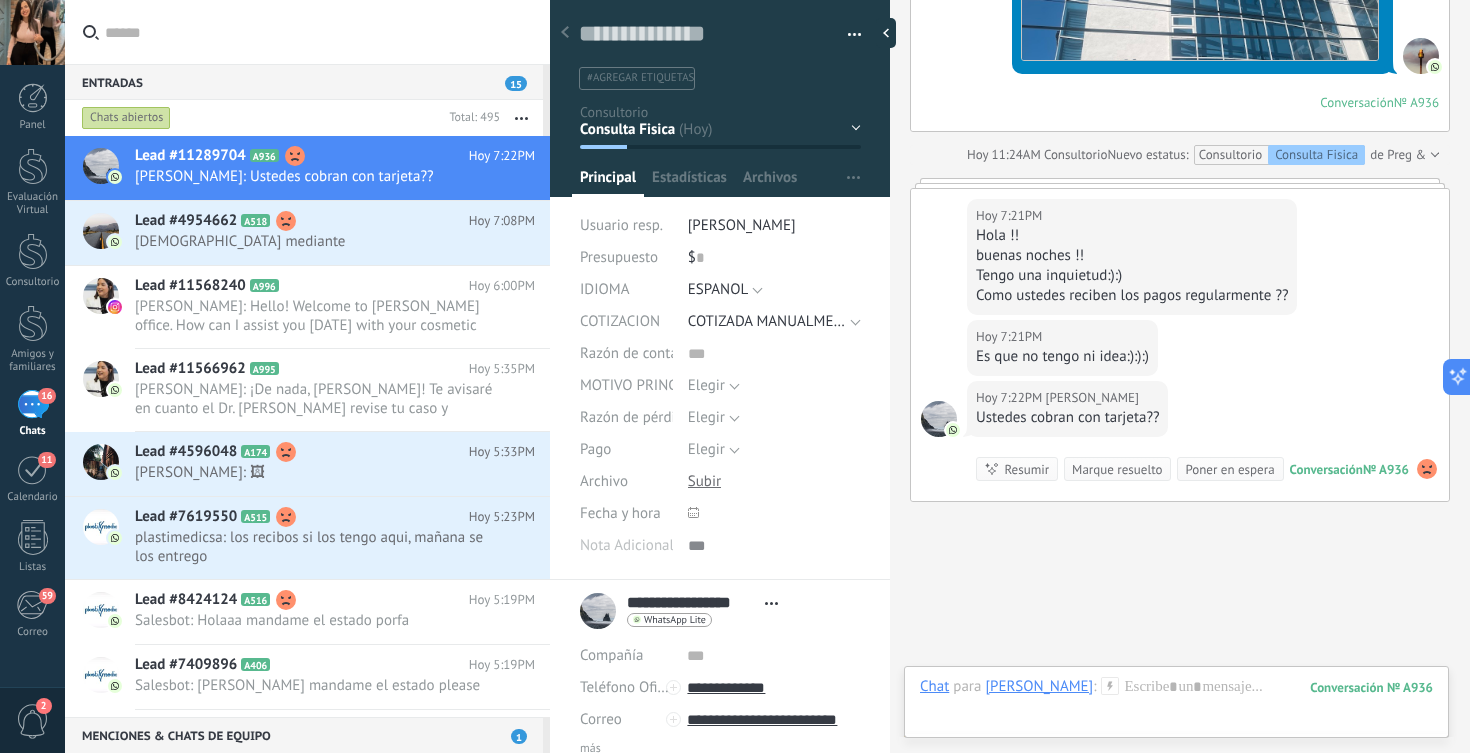 scroll, scrollTop: 6671, scrollLeft: 0, axis: vertical 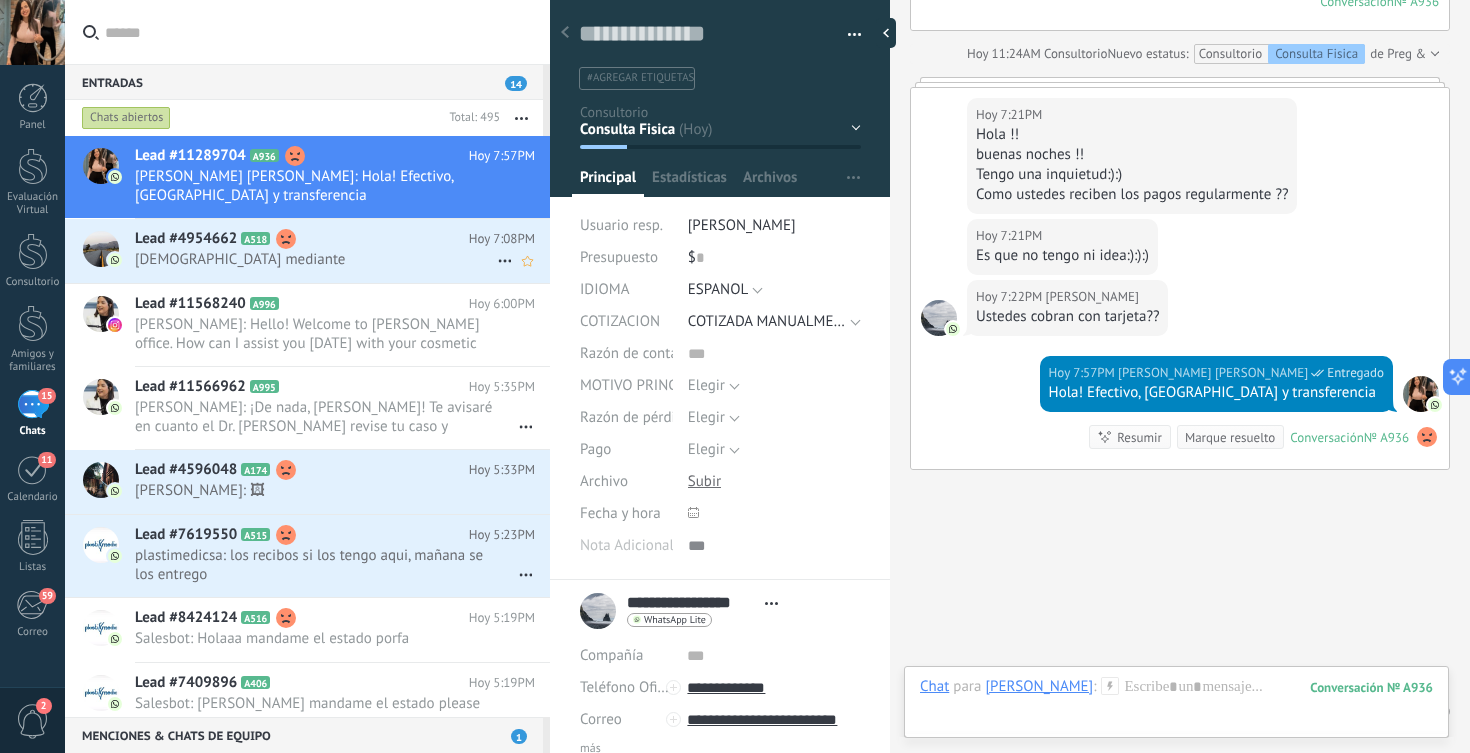 click on "Lead #4954662" at bounding box center (186, 239) 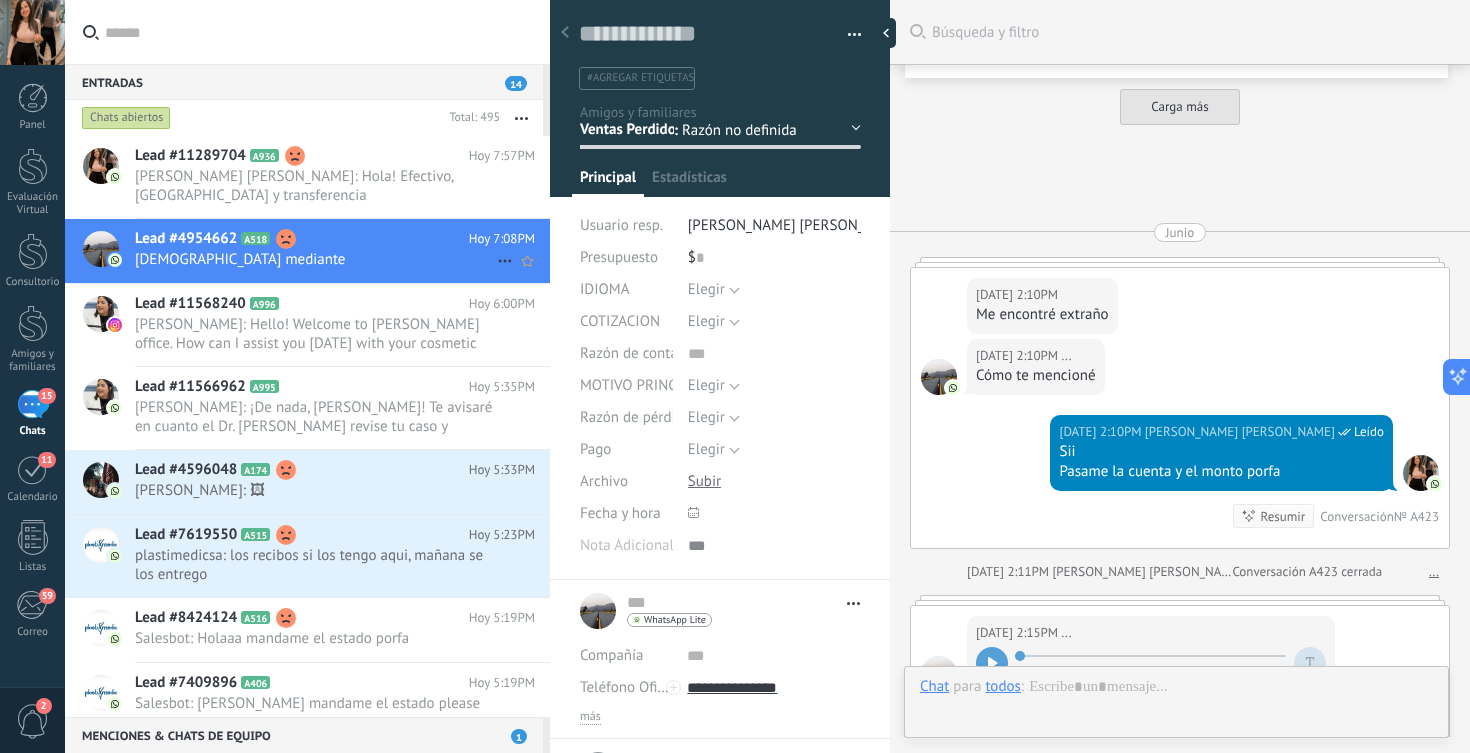 scroll, scrollTop: 30, scrollLeft: 0, axis: vertical 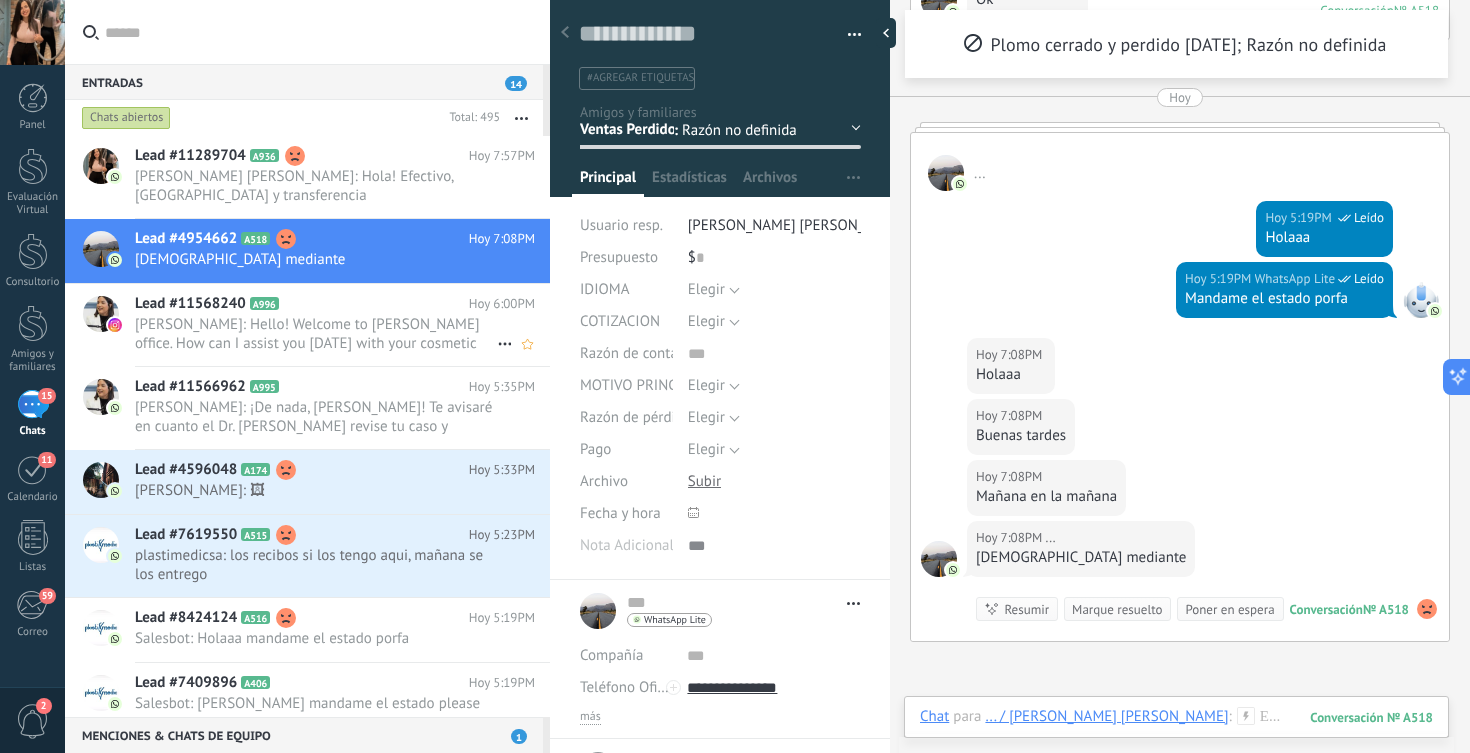 click on "[PERSON_NAME]: Hello! Welcome to [PERSON_NAME] office.
How can I assist you [DATE] with your cosmetic surgery process?" at bounding box center [316, 334] 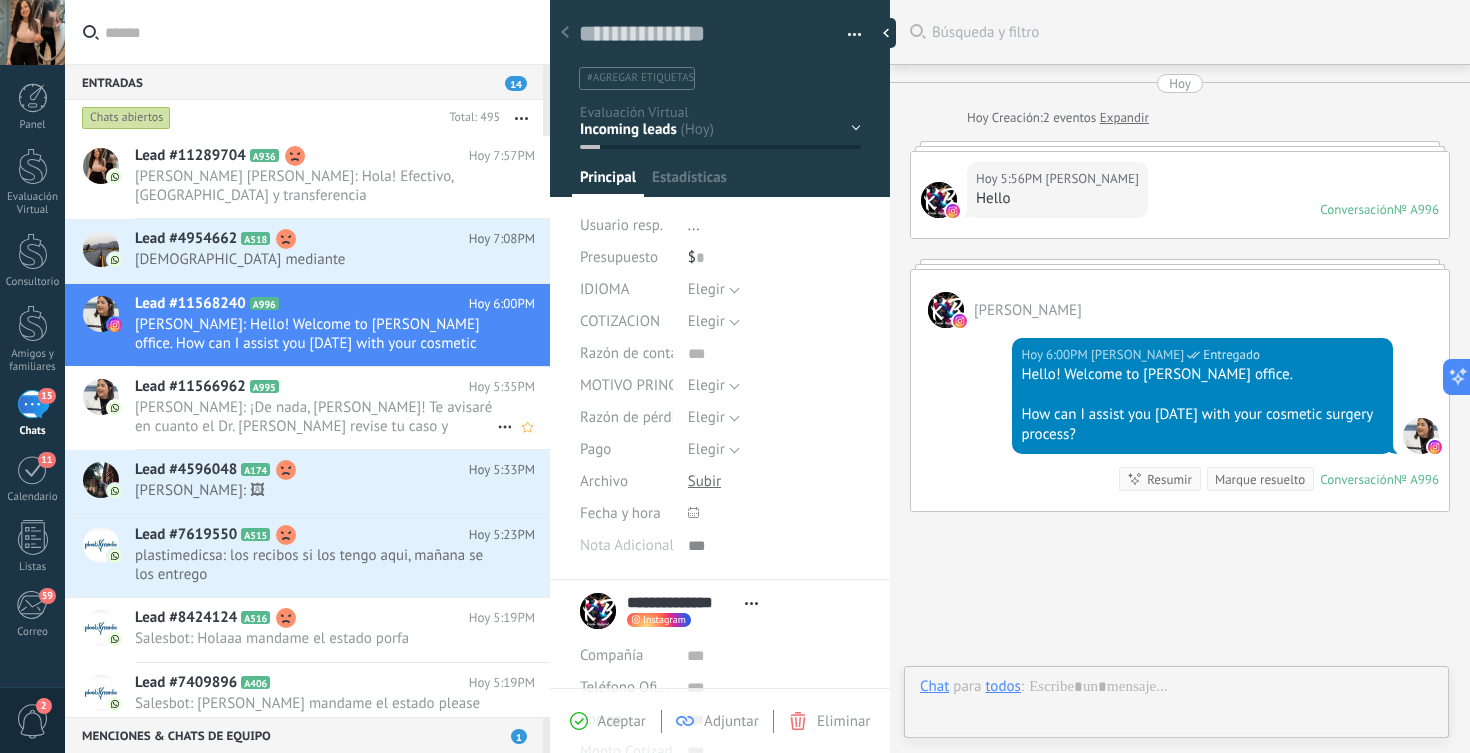 scroll, scrollTop: 20, scrollLeft: 0, axis: vertical 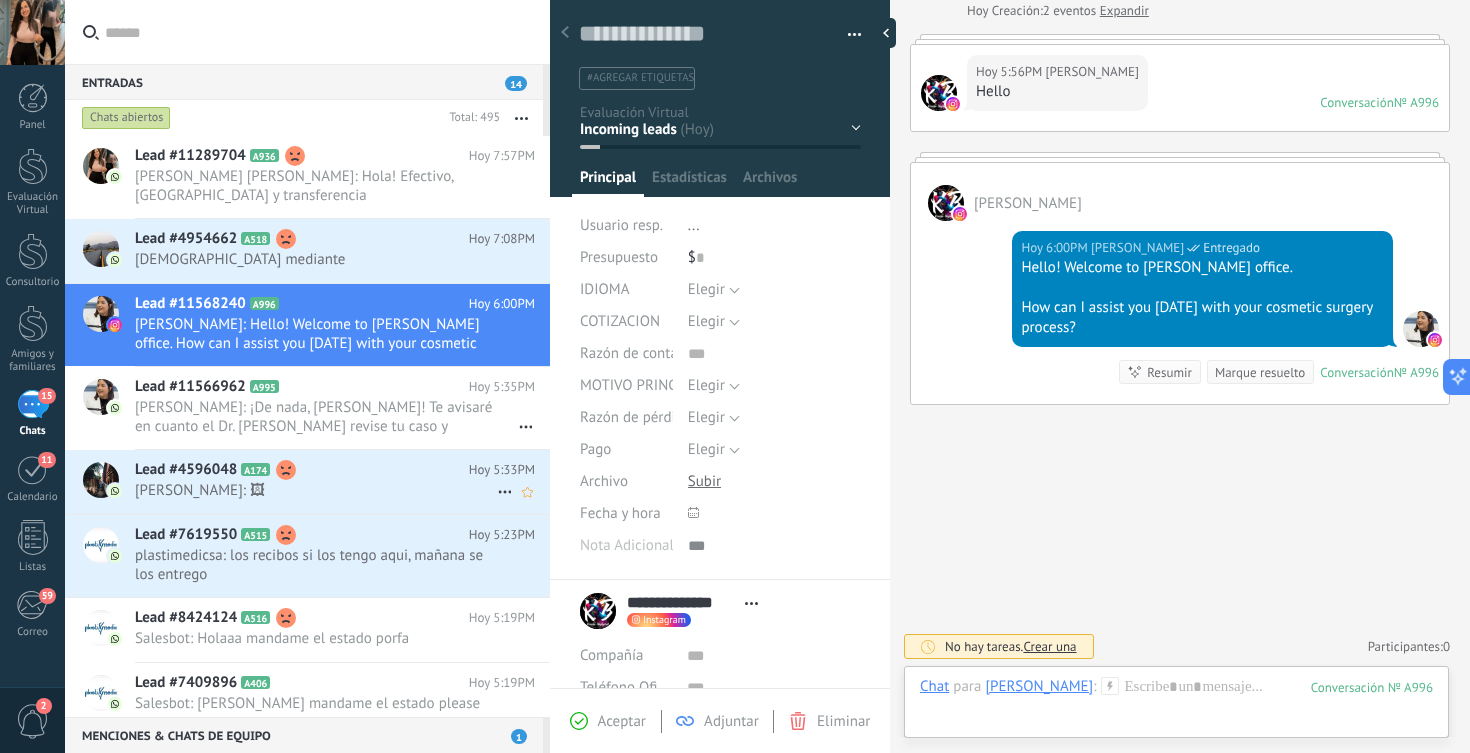 click on "Lead #4596048
A174" at bounding box center [302, 470] 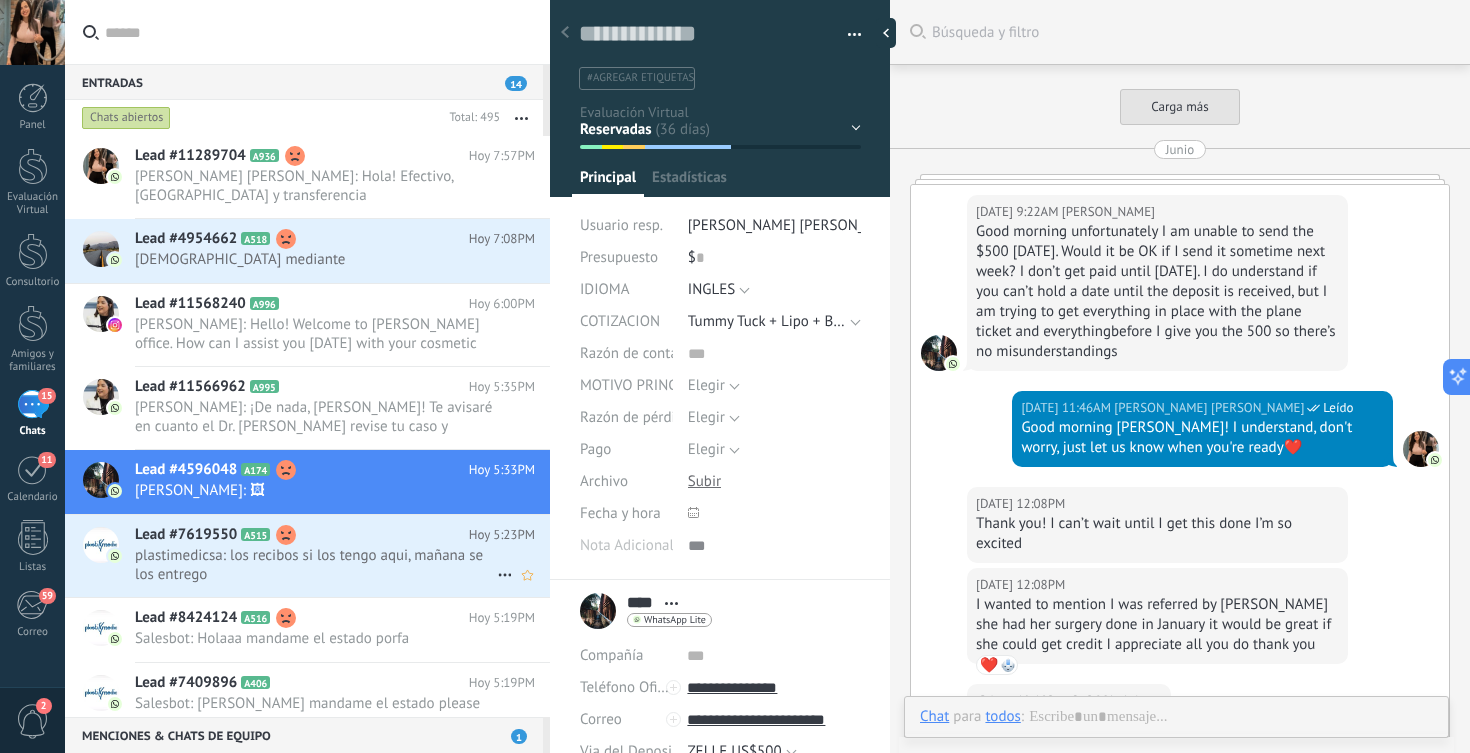 scroll, scrollTop: 30, scrollLeft: 0, axis: vertical 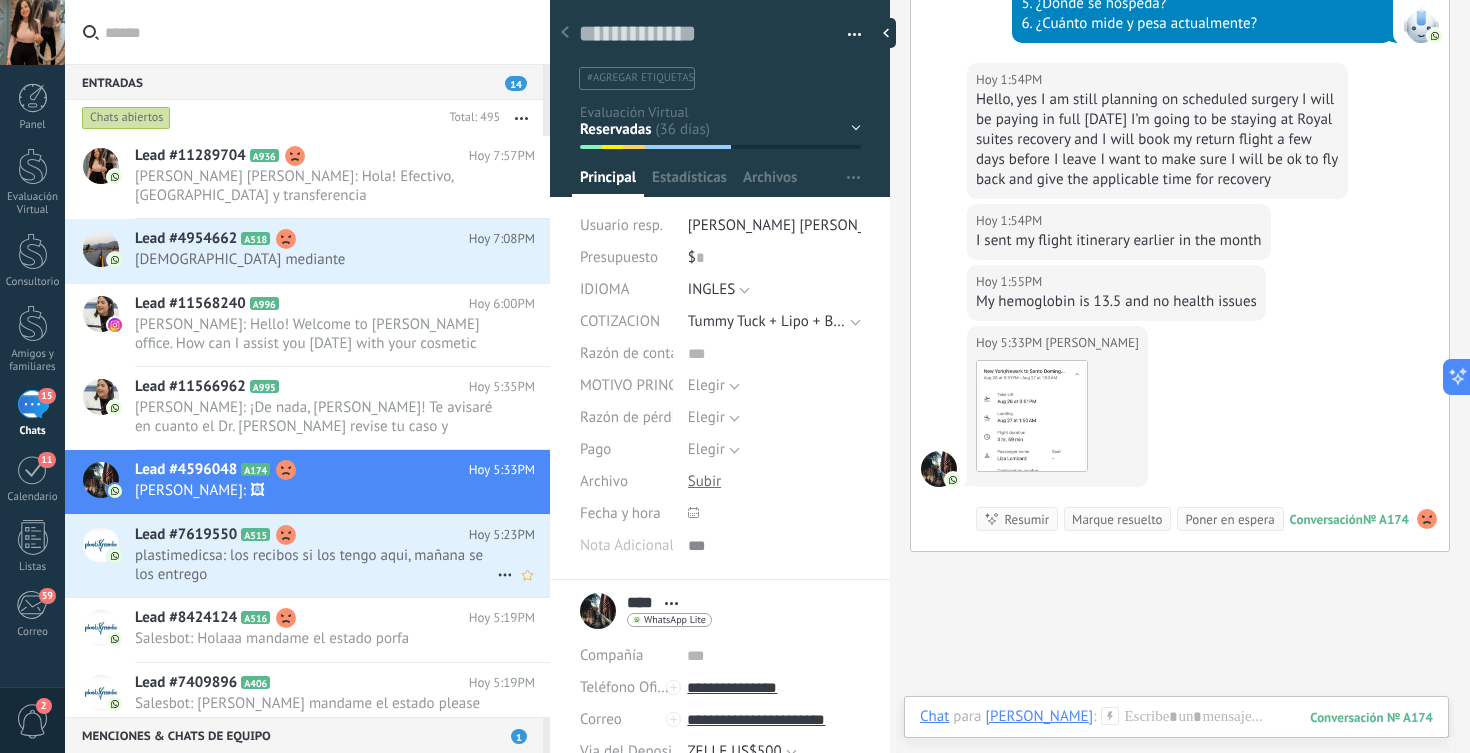 click on "Lead #7619550
A515" at bounding box center [302, 535] 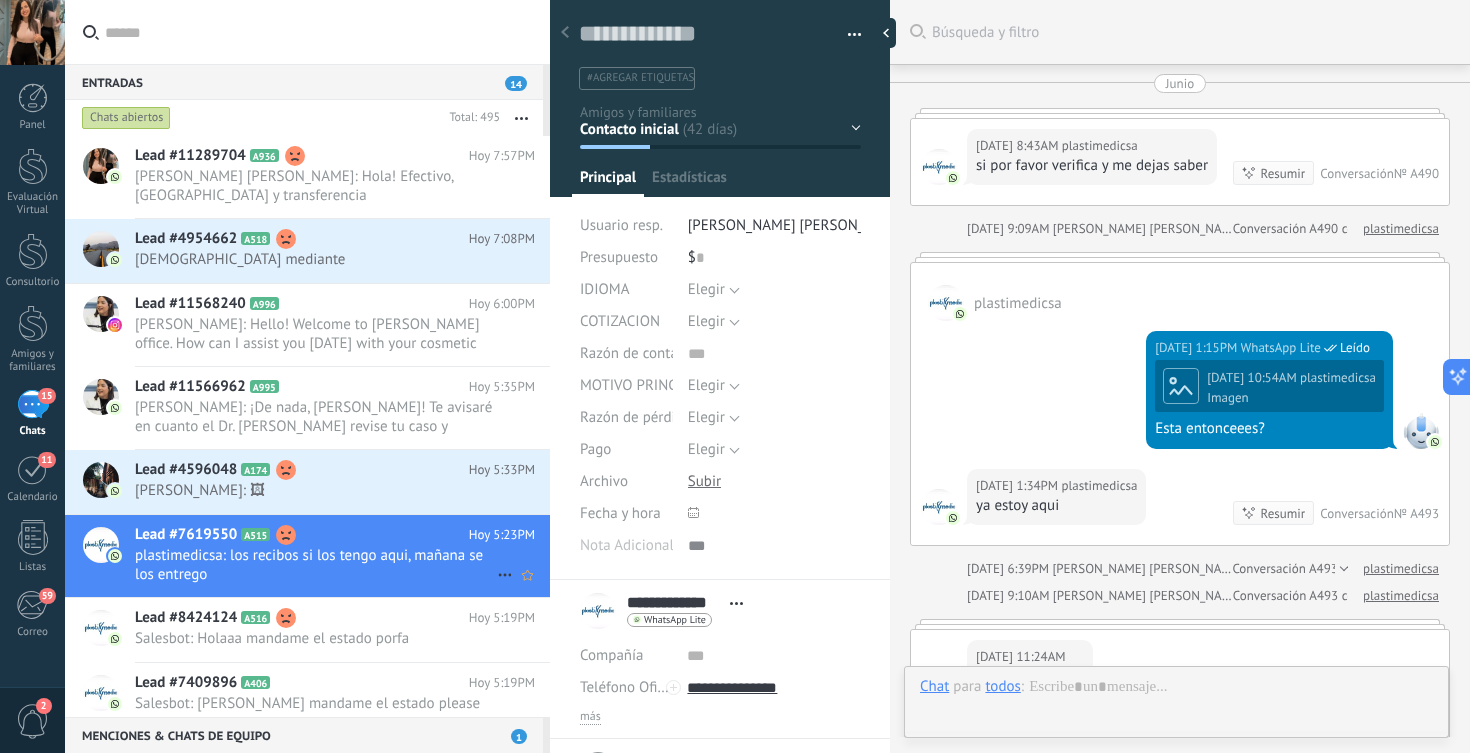 scroll, scrollTop: 30, scrollLeft: 0, axis: vertical 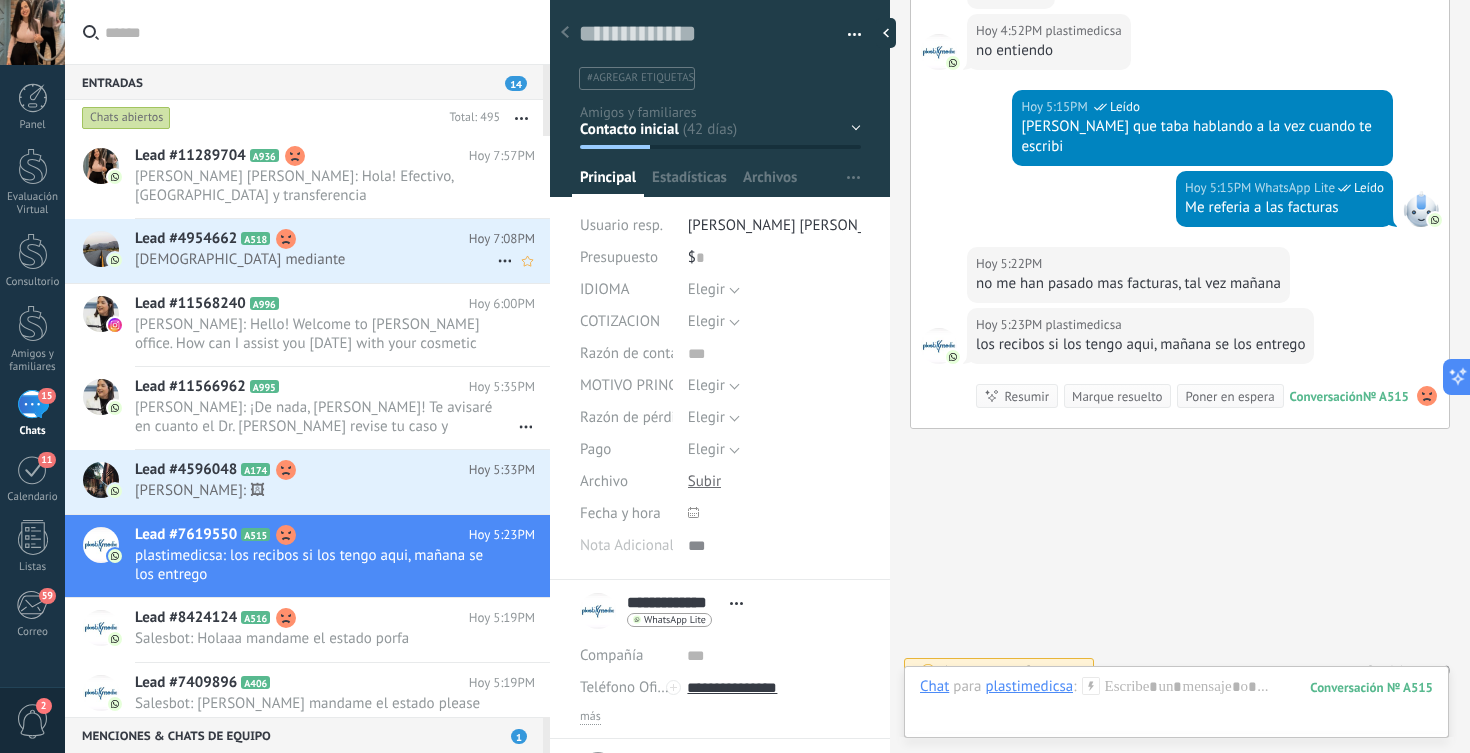 click on "Lead #4954662
A518" at bounding box center (302, 239) 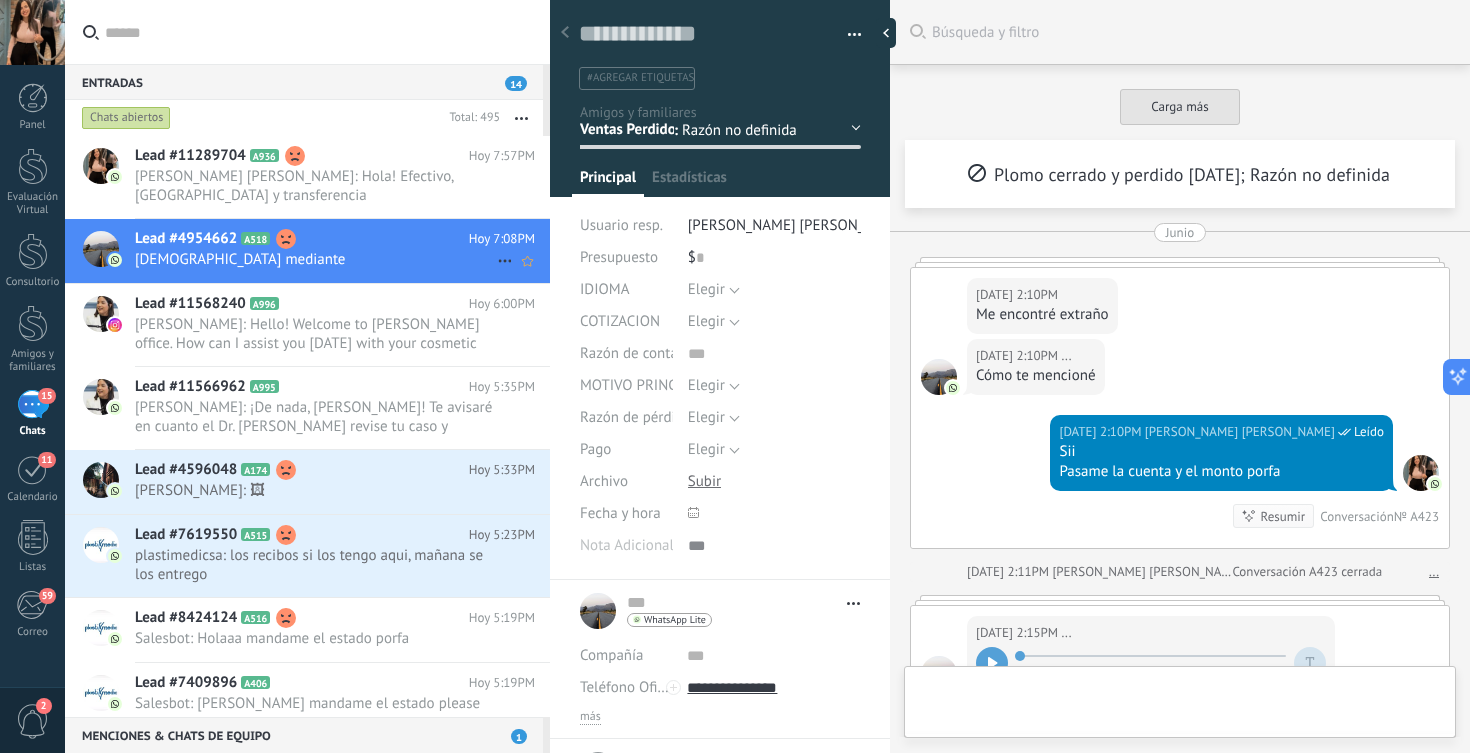scroll, scrollTop: 30, scrollLeft: 0, axis: vertical 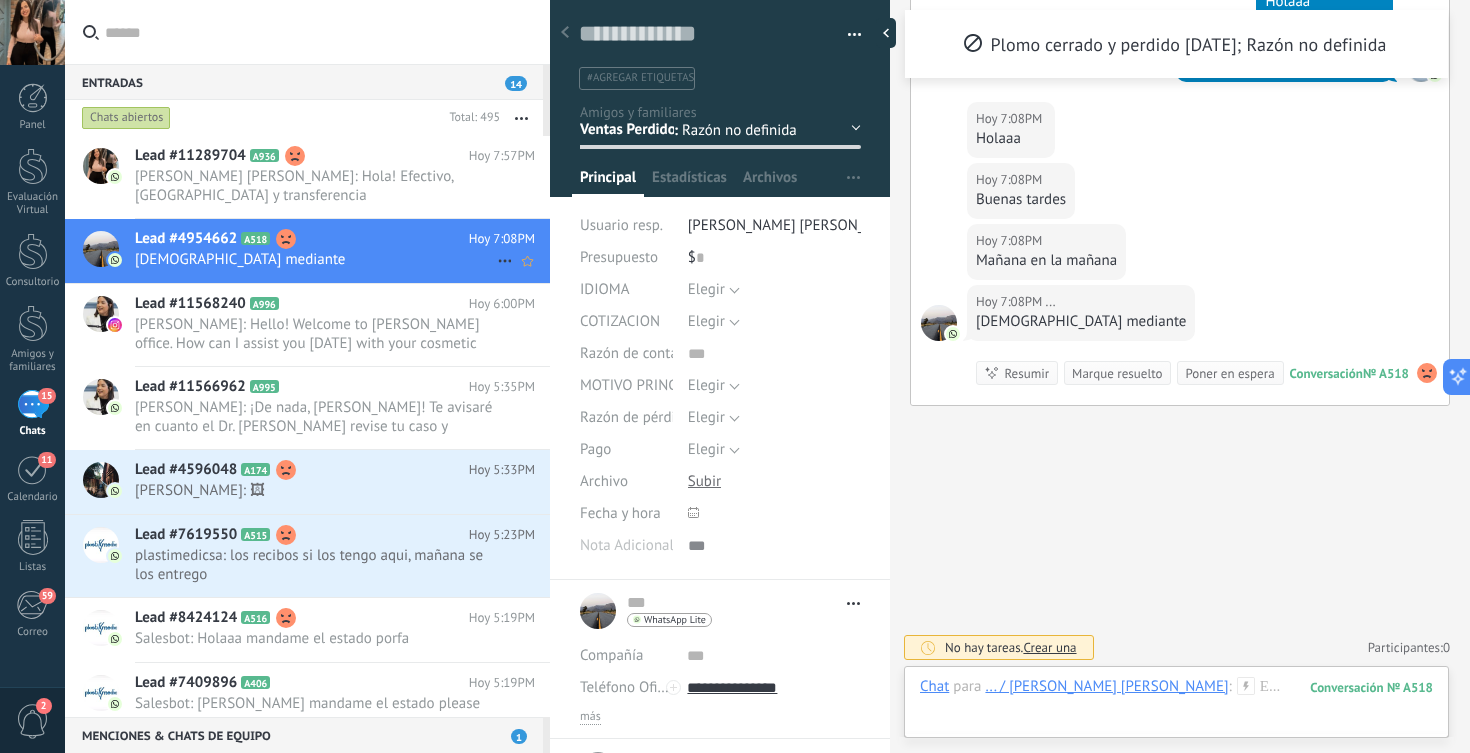 click 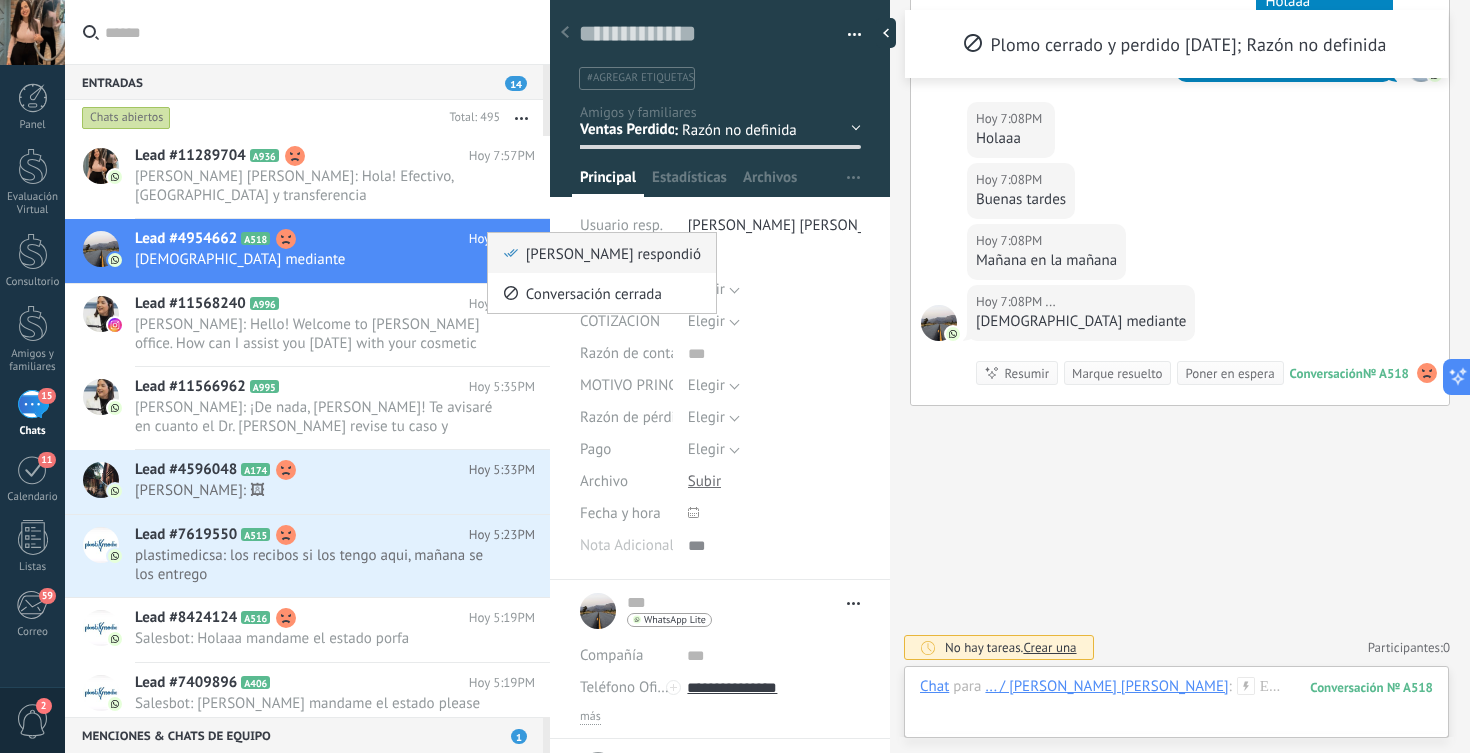 click 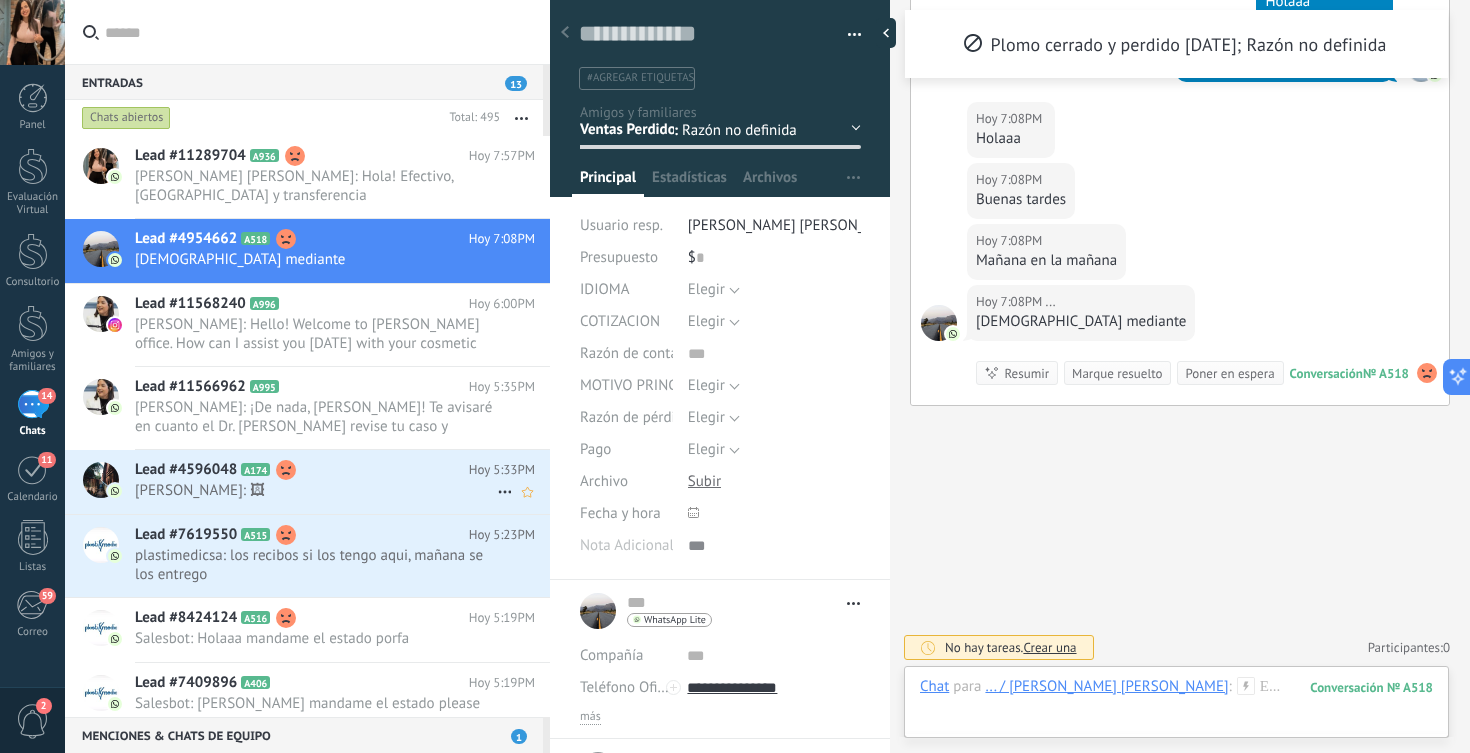 scroll, scrollTop: 4224, scrollLeft: 0, axis: vertical 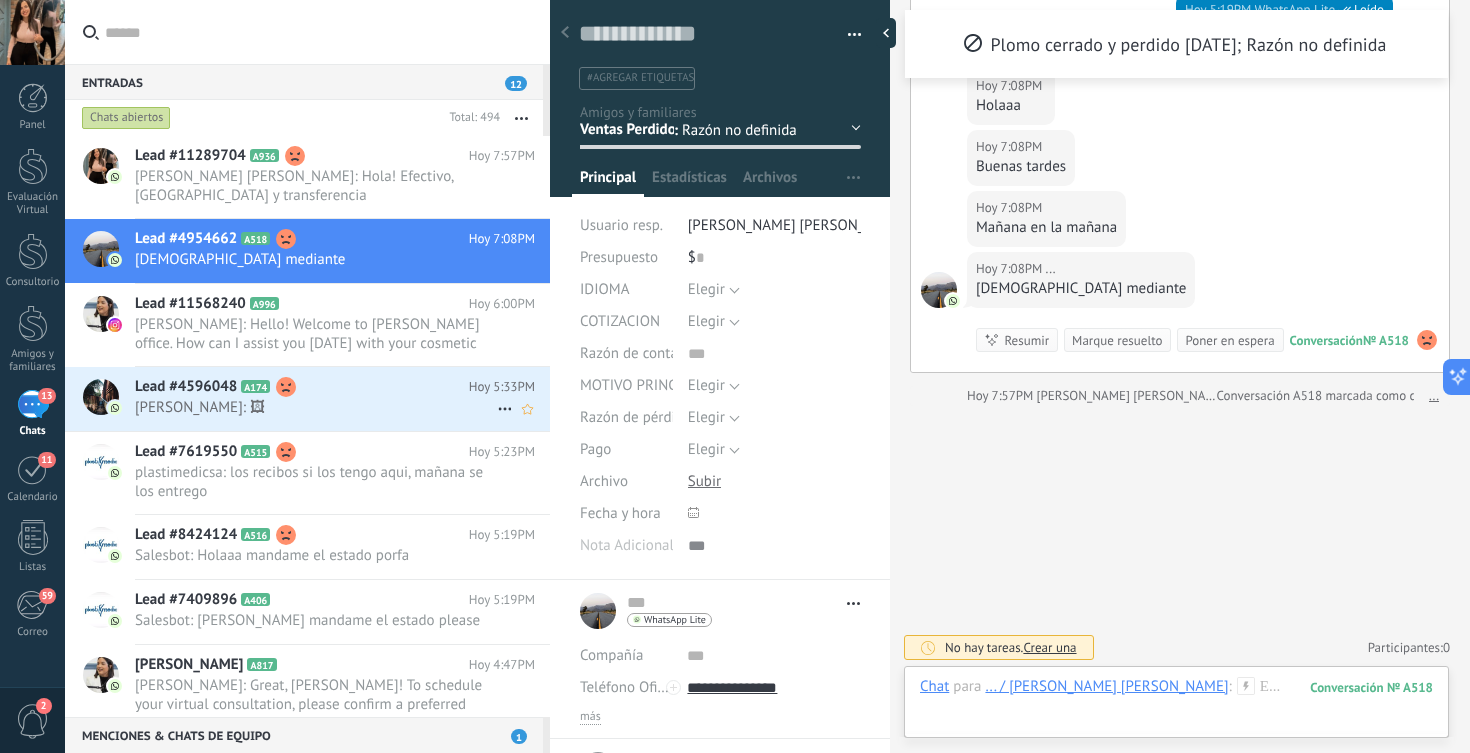 click on "Lead #4596048
A174
[DATE] 5:33PM
[PERSON_NAME]: 🖼" at bounding box center [342, 398] 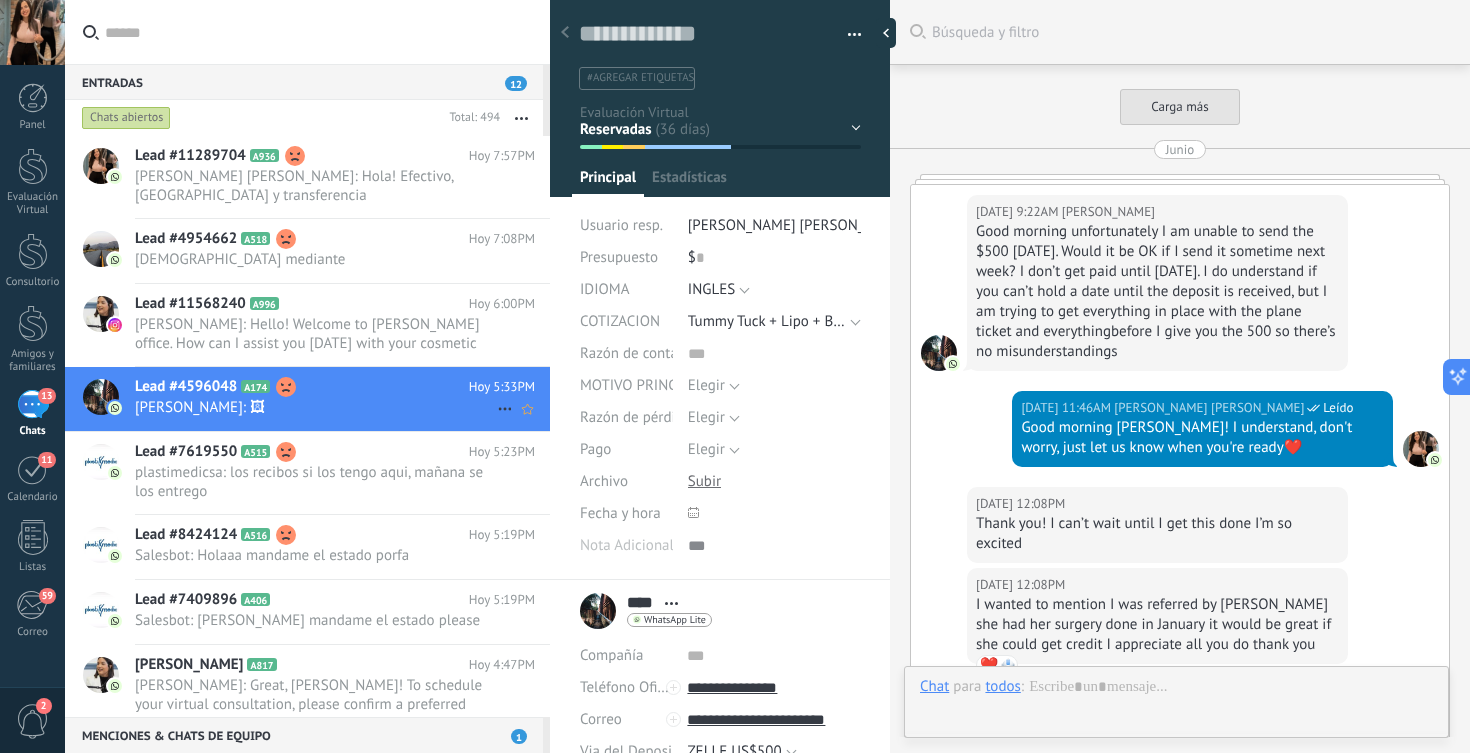 scroll, scrollTop: 30, scrollLeft: 0, axis: vertical 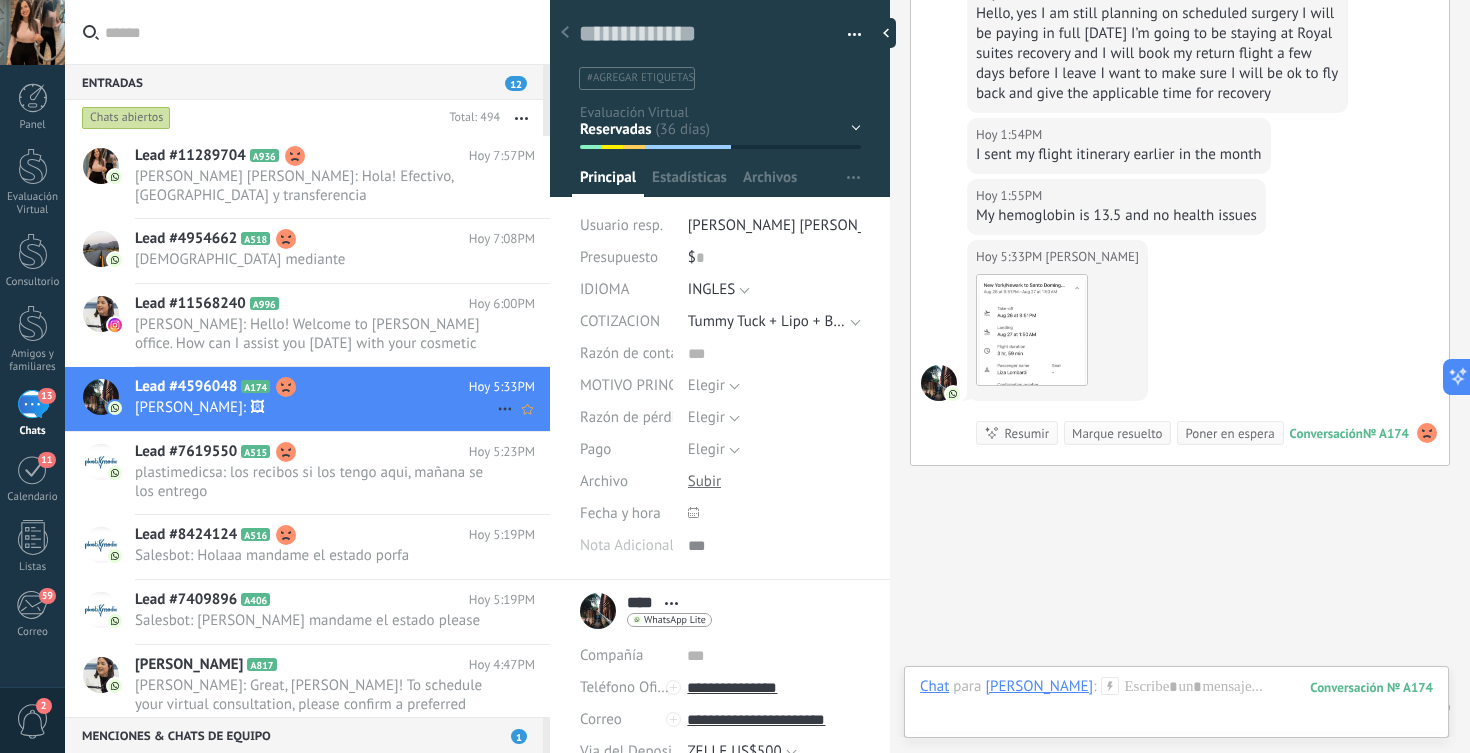 click 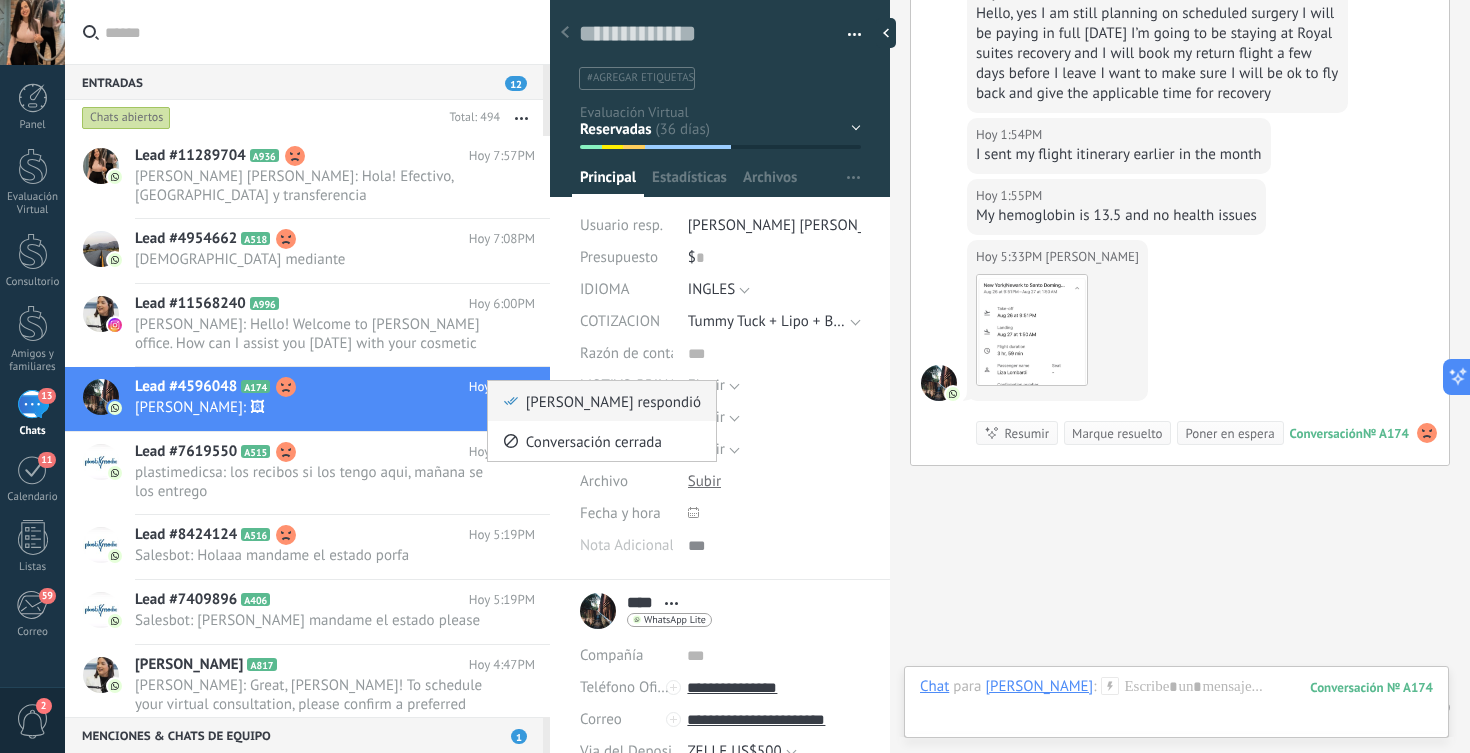 click at bounding box center (511, 401) 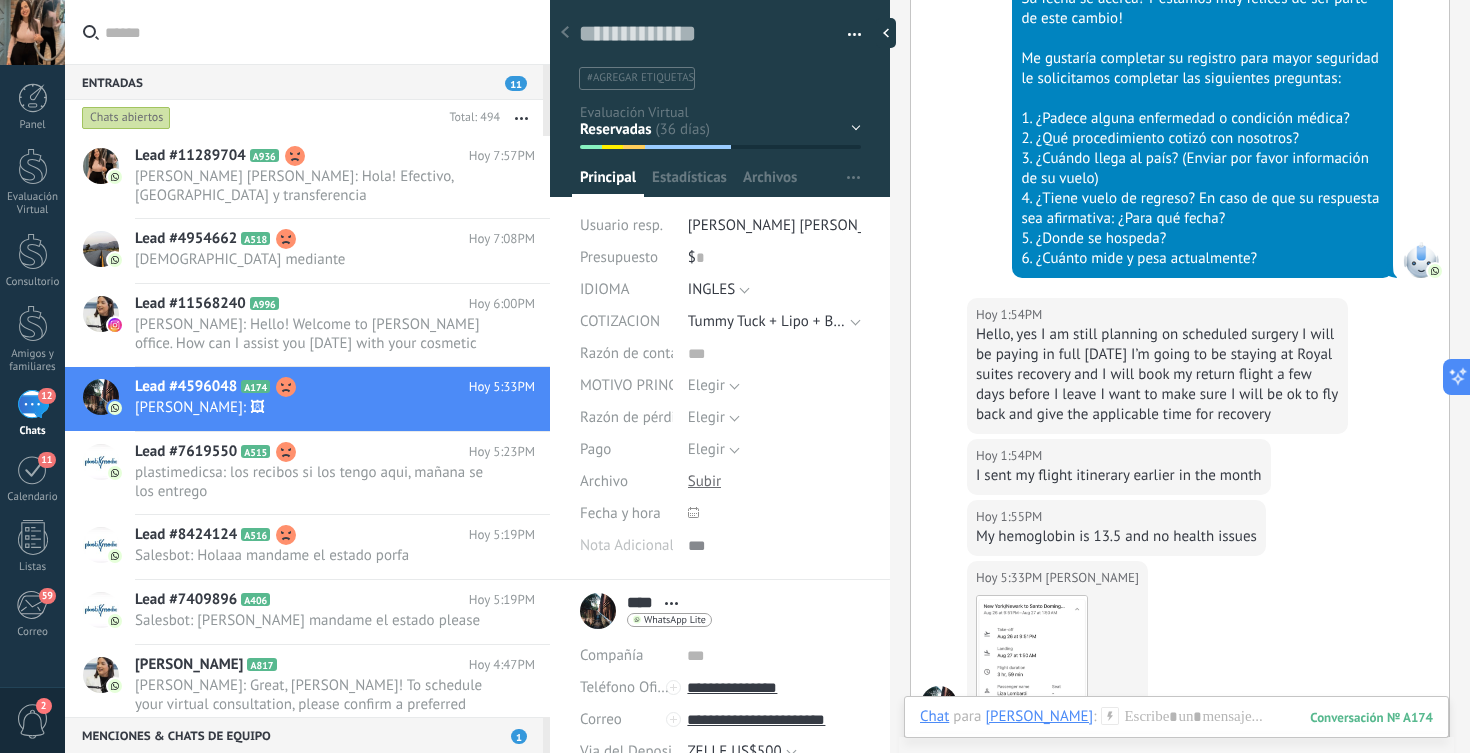 scroll, scrollTop: 5543, scrollLeft: 0, axis: vertical 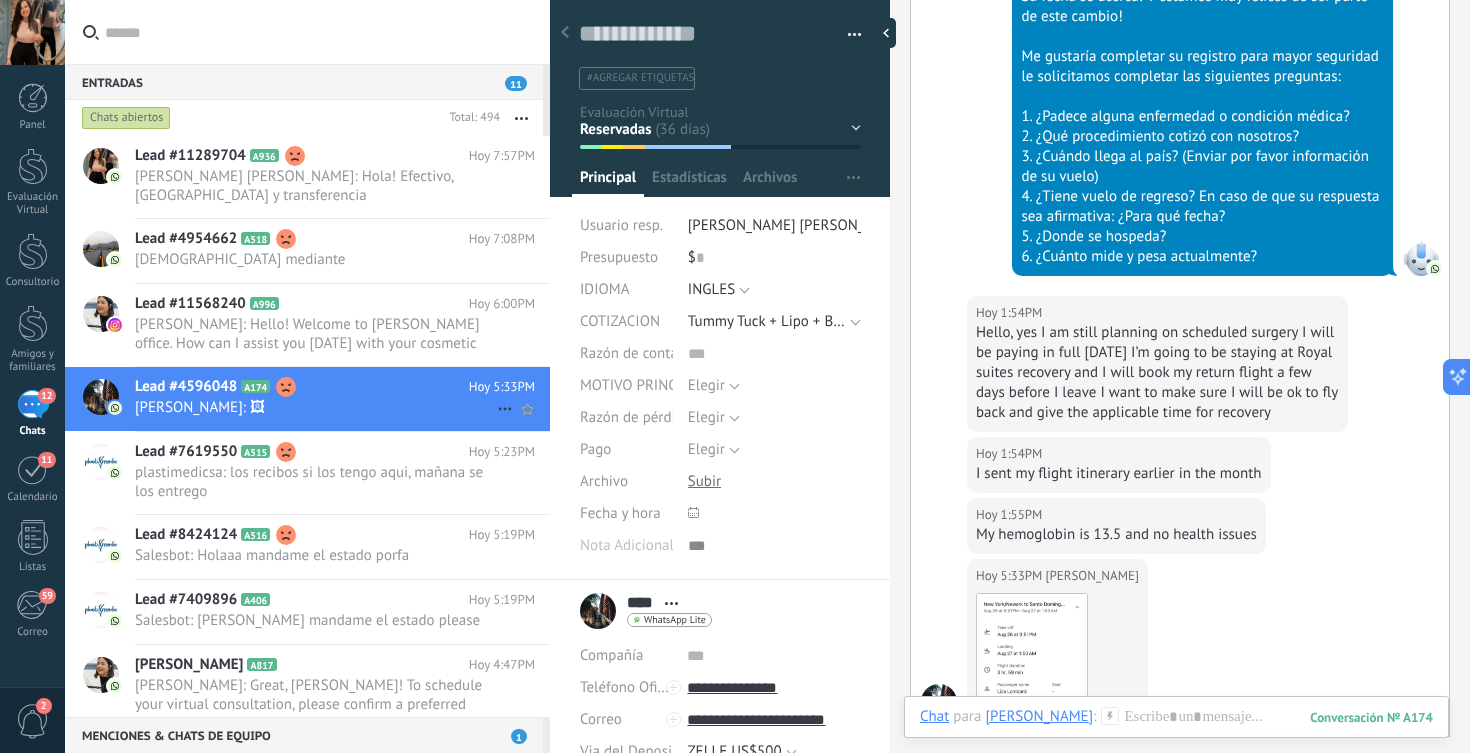click 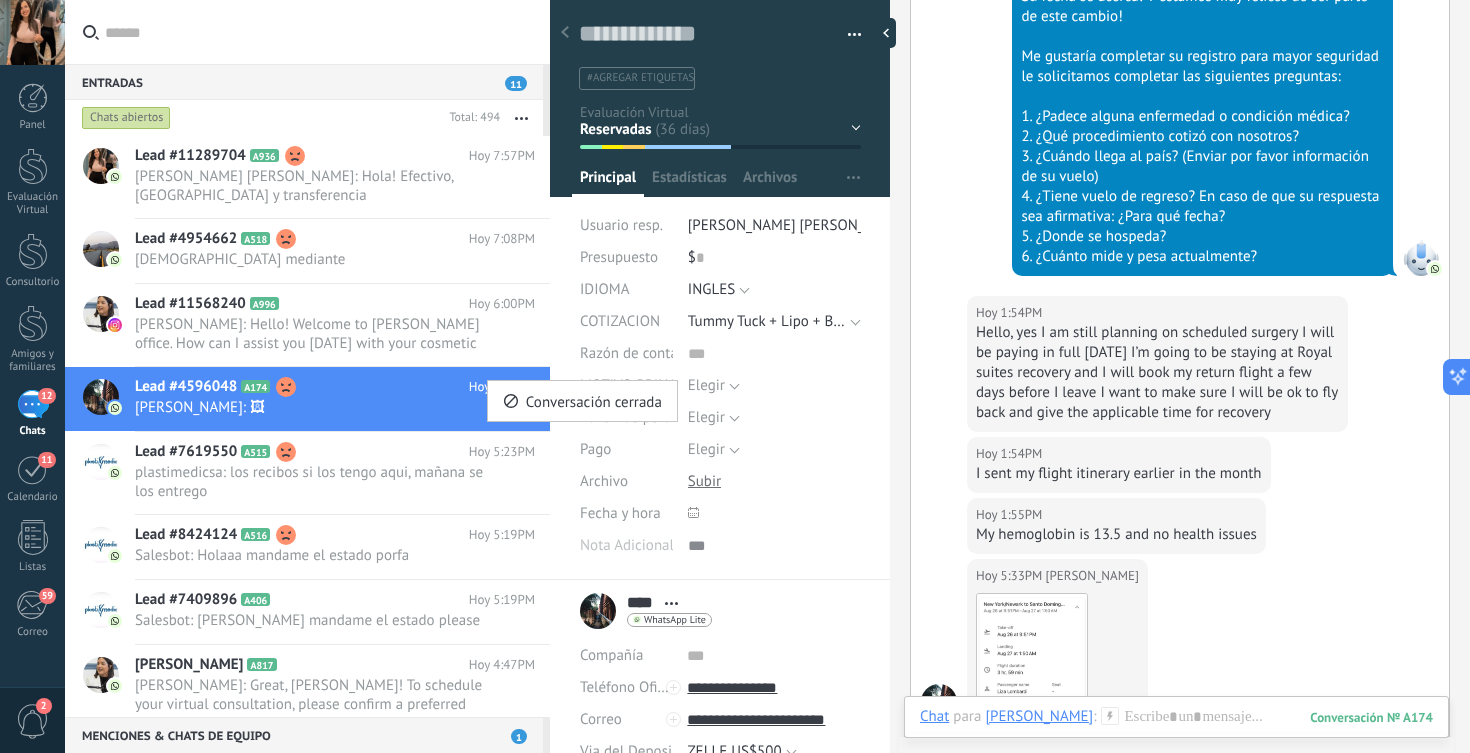 click at bounding box center [735, 376] 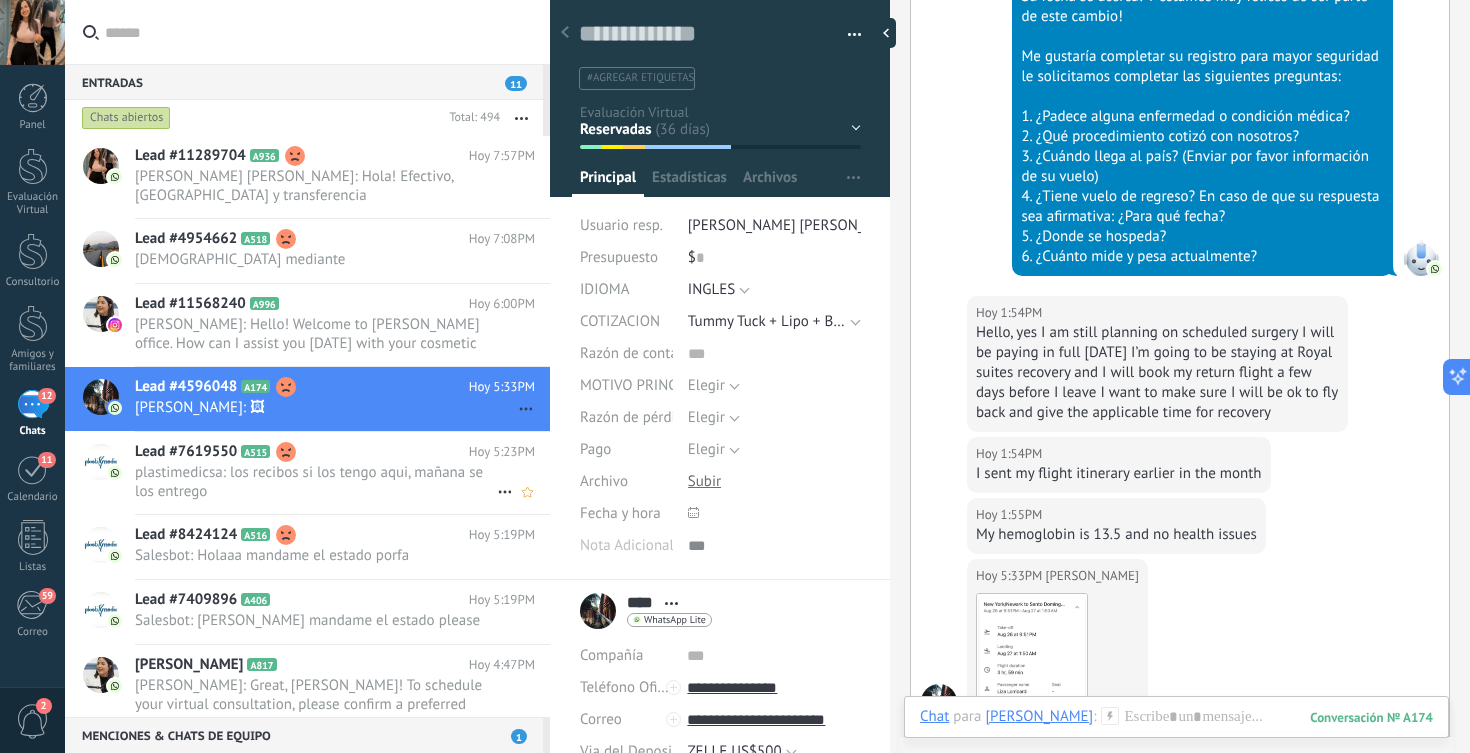 click on "Lead #7619550
A515" at bounding box center [302, 452] 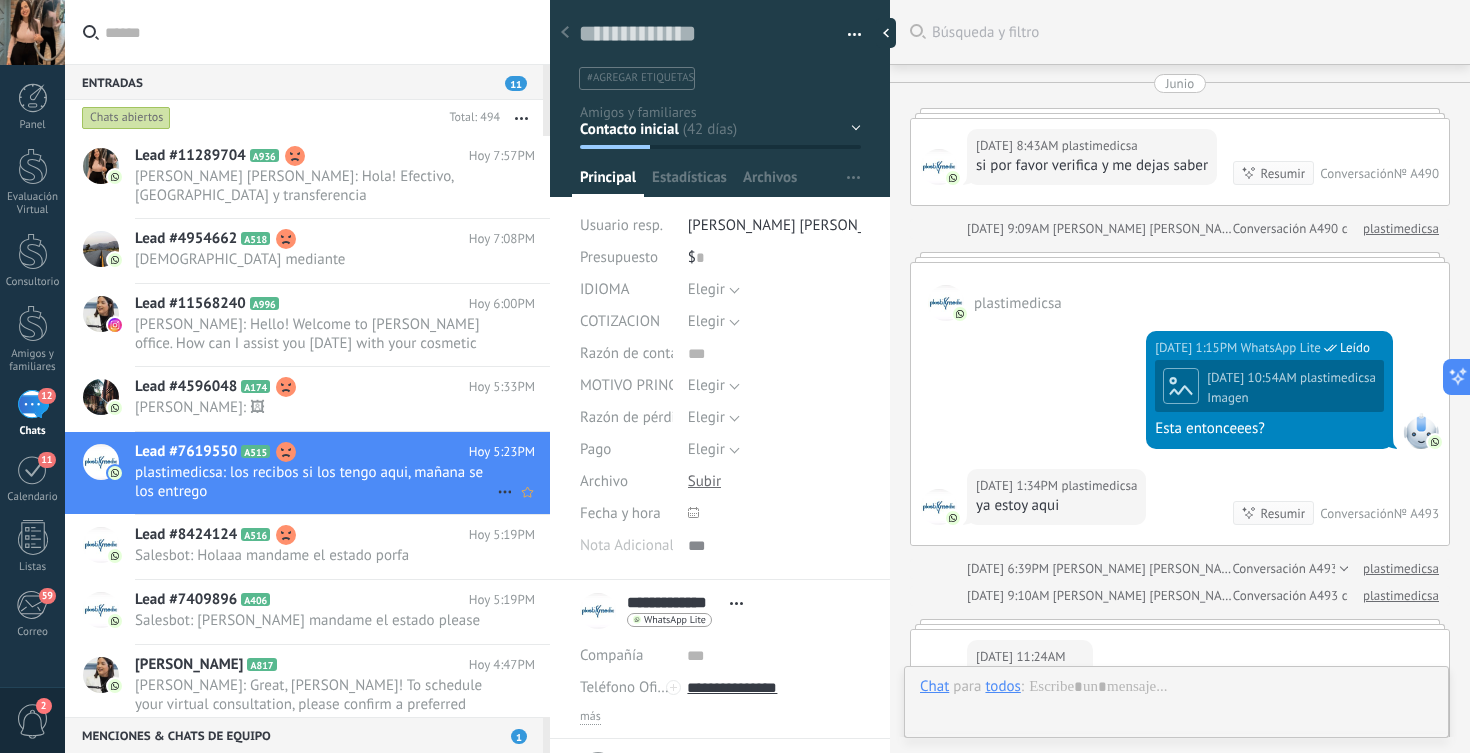 scroll, scrollTop: 30, scrollLeft: 0, axis: vertical 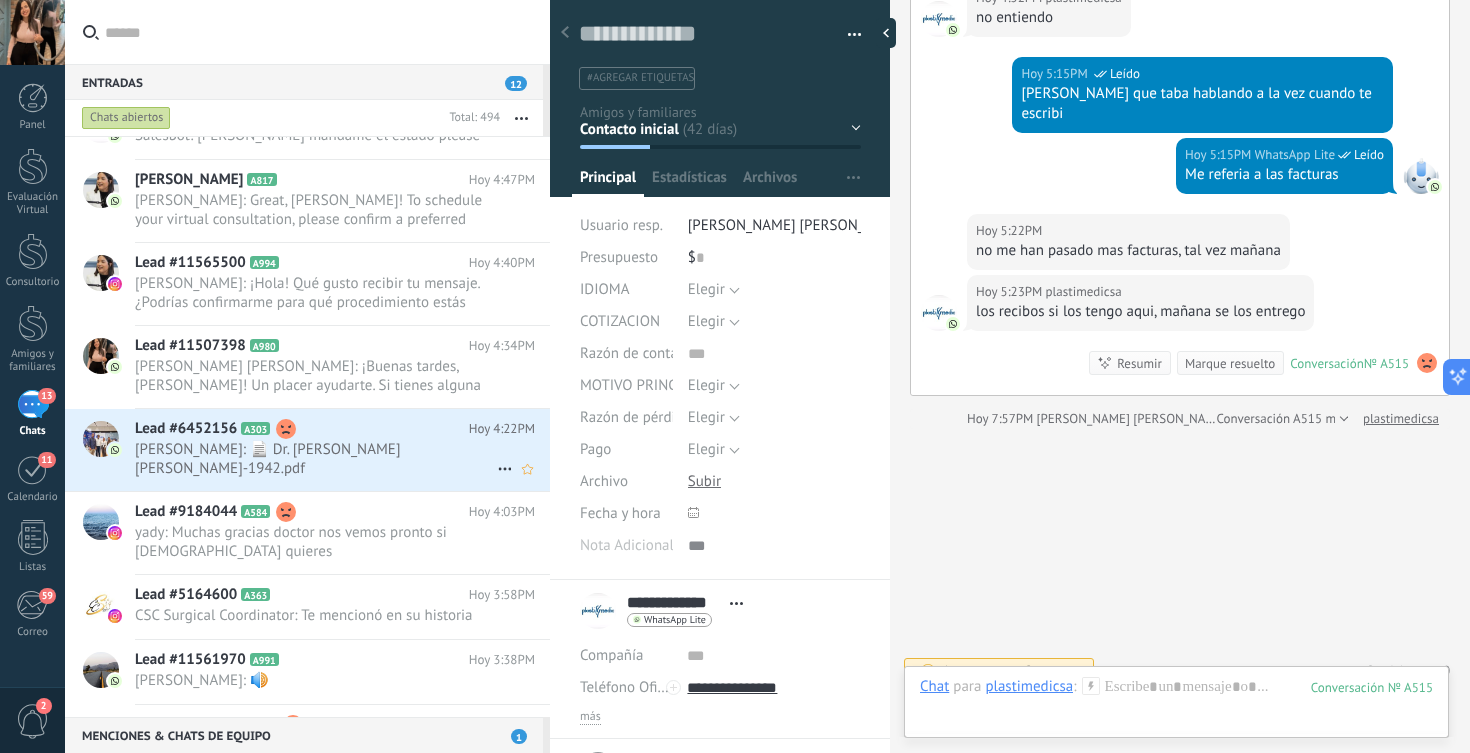 click on "[PERSON_NAME]: 📄 [PERSON_NAME] De [PERSON_NAME] FC-1942.pdf" at bounding box center (316, 459) 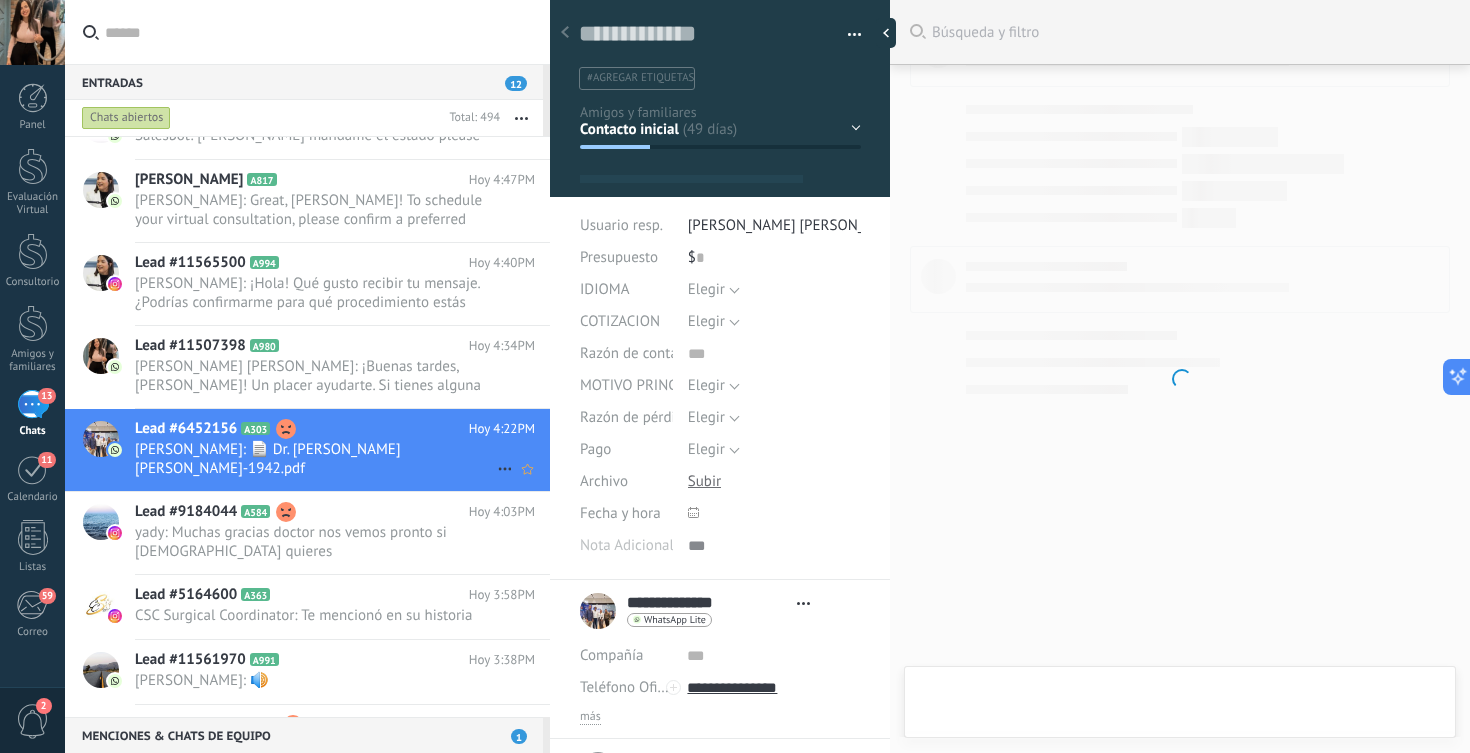 click 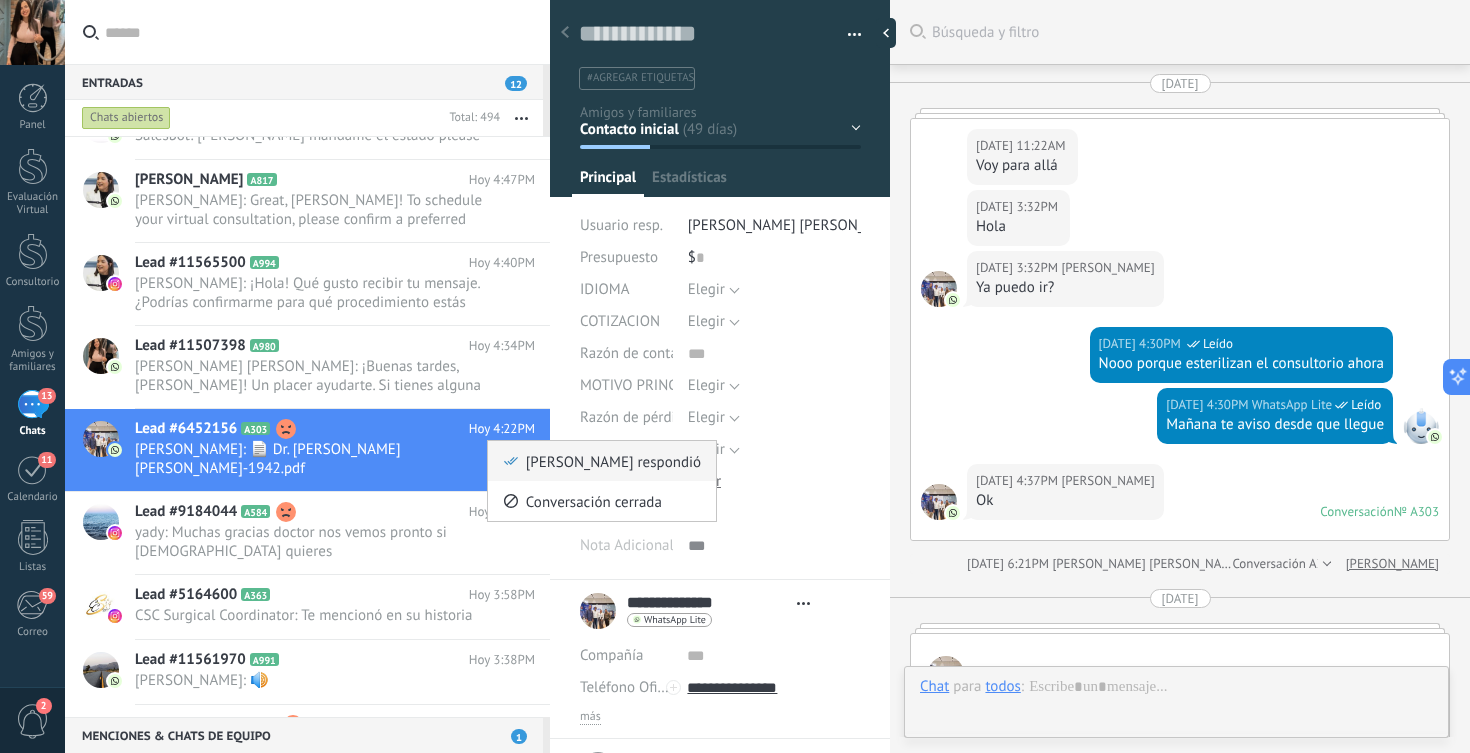 scroll, scrollTop: 3204, scrollLeft: 0, axis: vertical 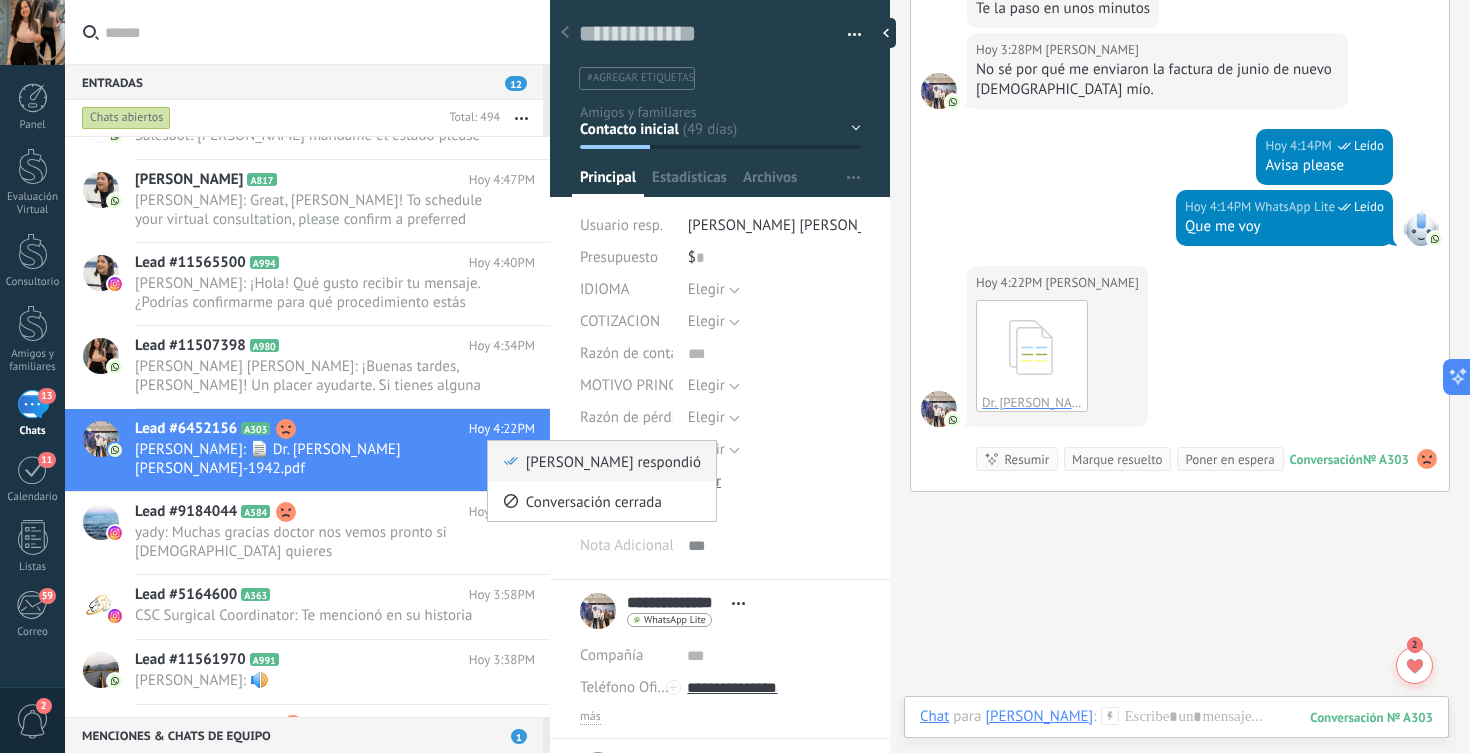 click 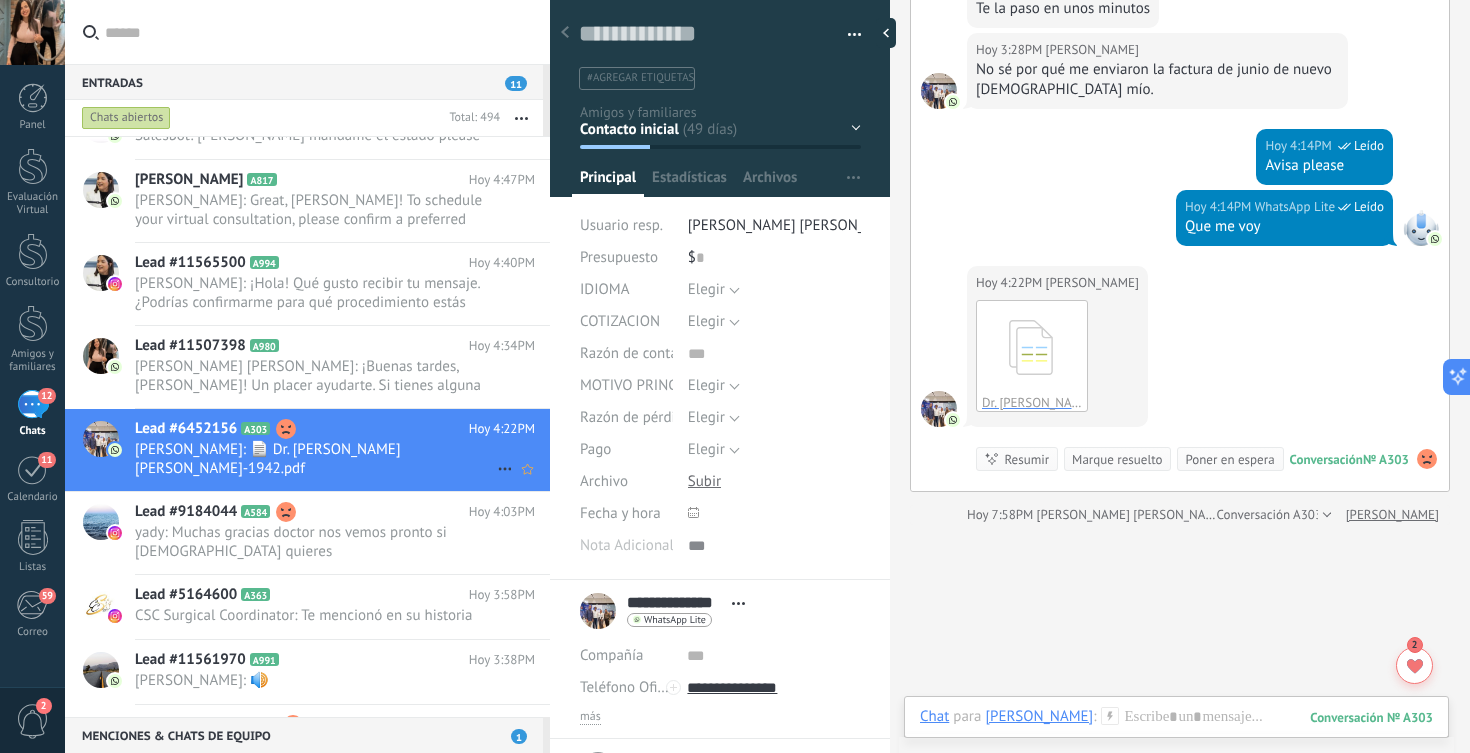 scroll, scrollTop: 3237, scrollLeft: 0, axis: vertical 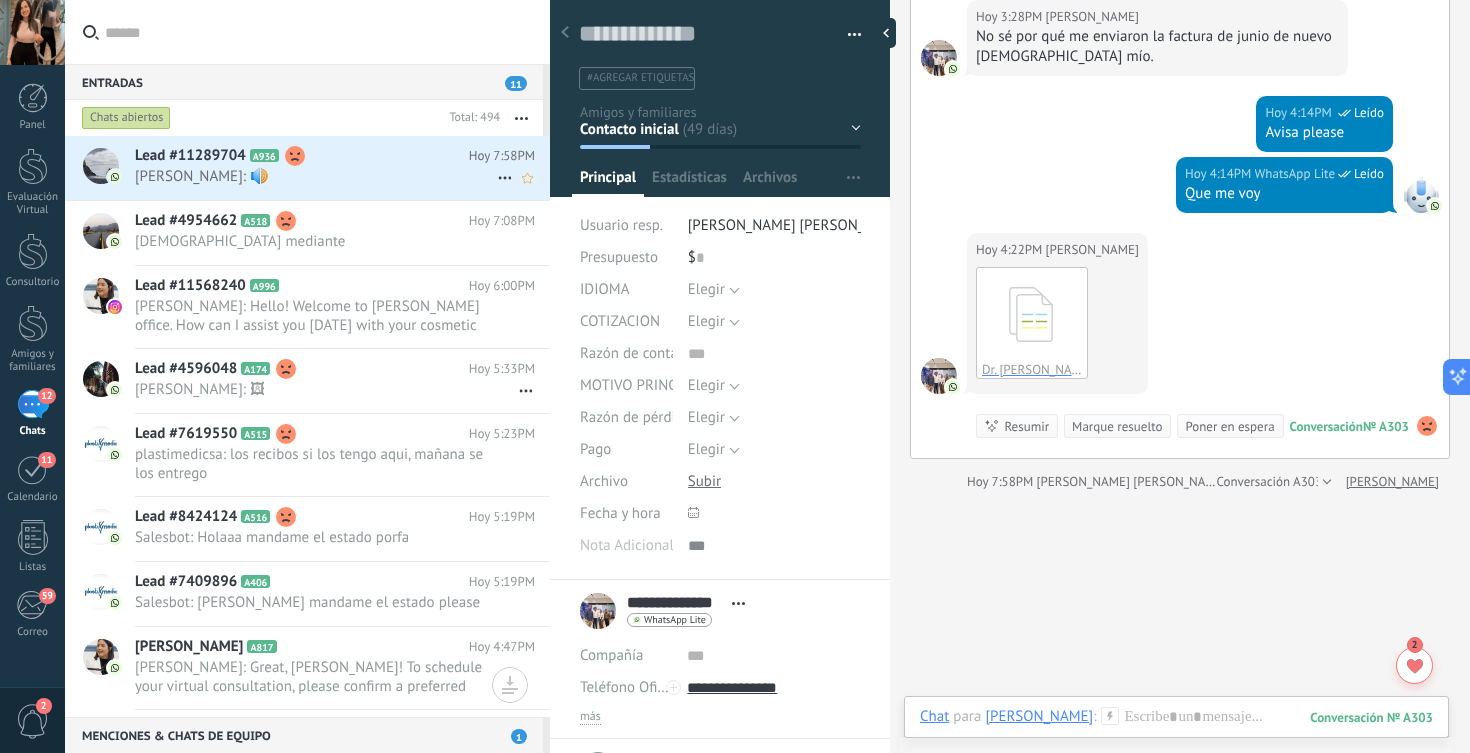 click on "Angélica Mercedez: 🔊" at bounding box center (316, 176) 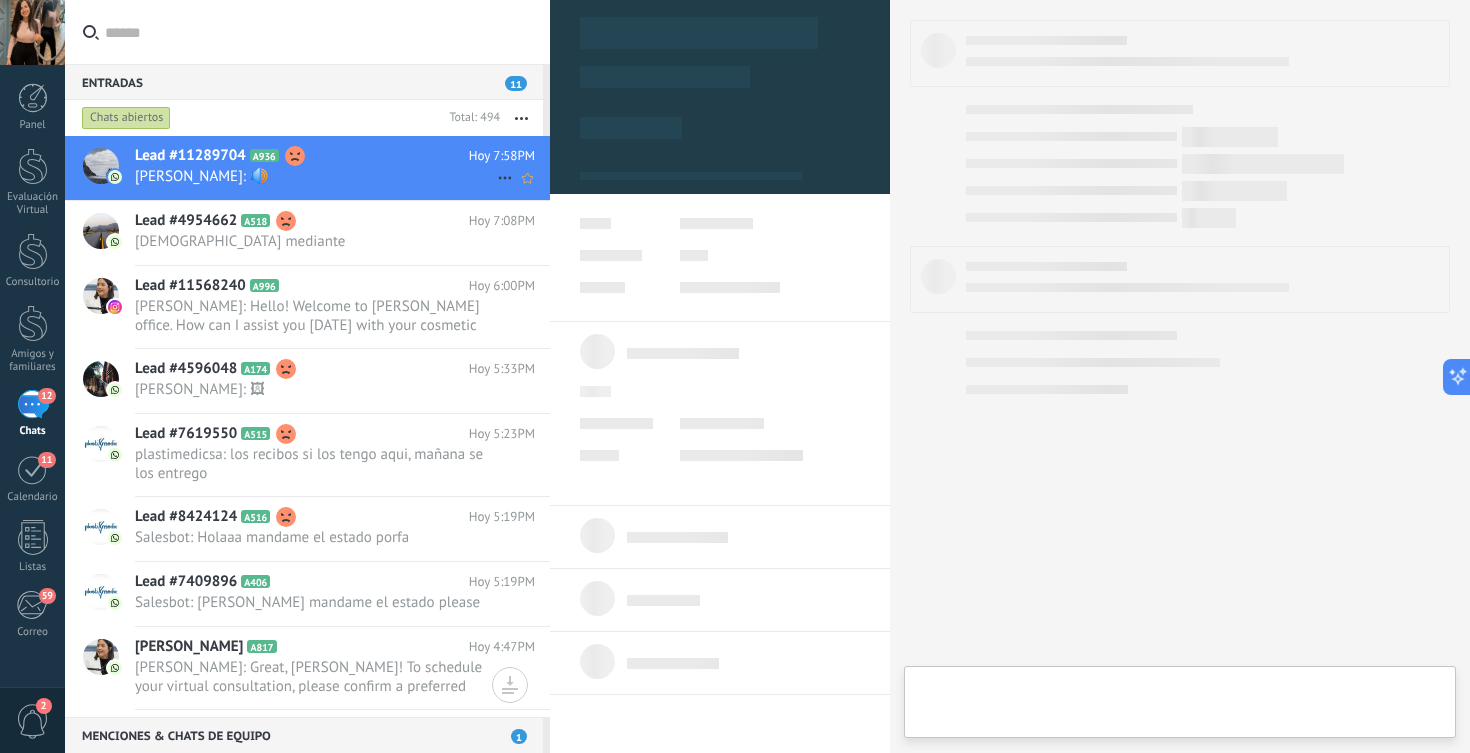 type on "**********" 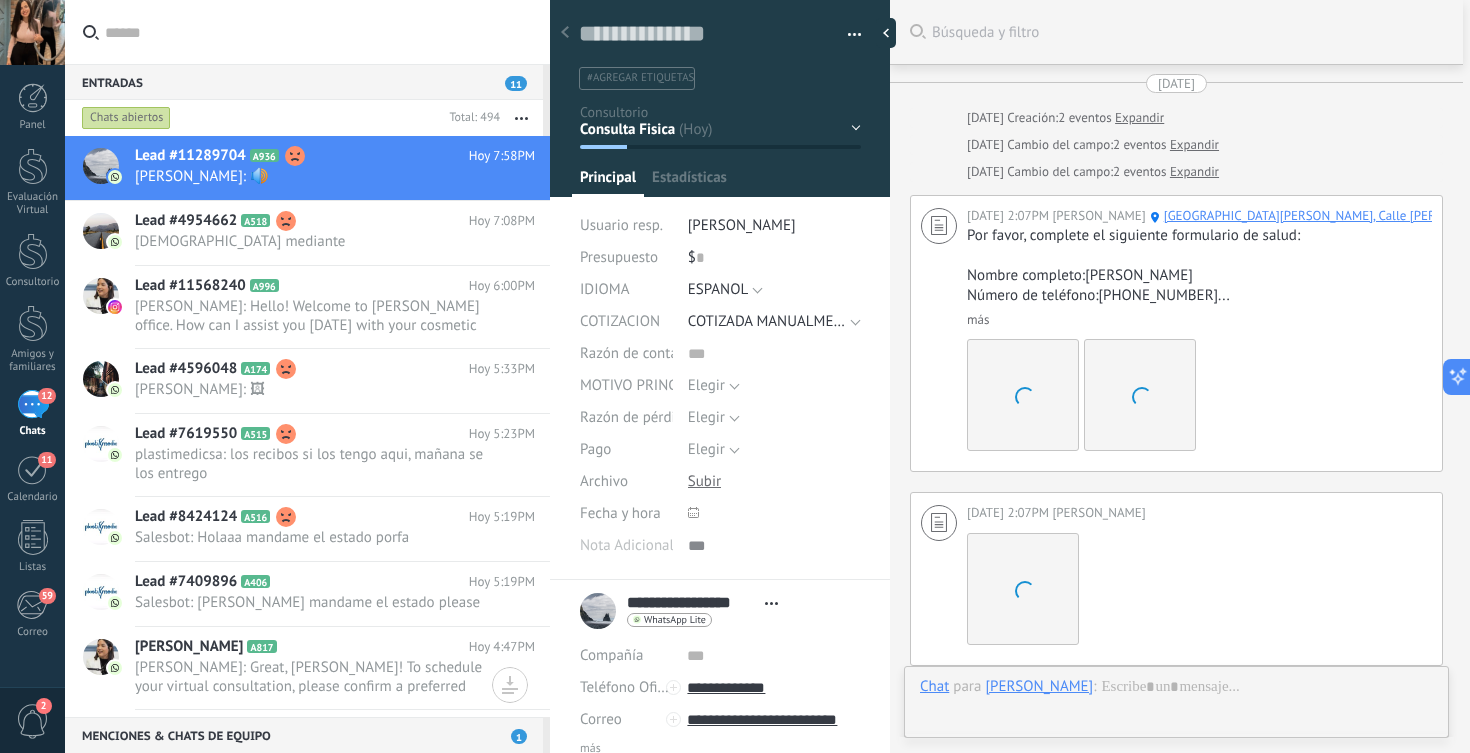 scroll, scrollTop: 30, scrollLeft: 0, axis: vertical 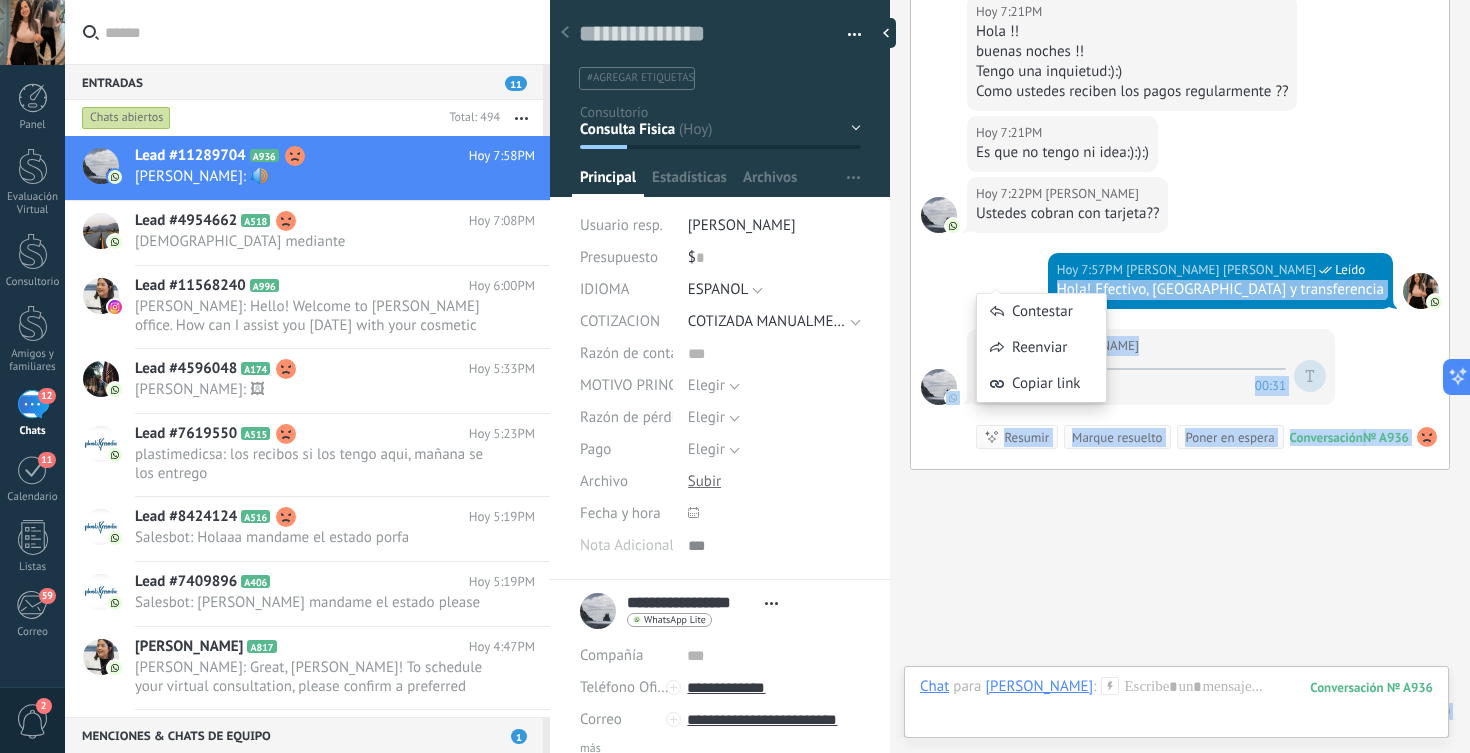drag, startPoint x: 998, startPoint y: 303, endPoint x: 933, endPoint y: 226, distance: 100.76706 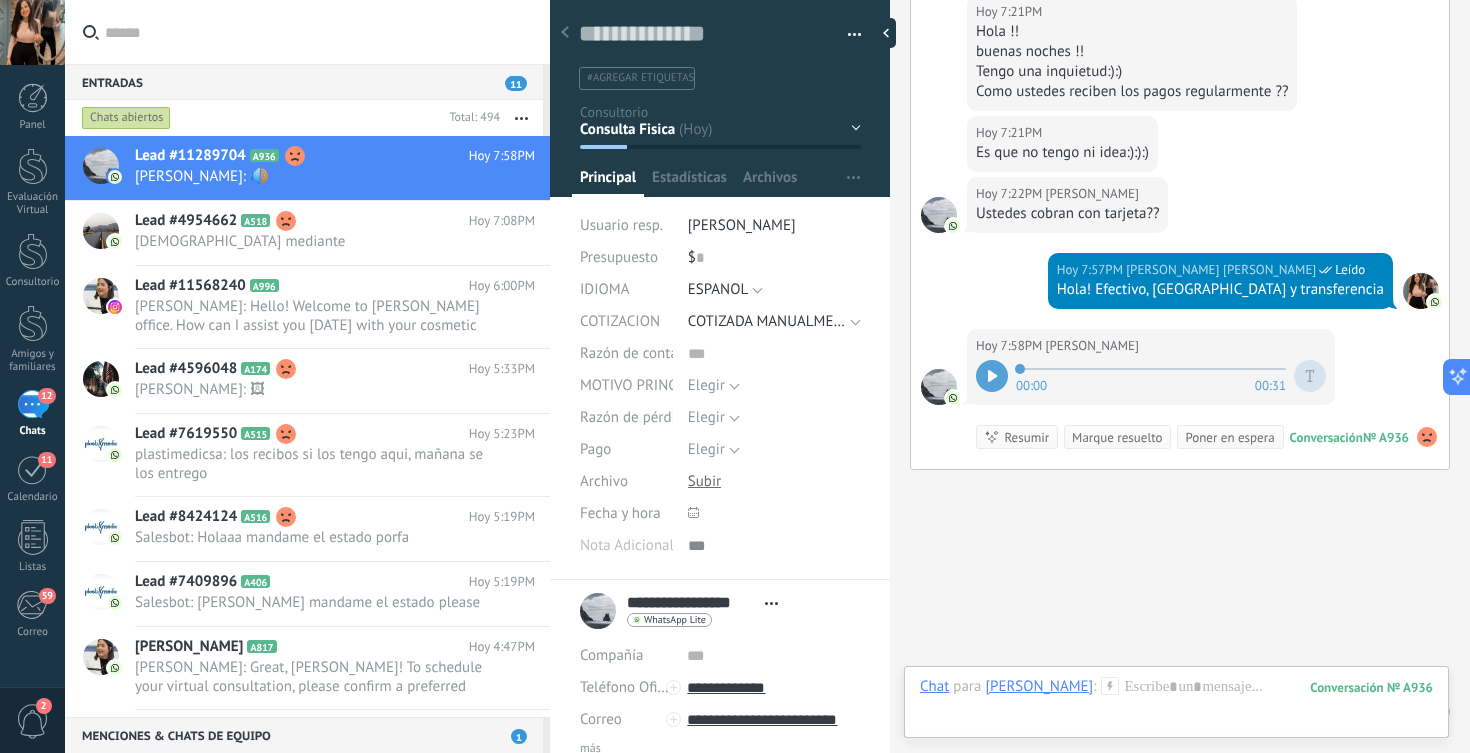 click on "Hoy 7:57PM Maria Elena  Leído Hola! Efectivo, Zelle y transferencia" at bounding box center [1180, 291] 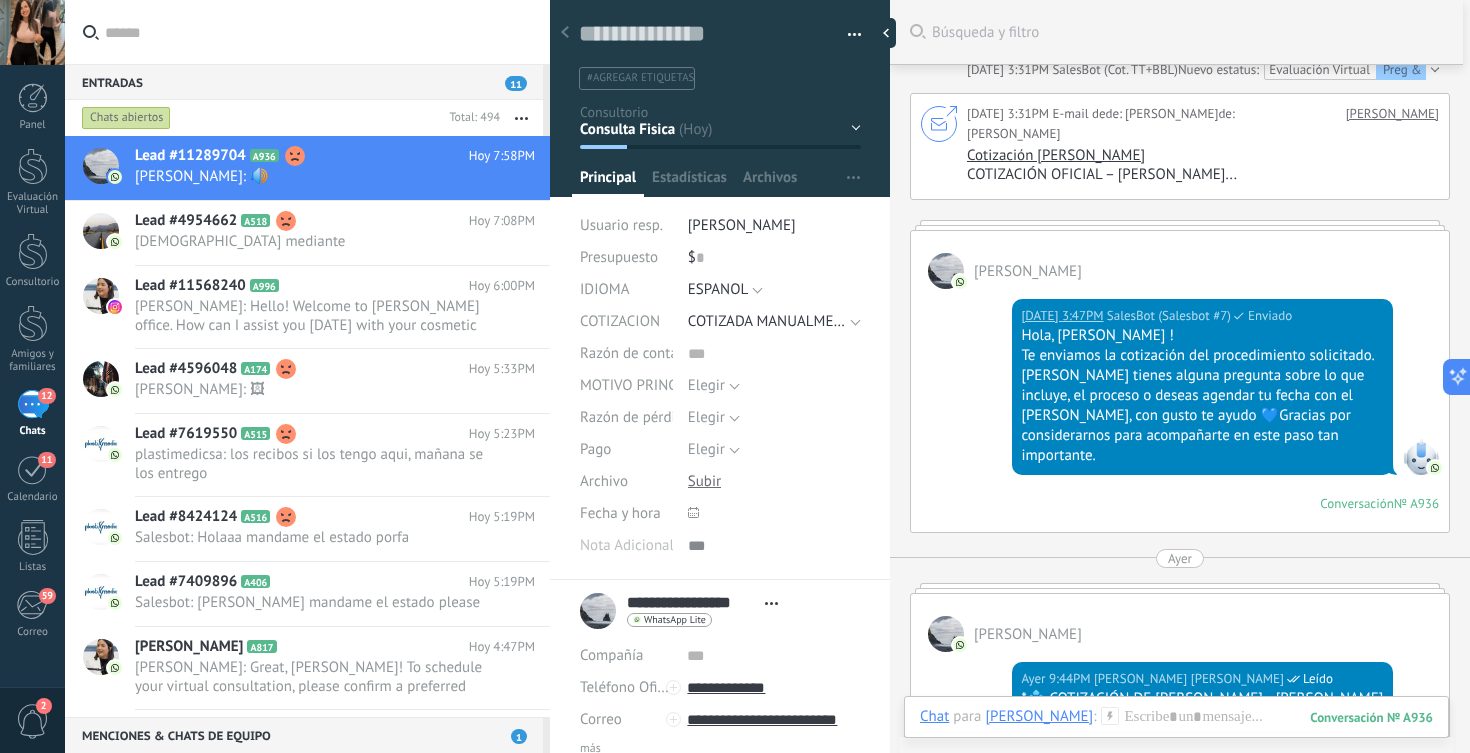 scroll, scrollTop: 2798, scrollLeft: 0, axis: vertical 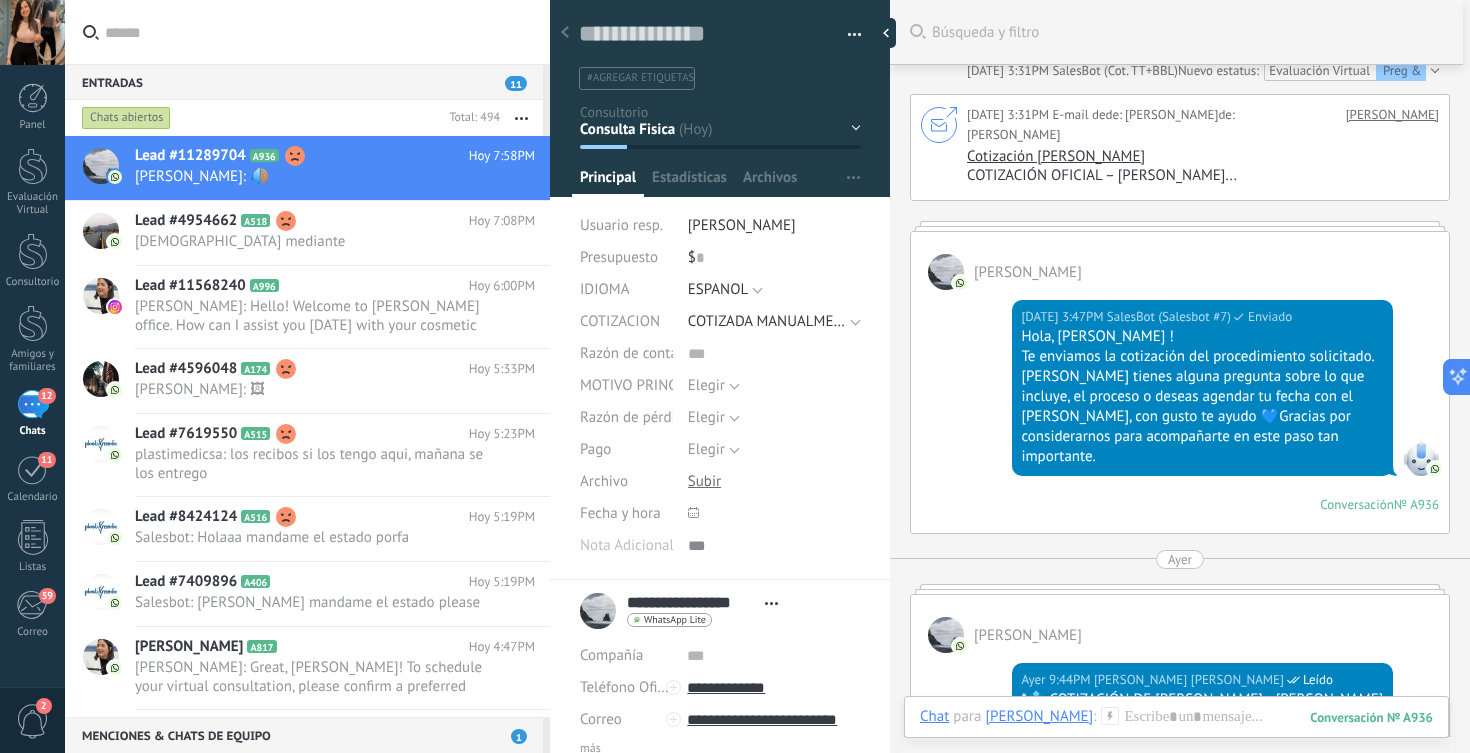 click on "[PERSON_NAME]" at bounding box center [1180, 624] 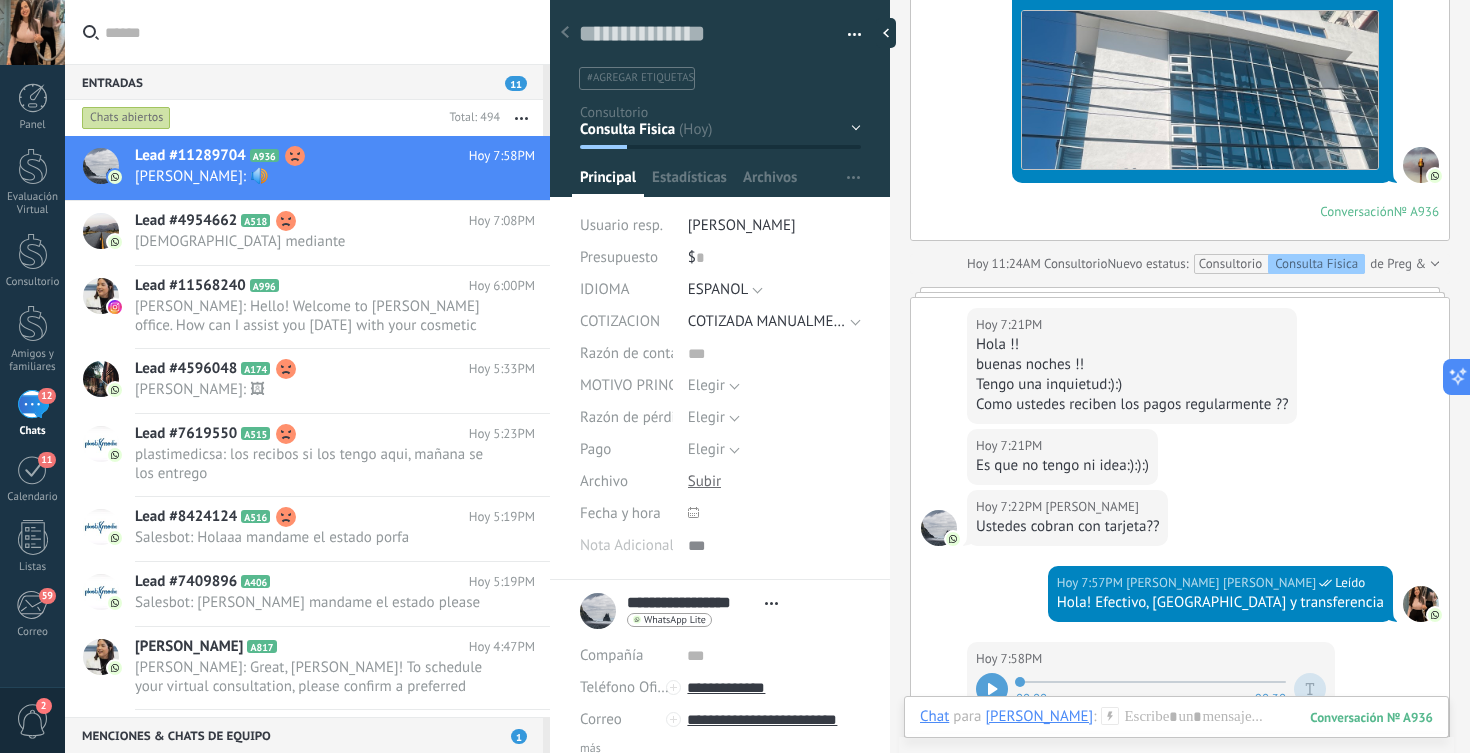 scroll, scrollTop: 6855, scrollLeft: 0, axis: vertical 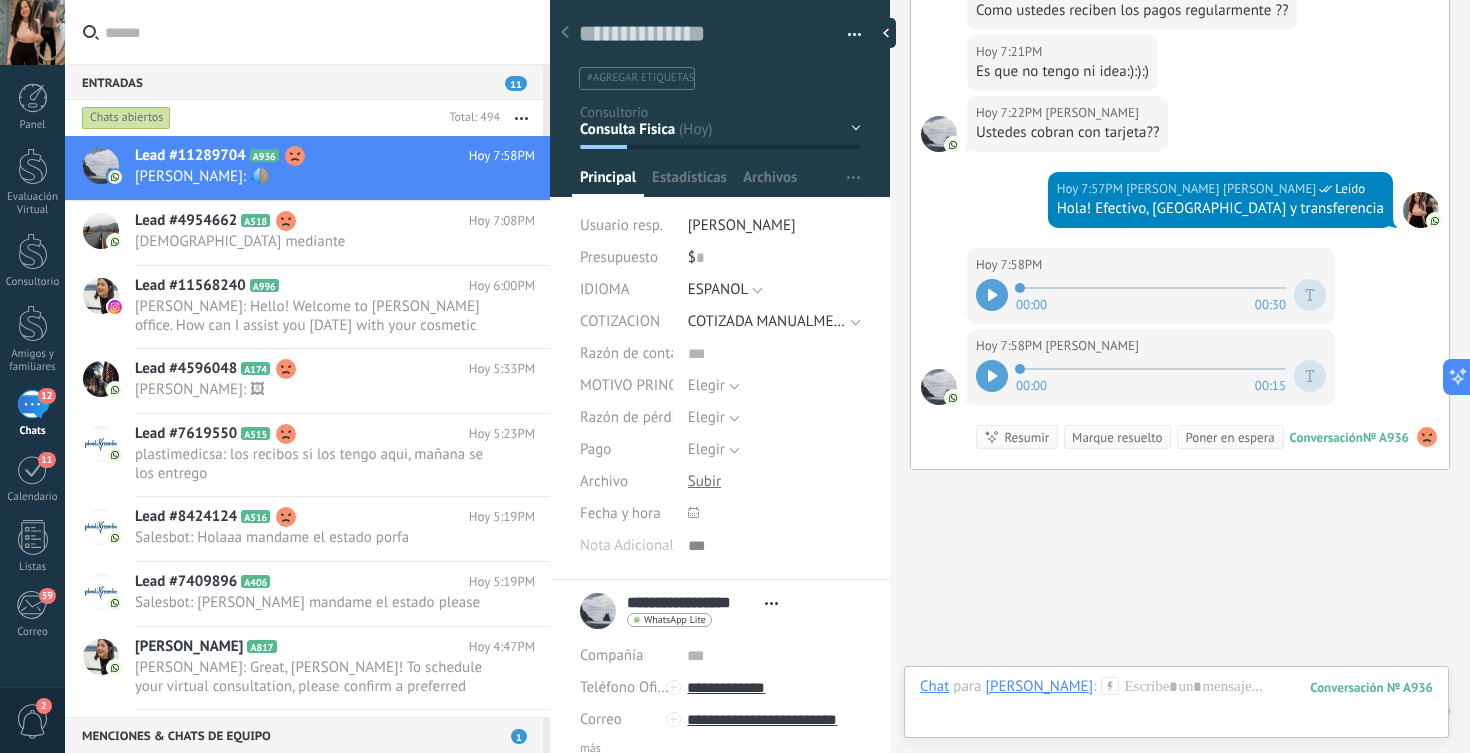 click at bounding box center [992, 376] 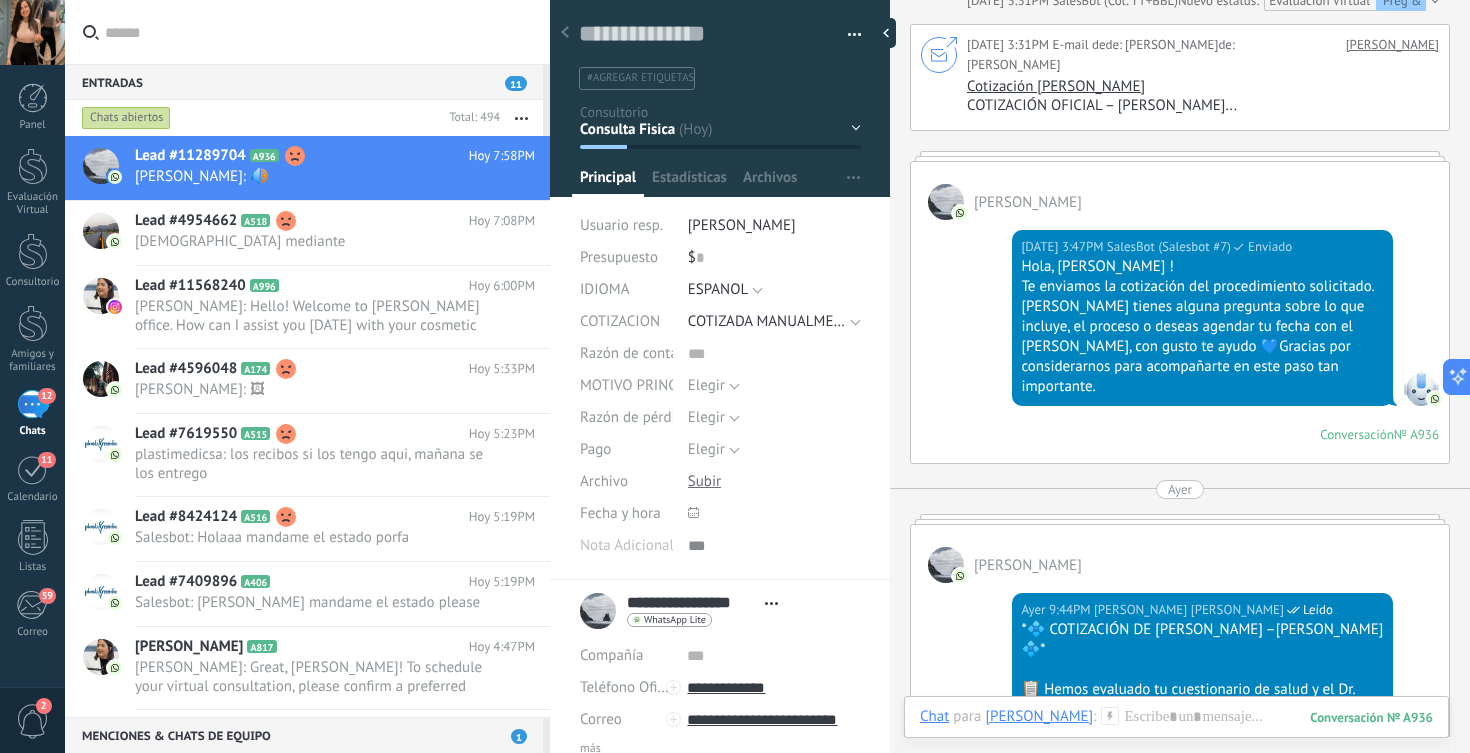 scroll, scrollTop: 2869, scrollLeft: 0, axis: vertical 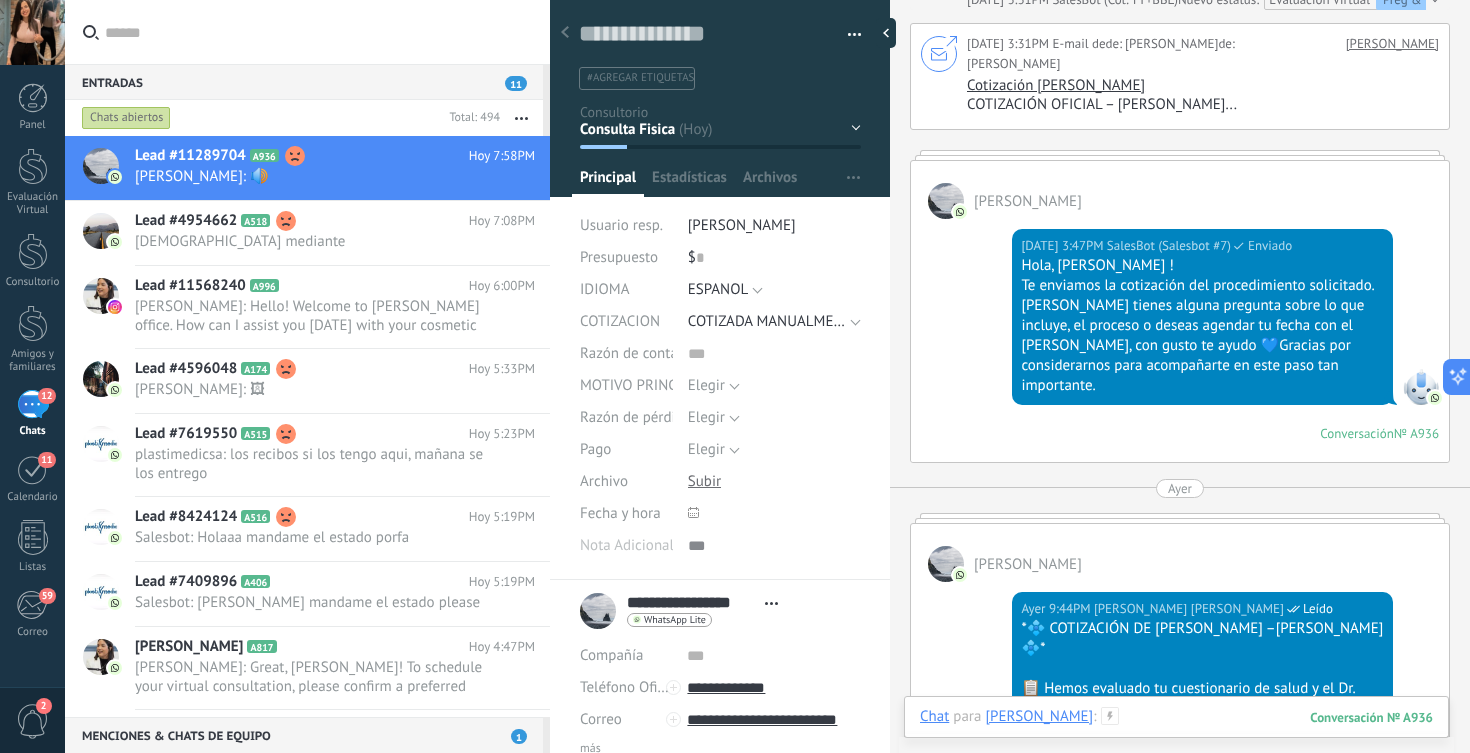click at bounding box center (1176, 737) 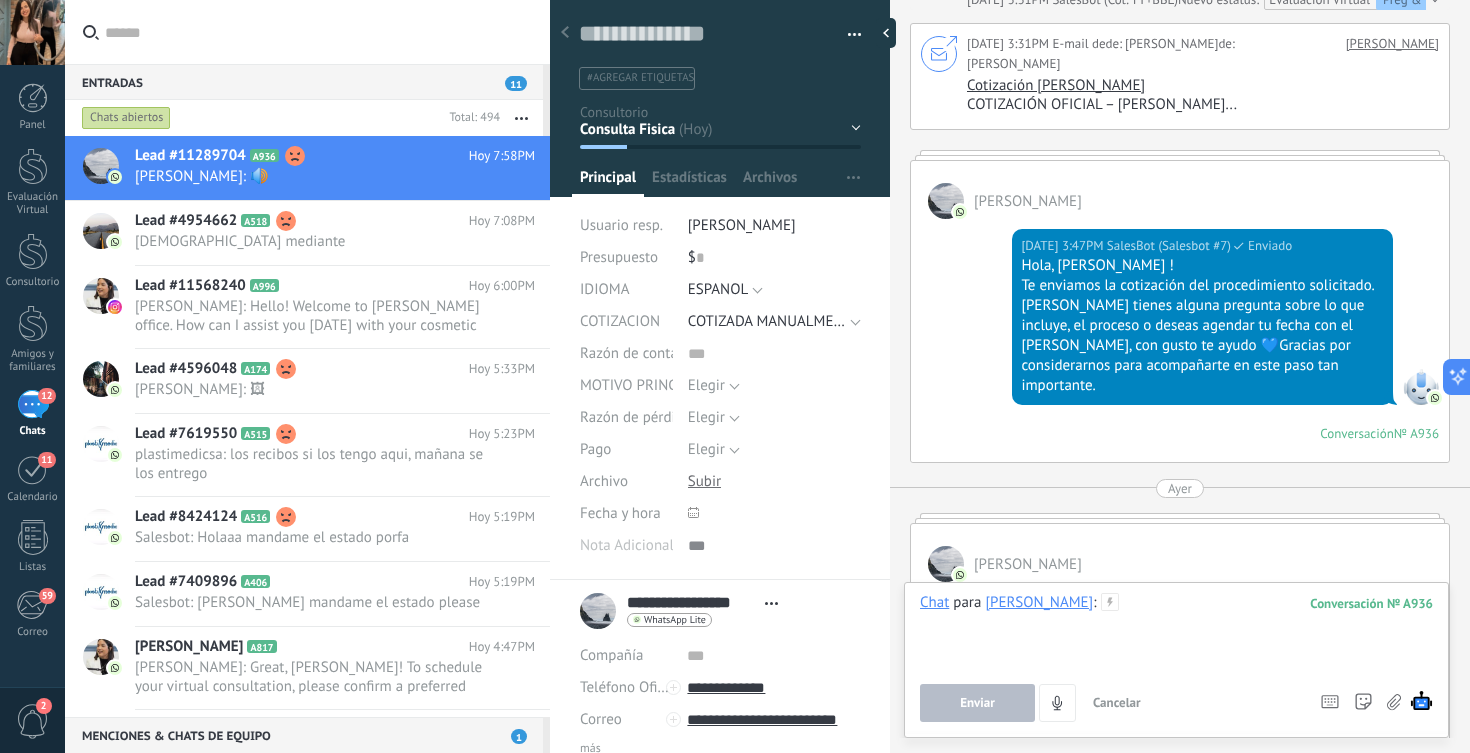 type 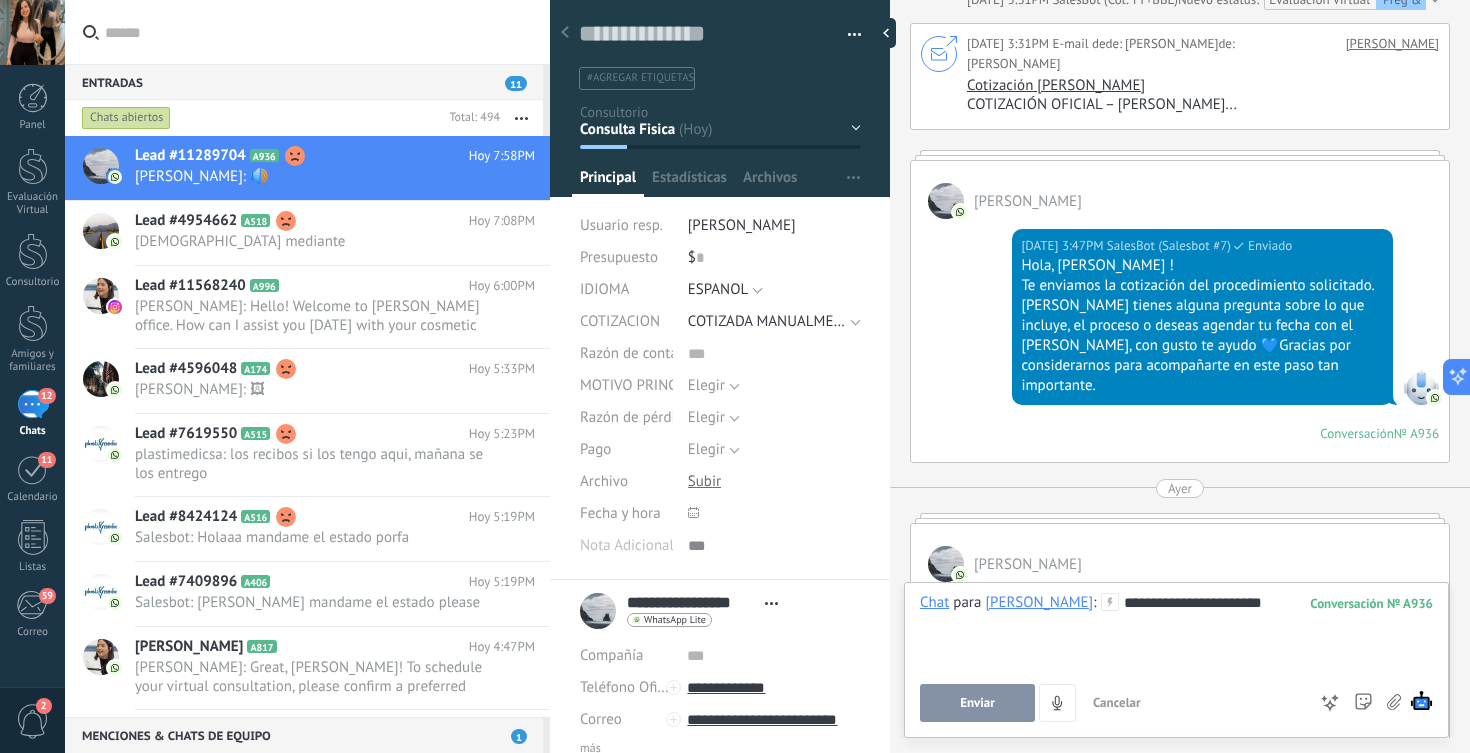 click on "Enviar" at bounding box center (977, 703) 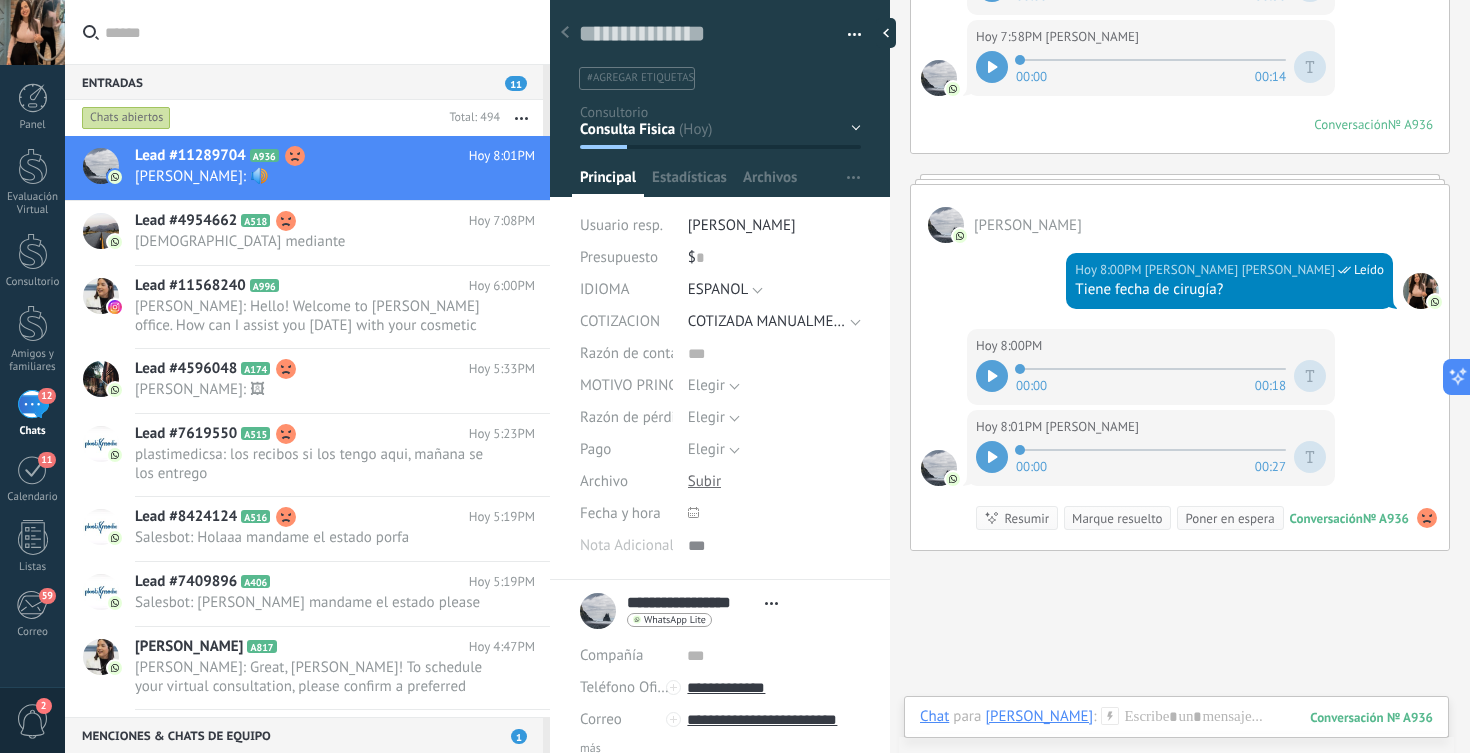 scroll, scrollTop: 7193, scrollLeft: 0, axis: vertical 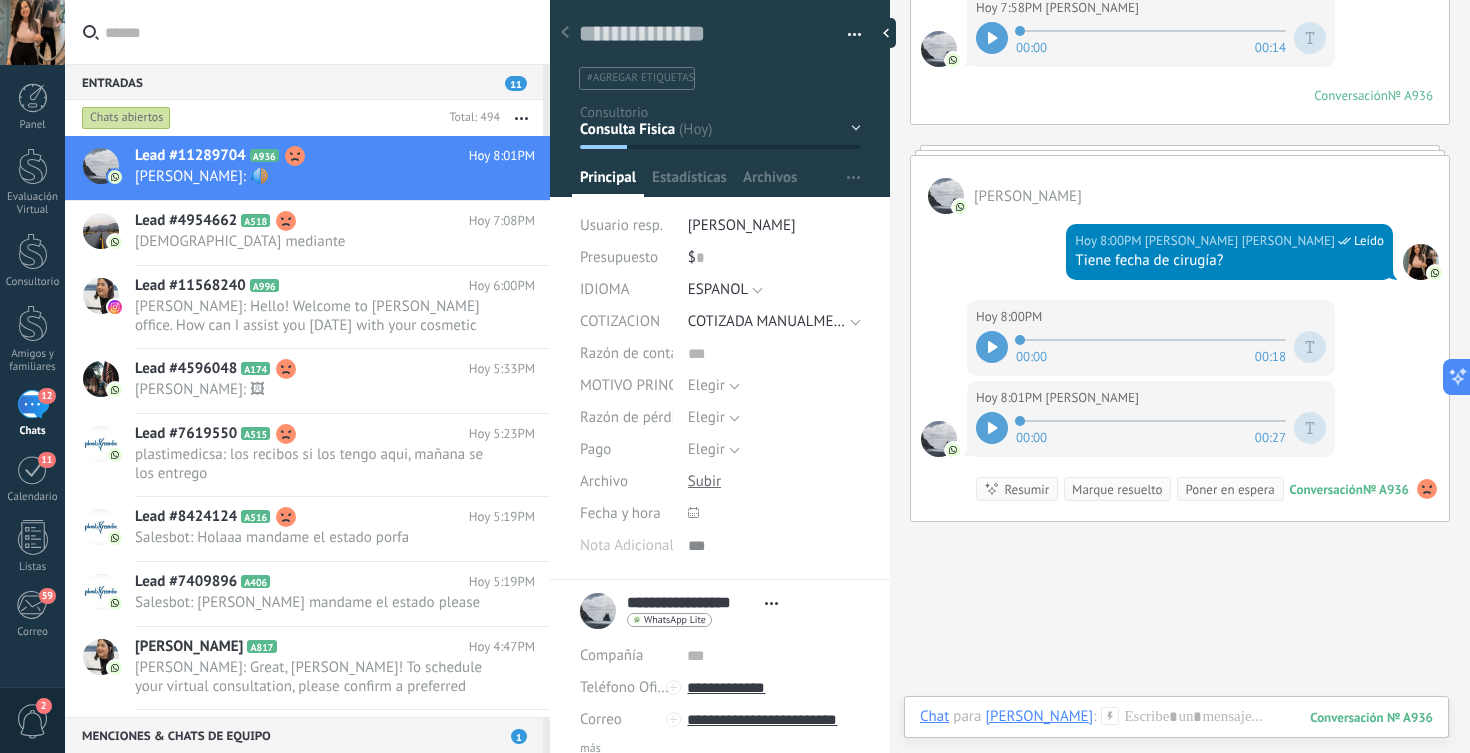 click 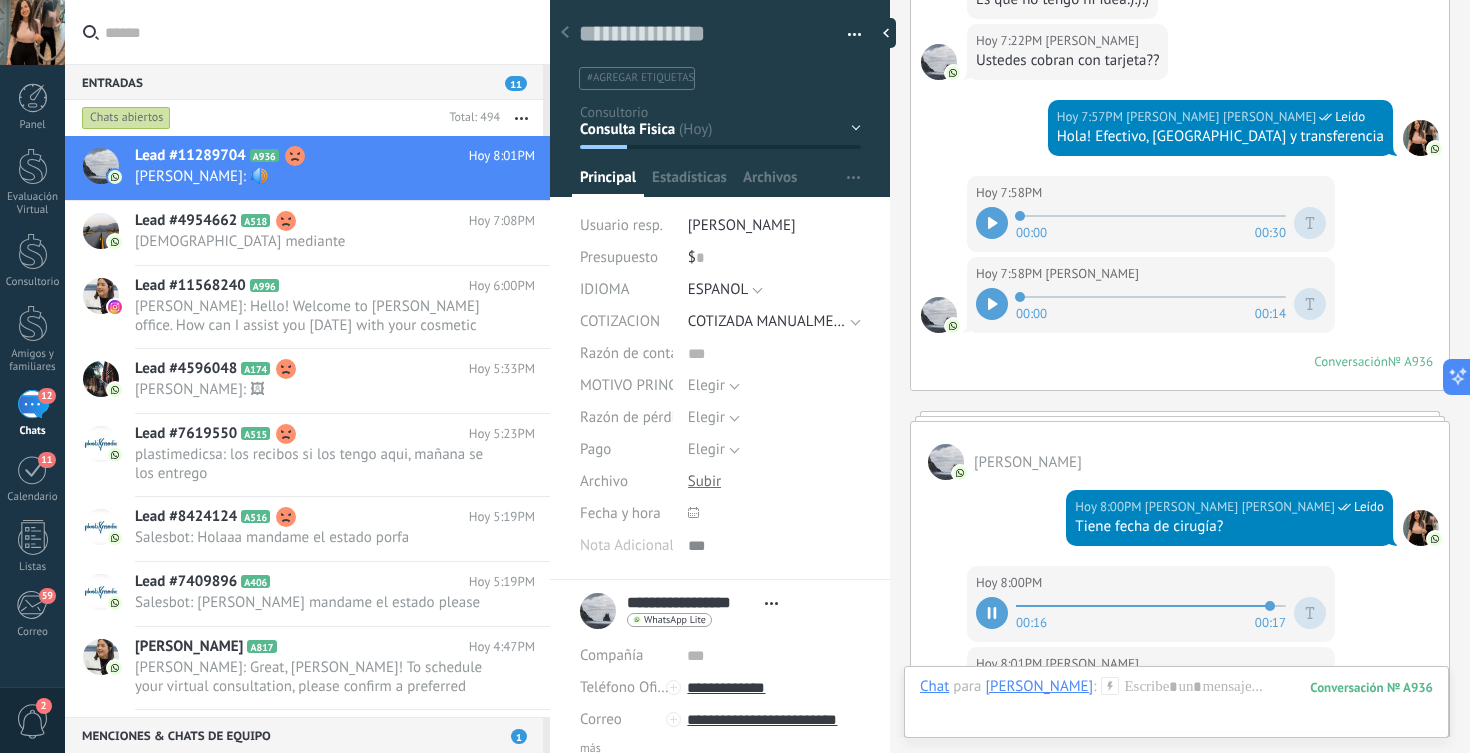 scroll, scrollTop: 7245, scrollLeft: 0, axis: vertical 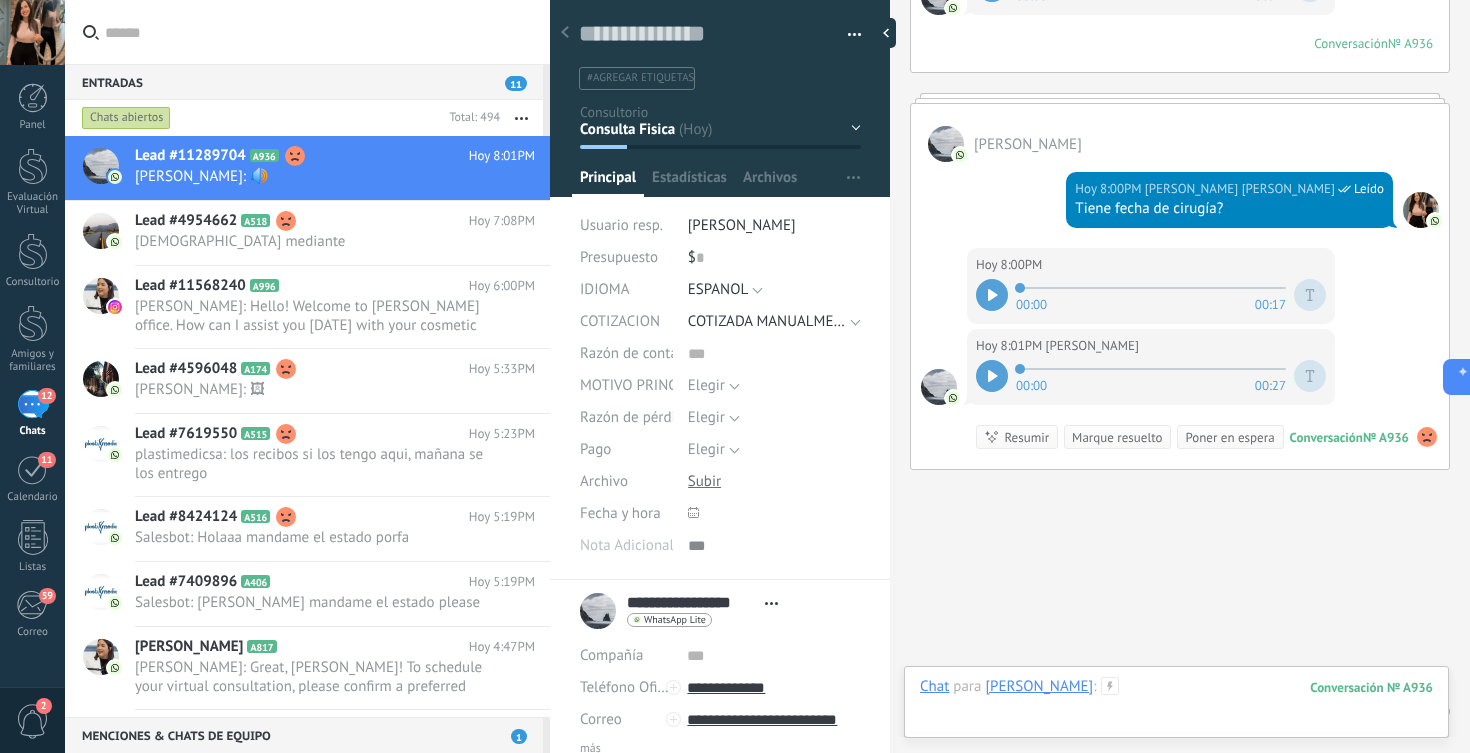 click at bounding box center [1176, 707] 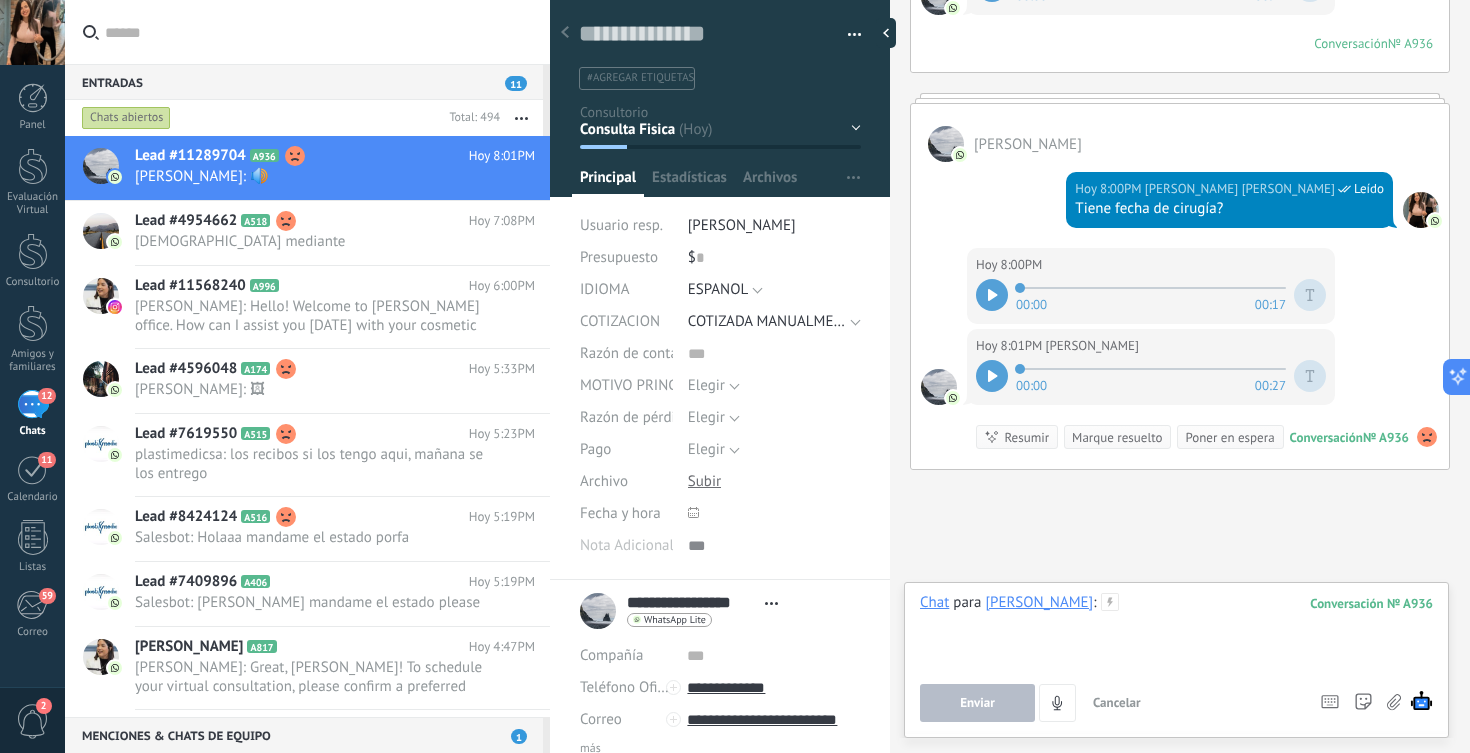 type 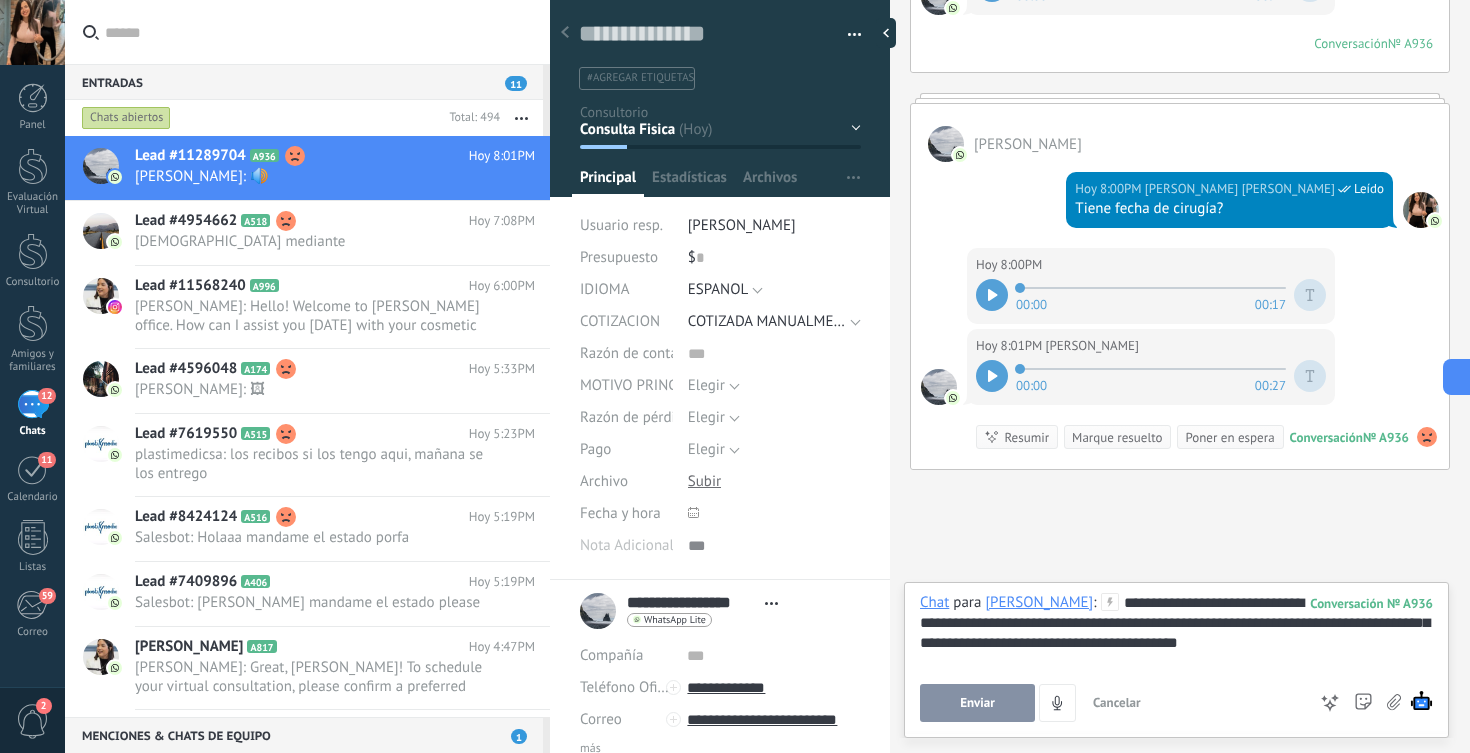 click on "Enviar" at bounding box center (977, 703) 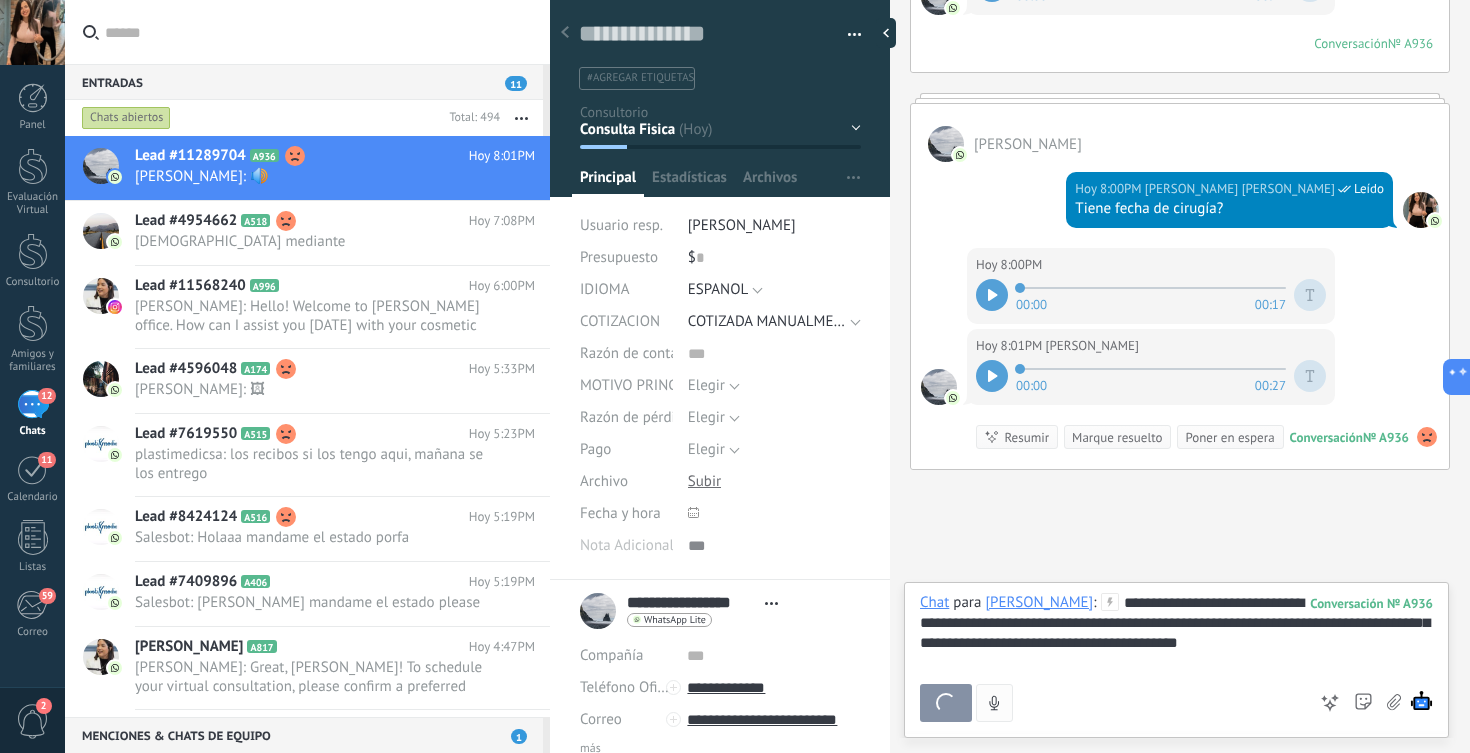scroll, scrollTop: 7354, scrollLeft: 0, axis: vertical 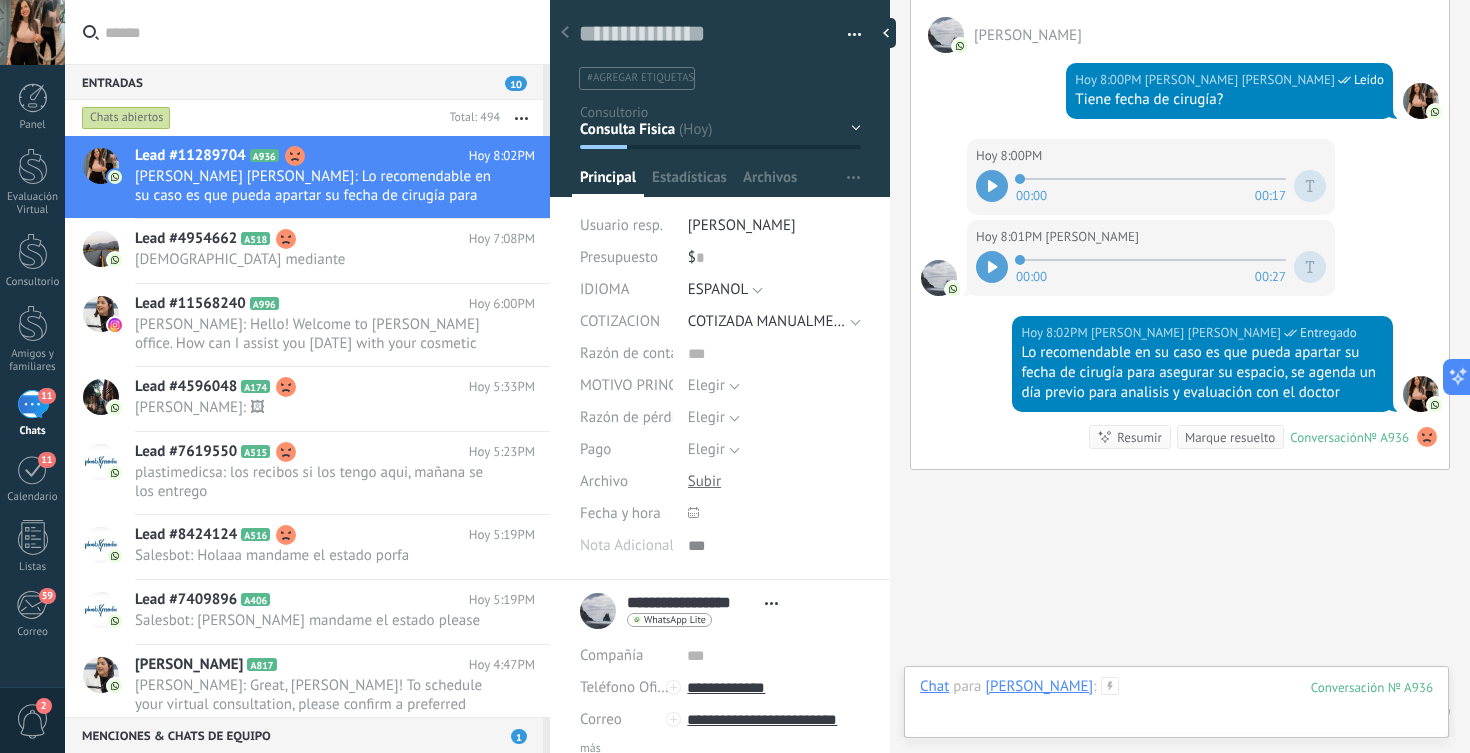 click at bounding box center [1176, 707] 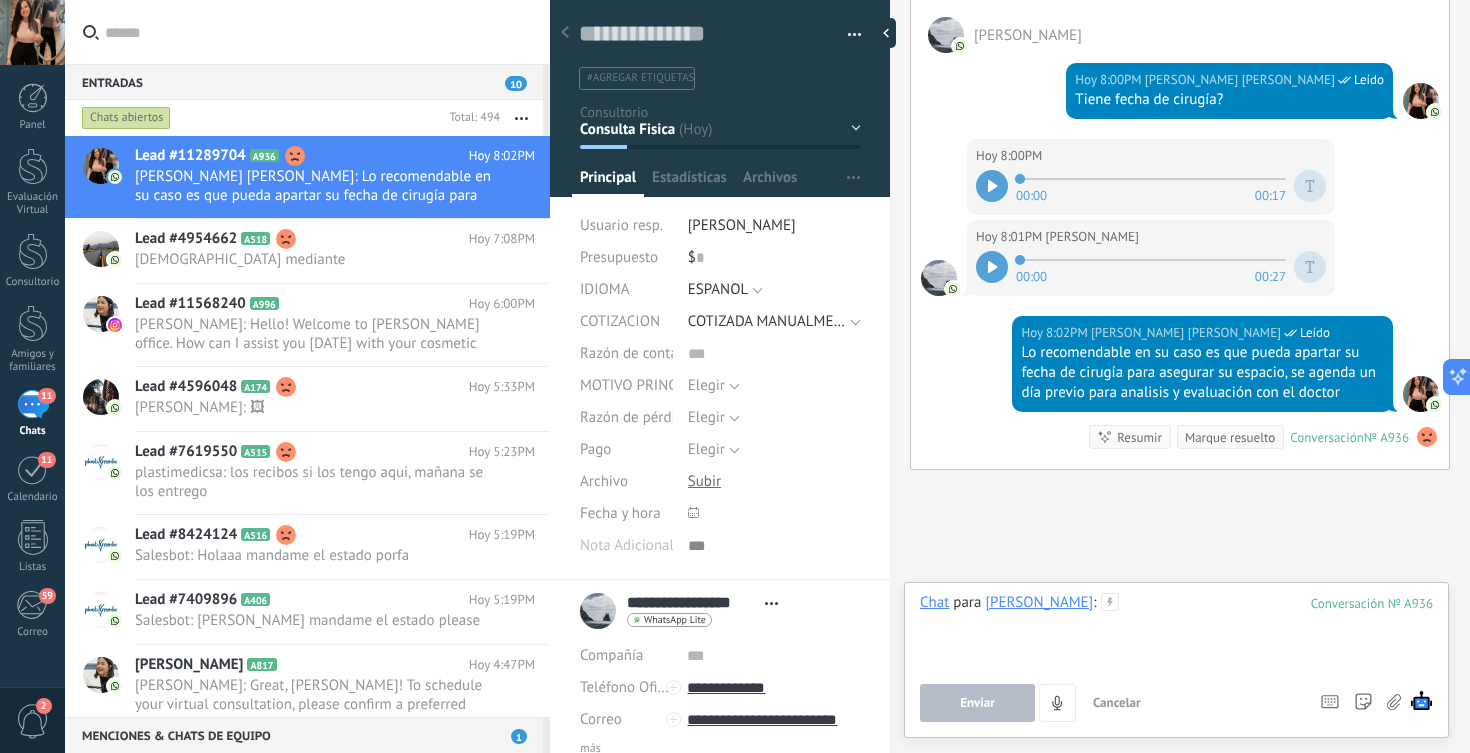 type 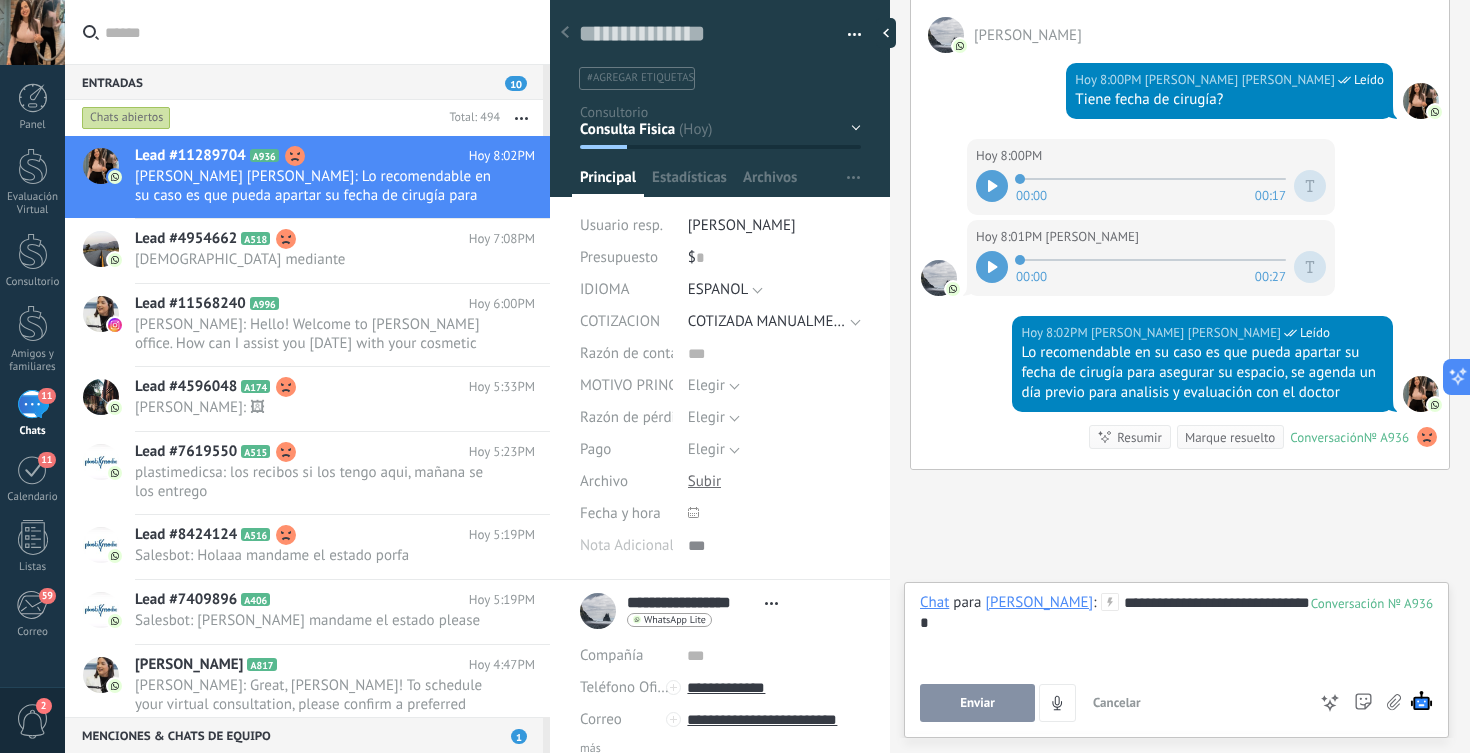 click on "Enviar" at bounding box center [977, 703] 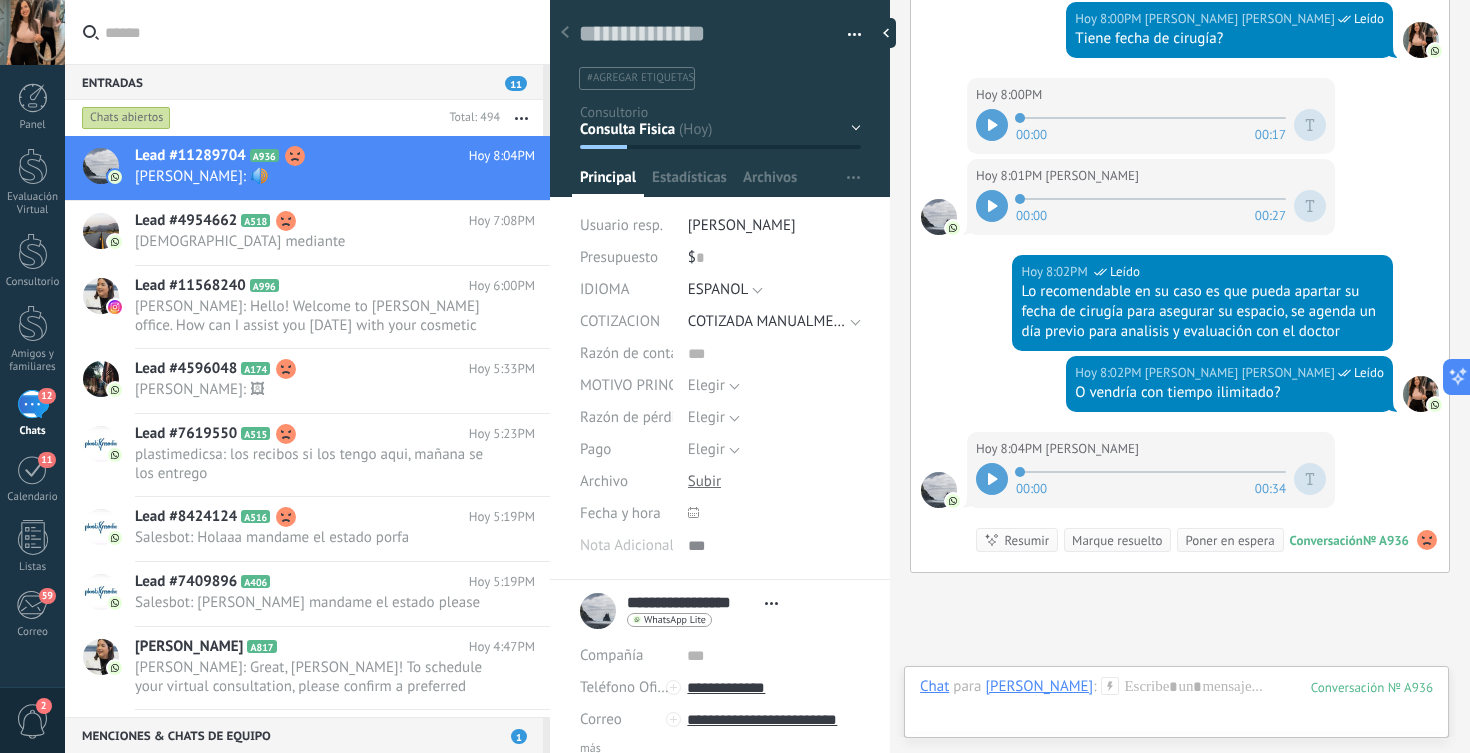 scroll, scrollTop: 7518, scrollLeft: 0, axis: vertical 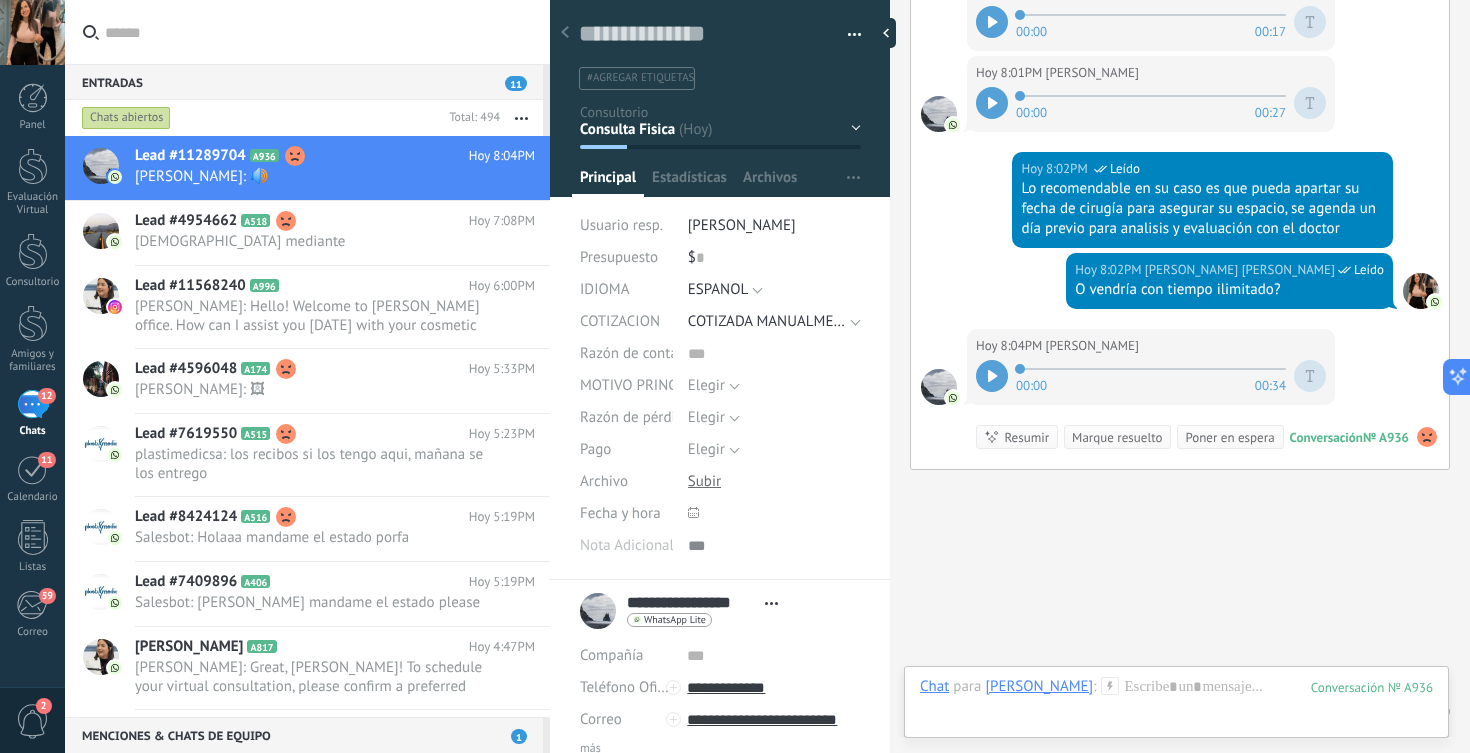 click at bounding box center (992, 376) 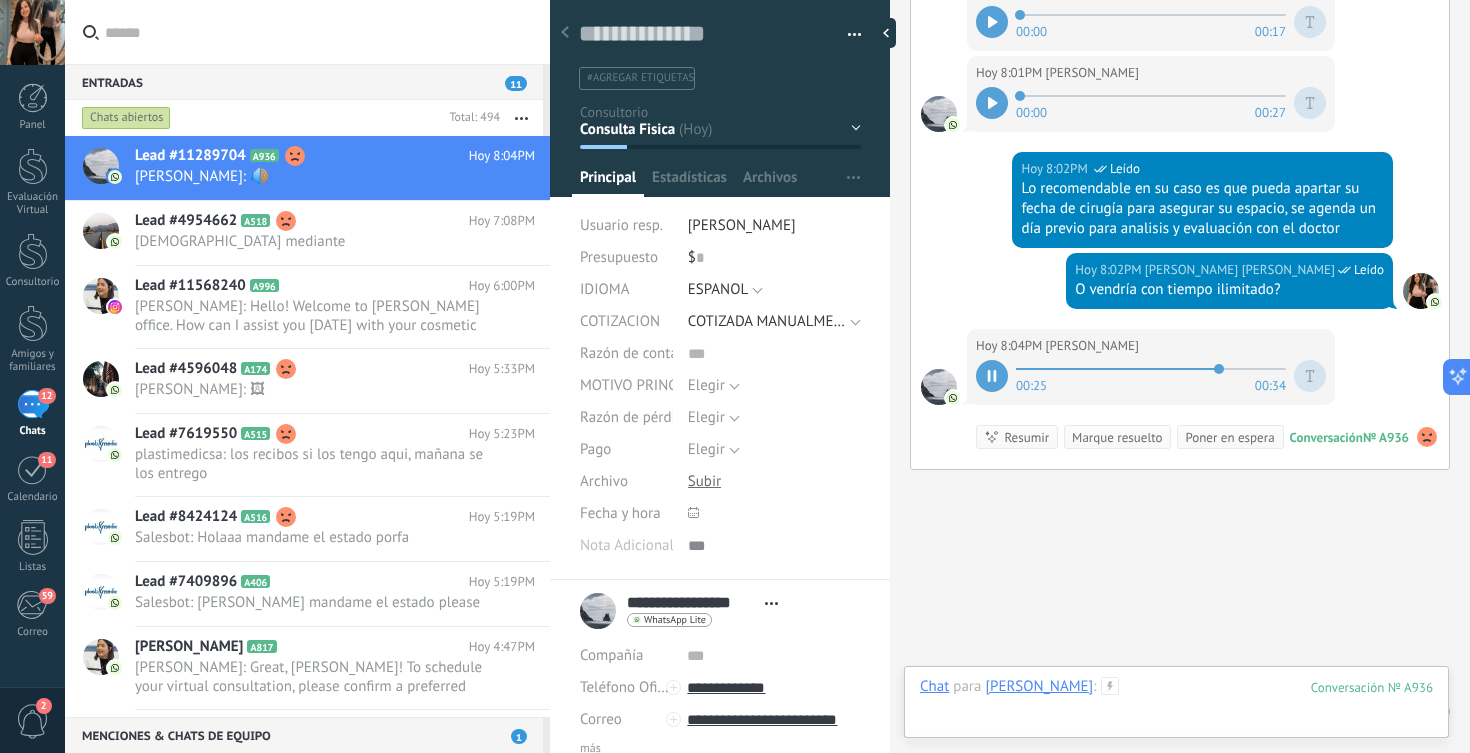 click at bounding box center (1176, 707) 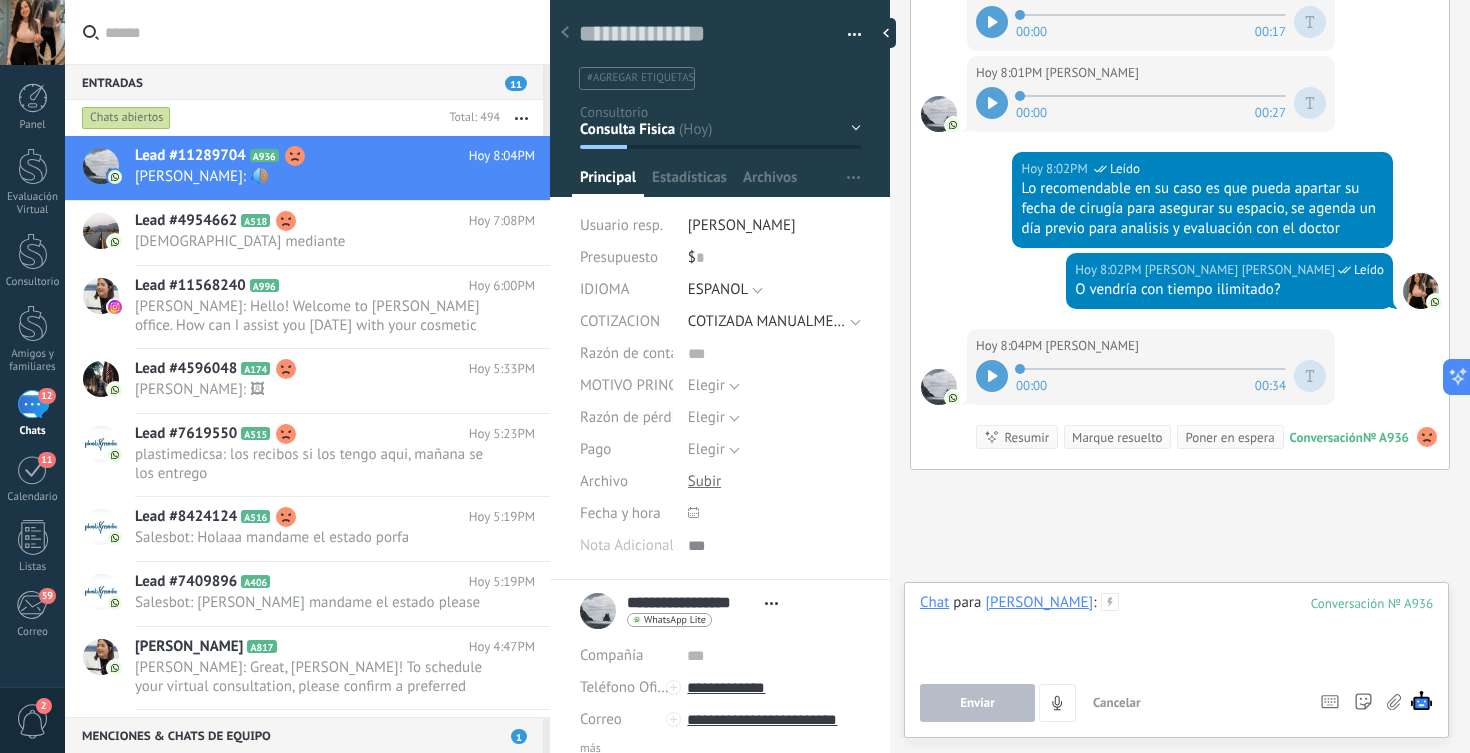 type 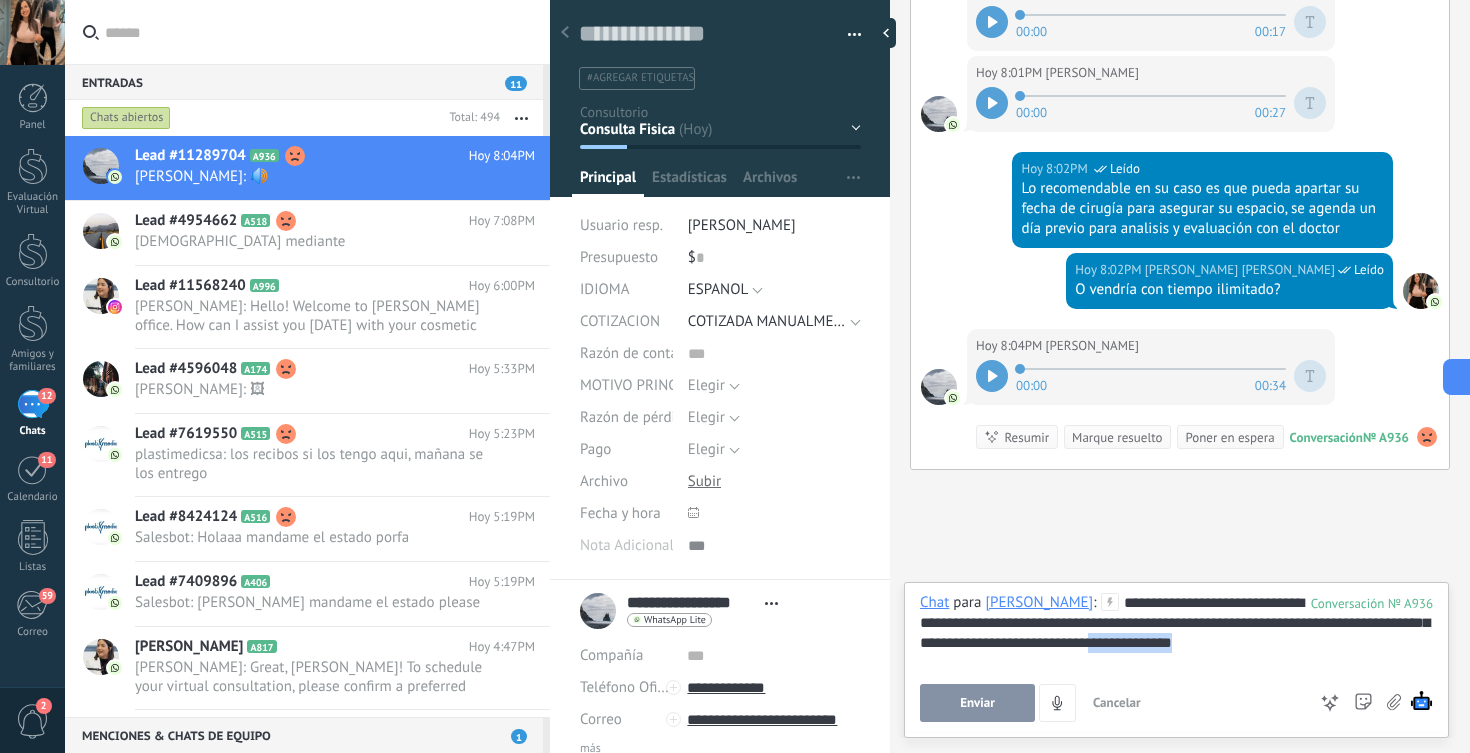 drag, startPoint x: 1196, startPoint y: 643, endPoint x: 1347, endPoint y: 646, distance: 151.0298 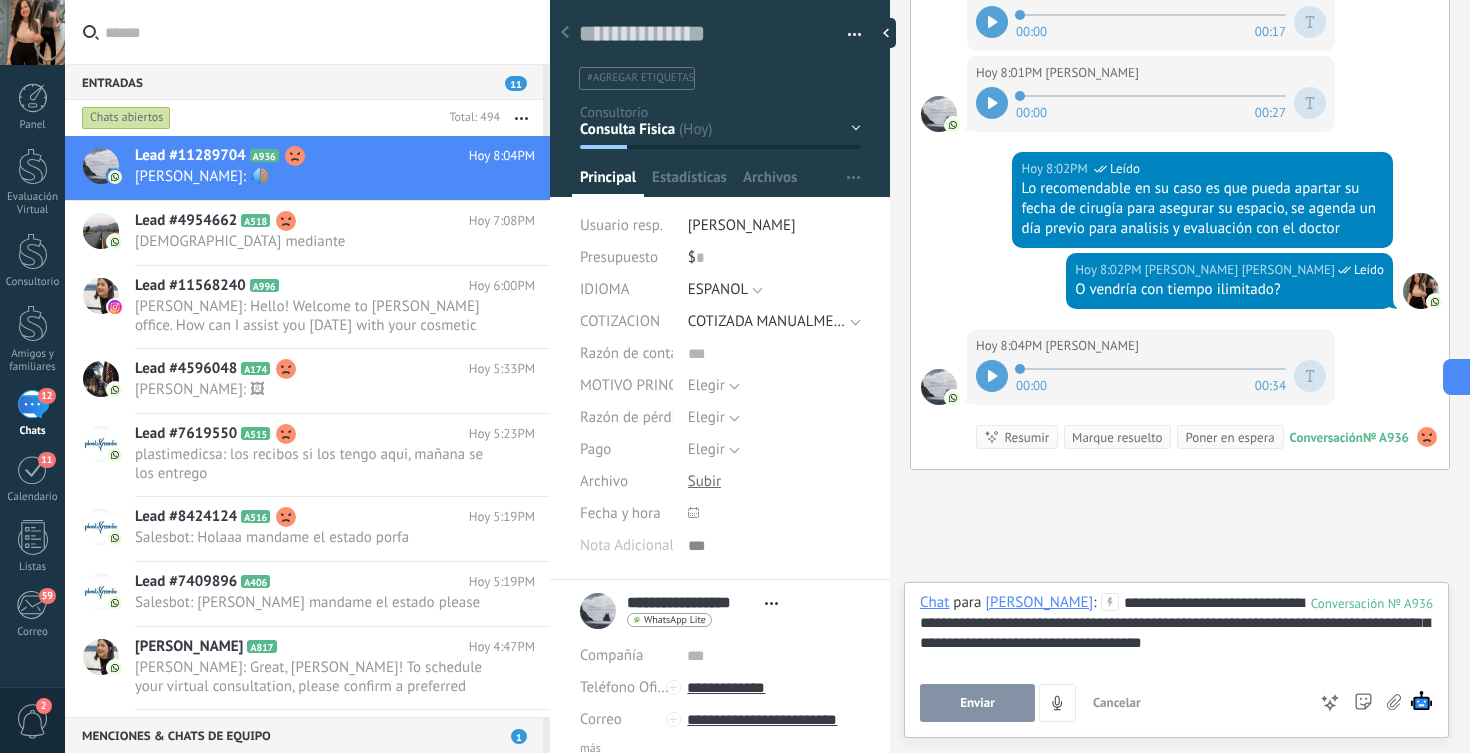 click on "**********" at bounding box center [1176, 631] 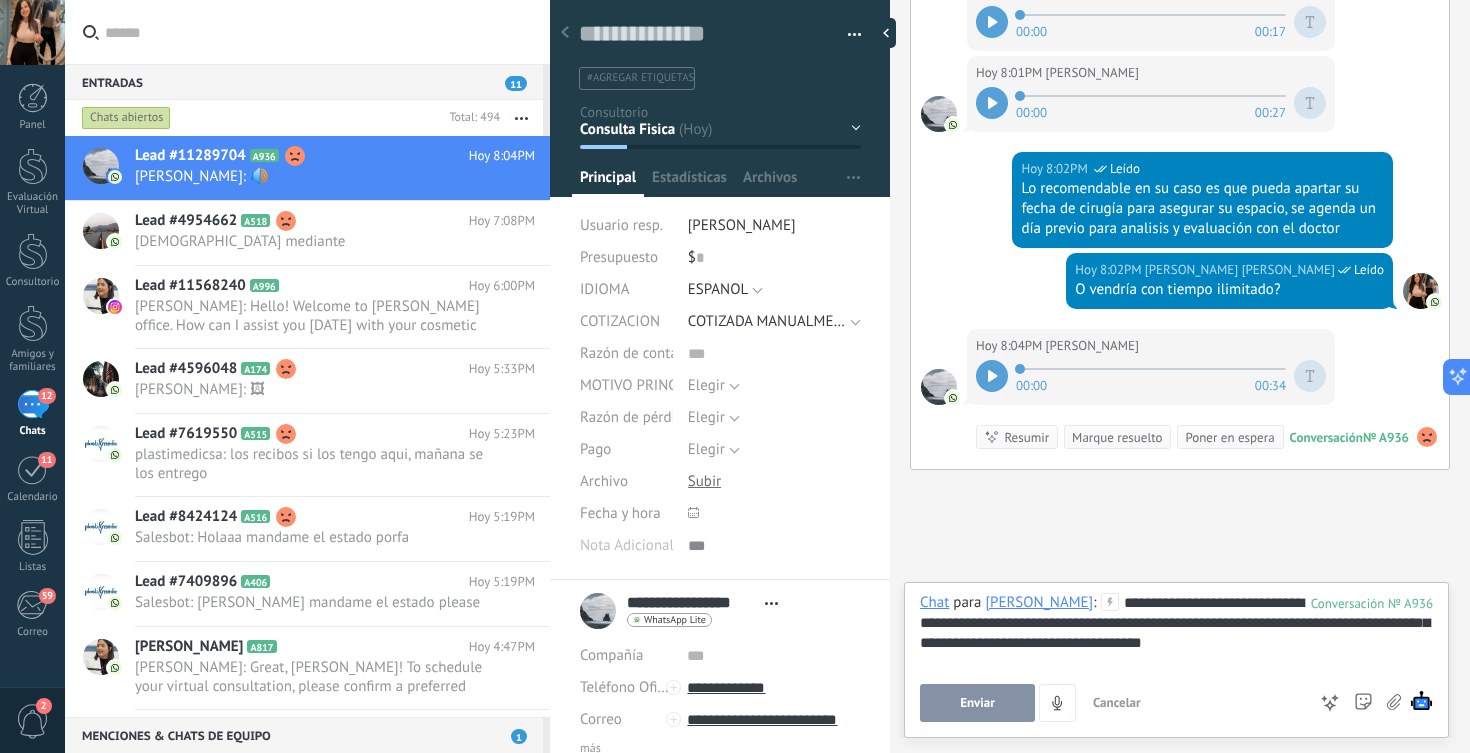 click on "**********" at bounding box center [1176, 631] 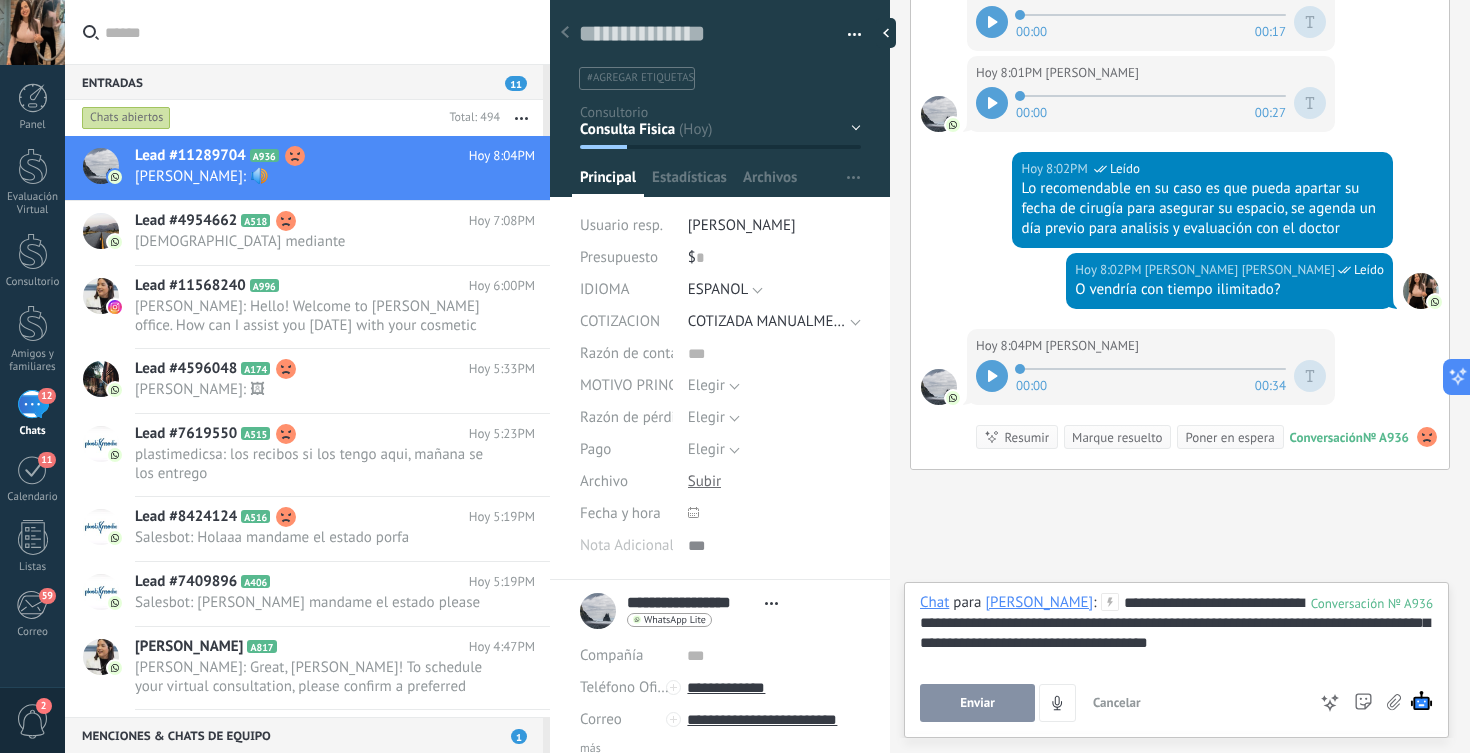click on "**********" at bounding box center [1176, 631] 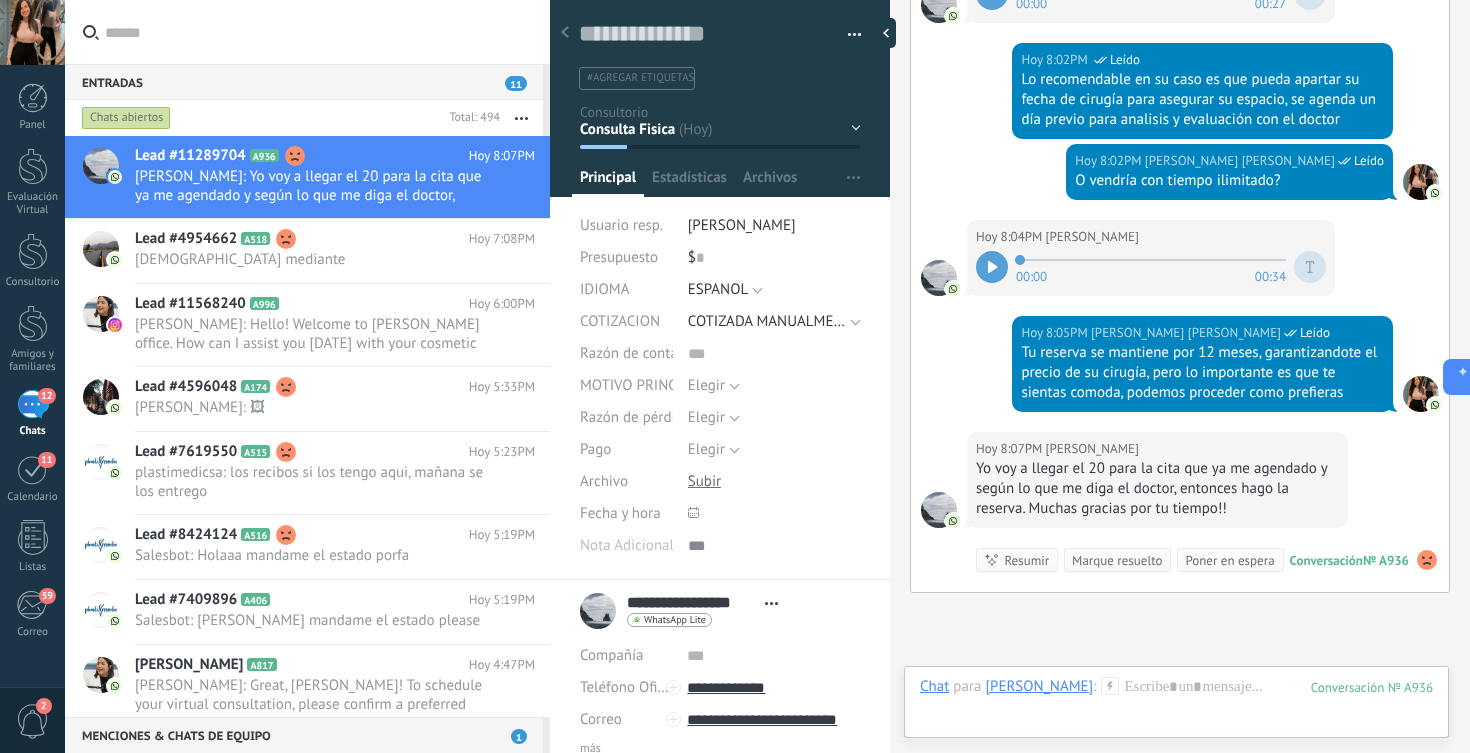 scroll, scrollTop: 7750, scrollLeft: 0, axis: vertical 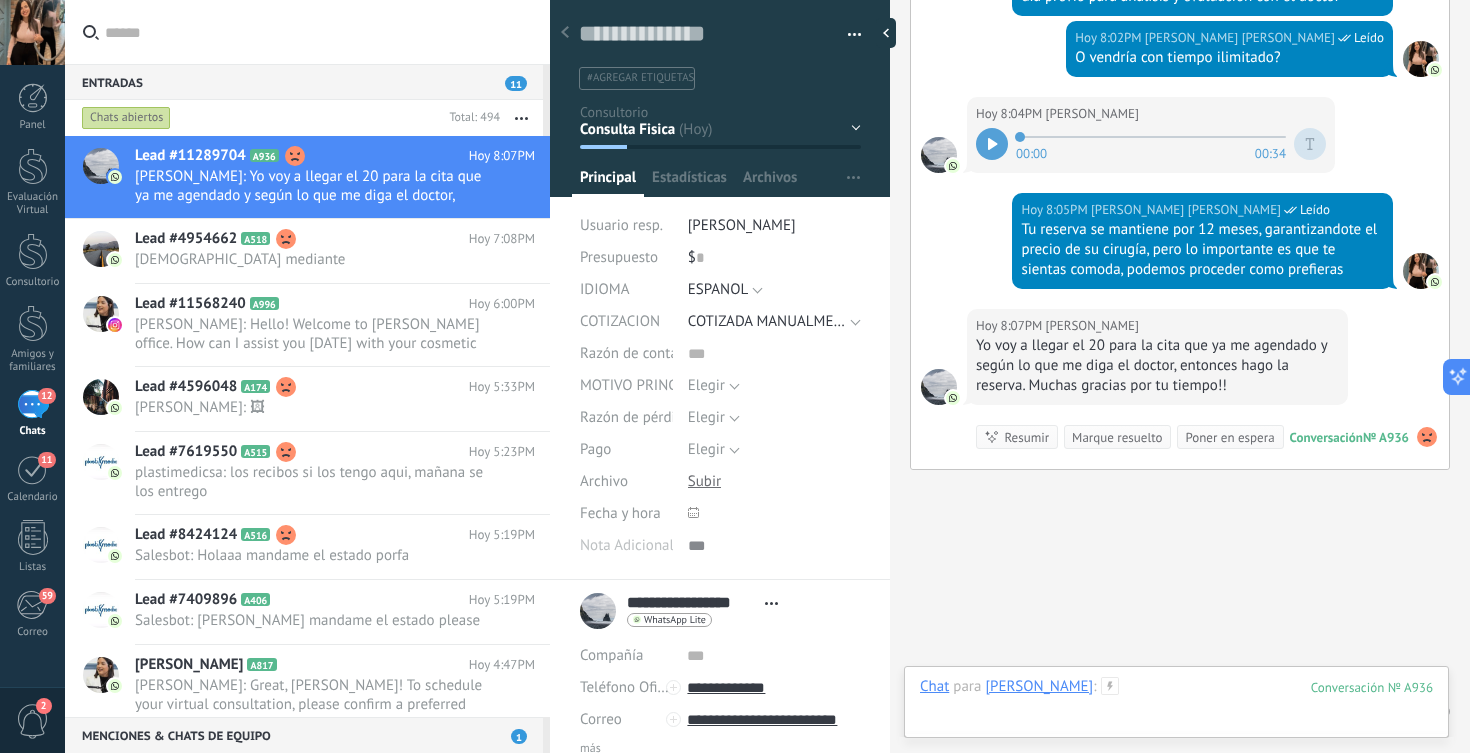 click at bounding box center (1176, 707) 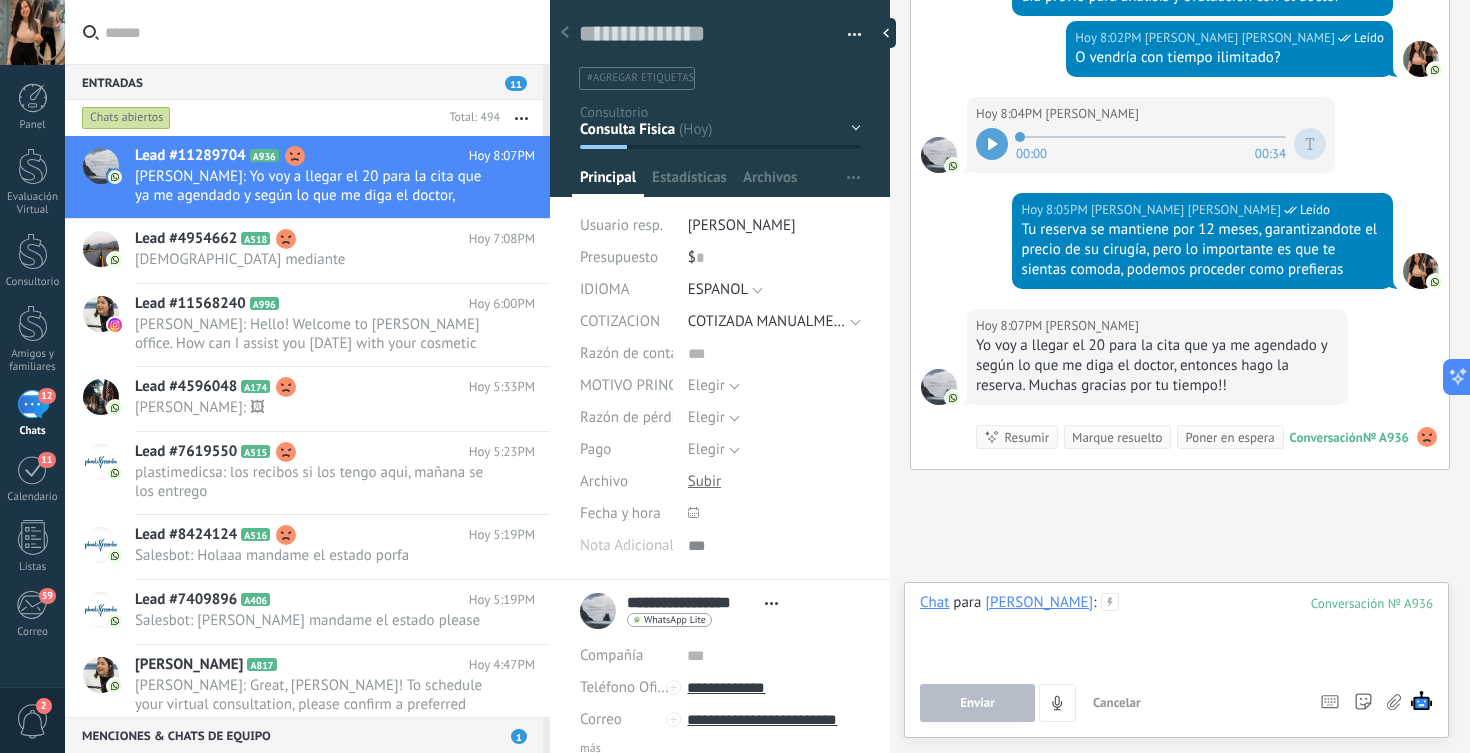 type 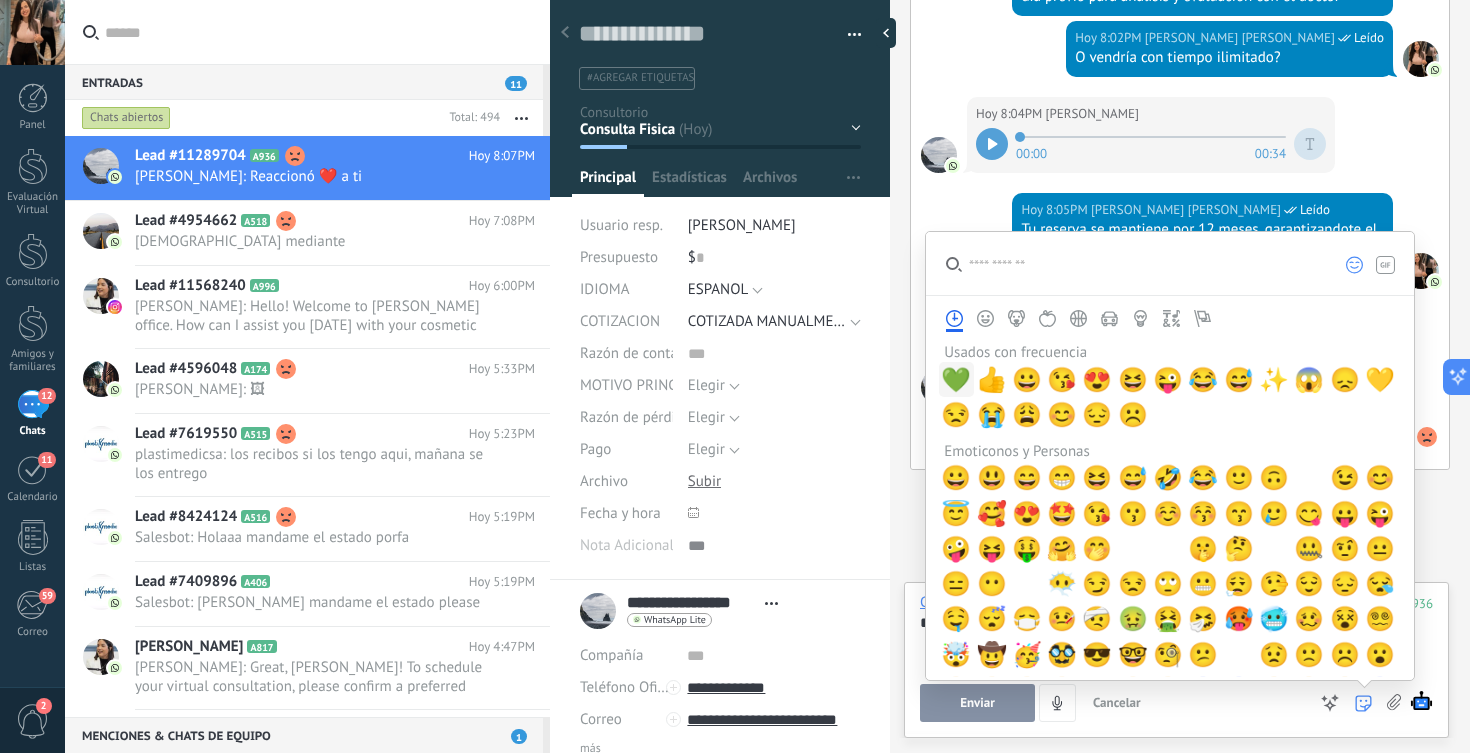 click on "💚" at bounding box center (956, 380) 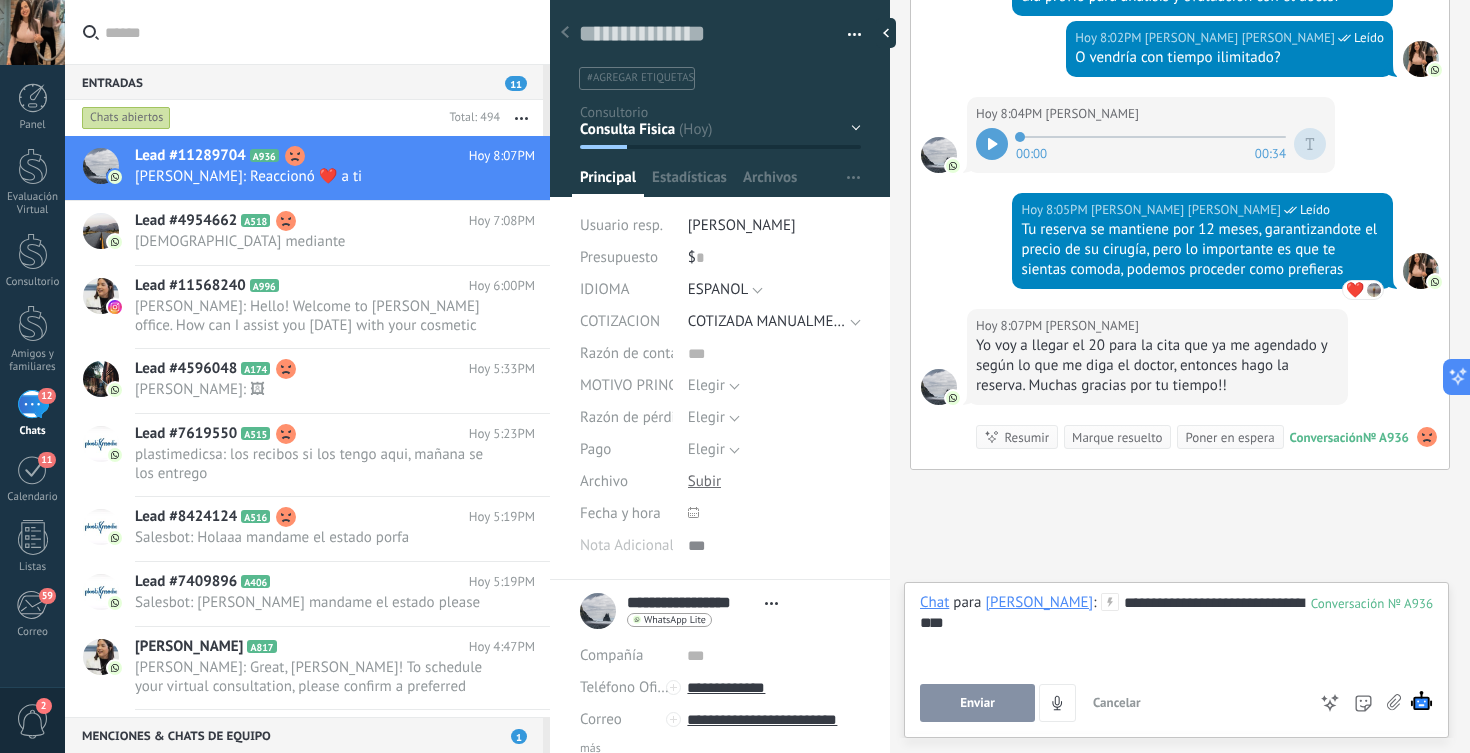 click on "Enviar" at bounding box center (977, 703) 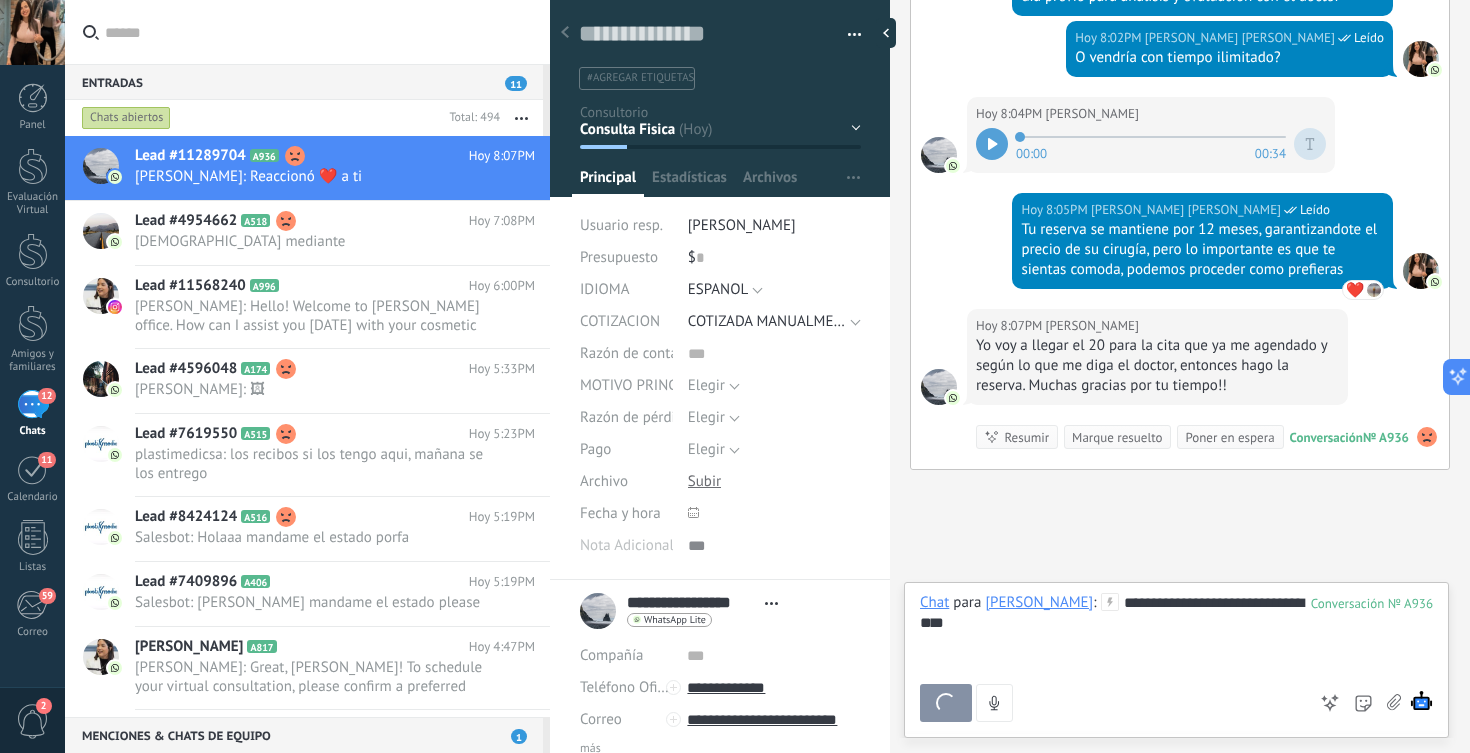 scroll, scrollTop: 7819, scrollLeft: 0, axis: vertical 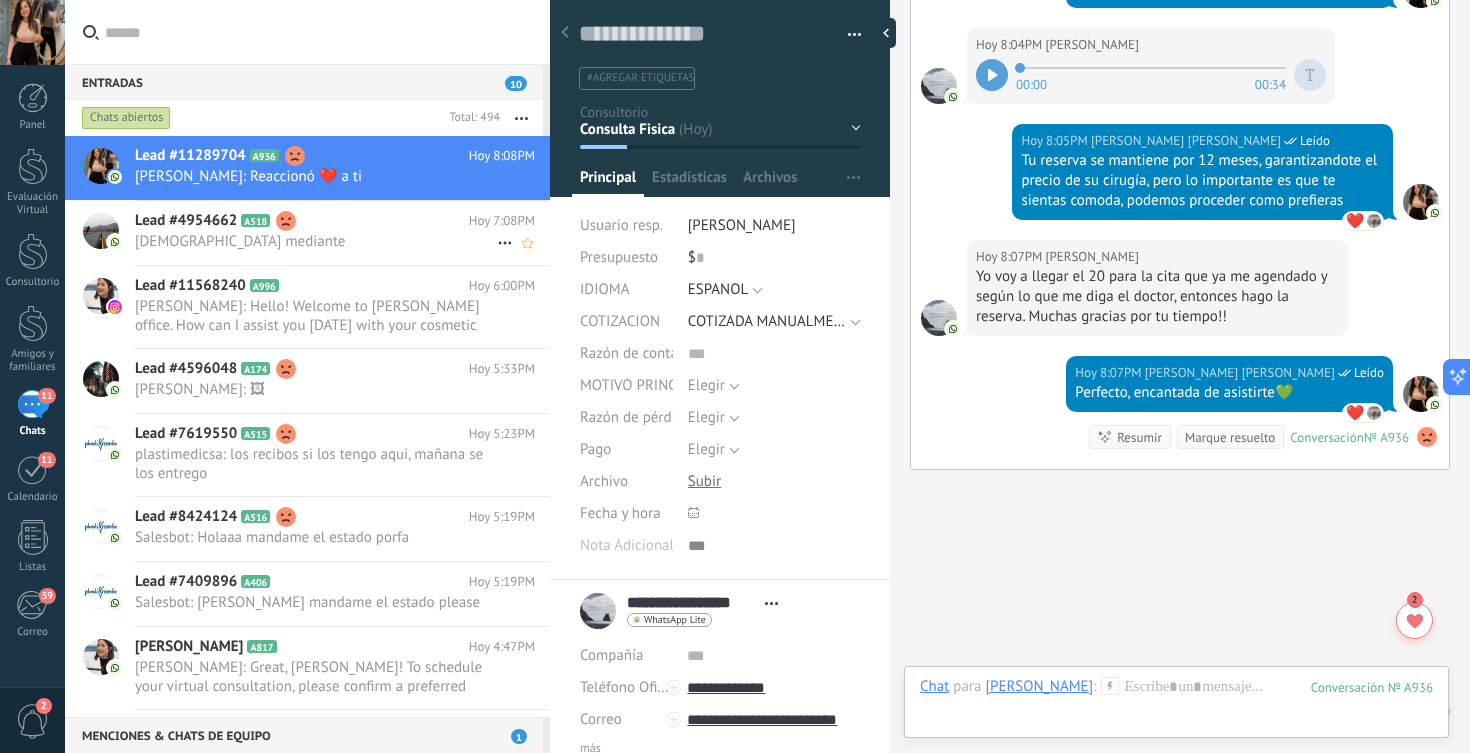 click on "Lead #4954662
A518" at bounding box center (302, 221) 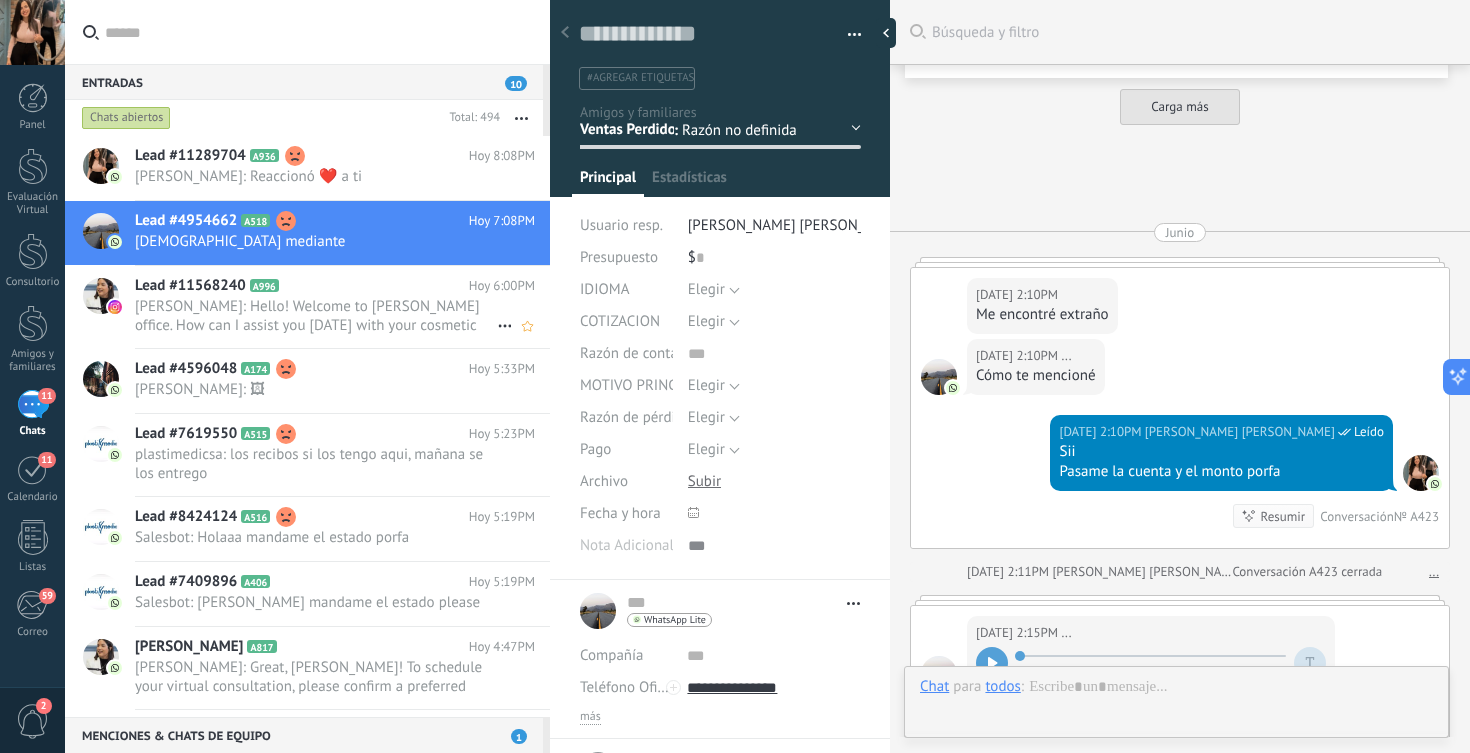 scroll, scrollTop: 30, scrollLeft: 0, axis: vertical 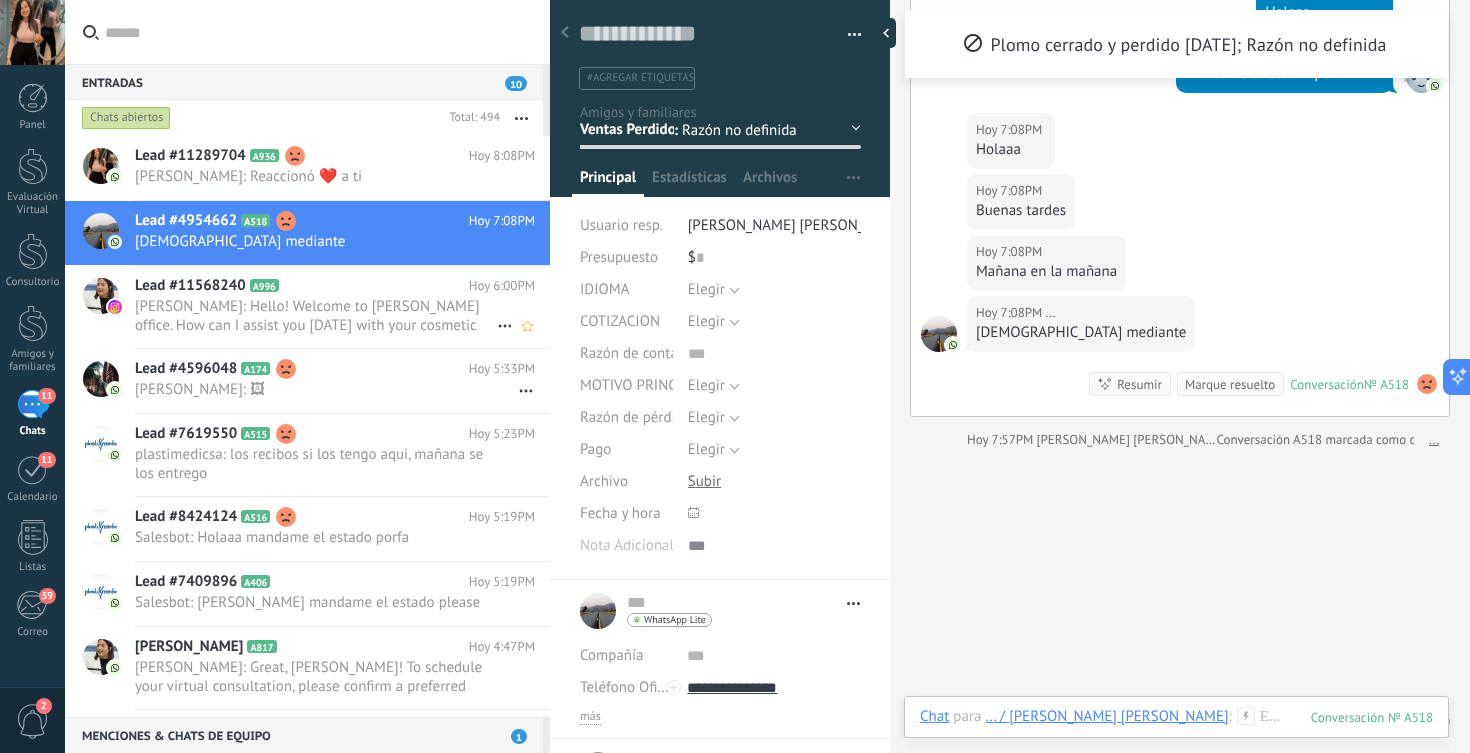 click on "[PERSON_NAME]: Hello! Welcome to [PERSON_NAME] office.
How can I assist you [DATE] with your cosmetic surgery process?" at bounding box center [316, 316] 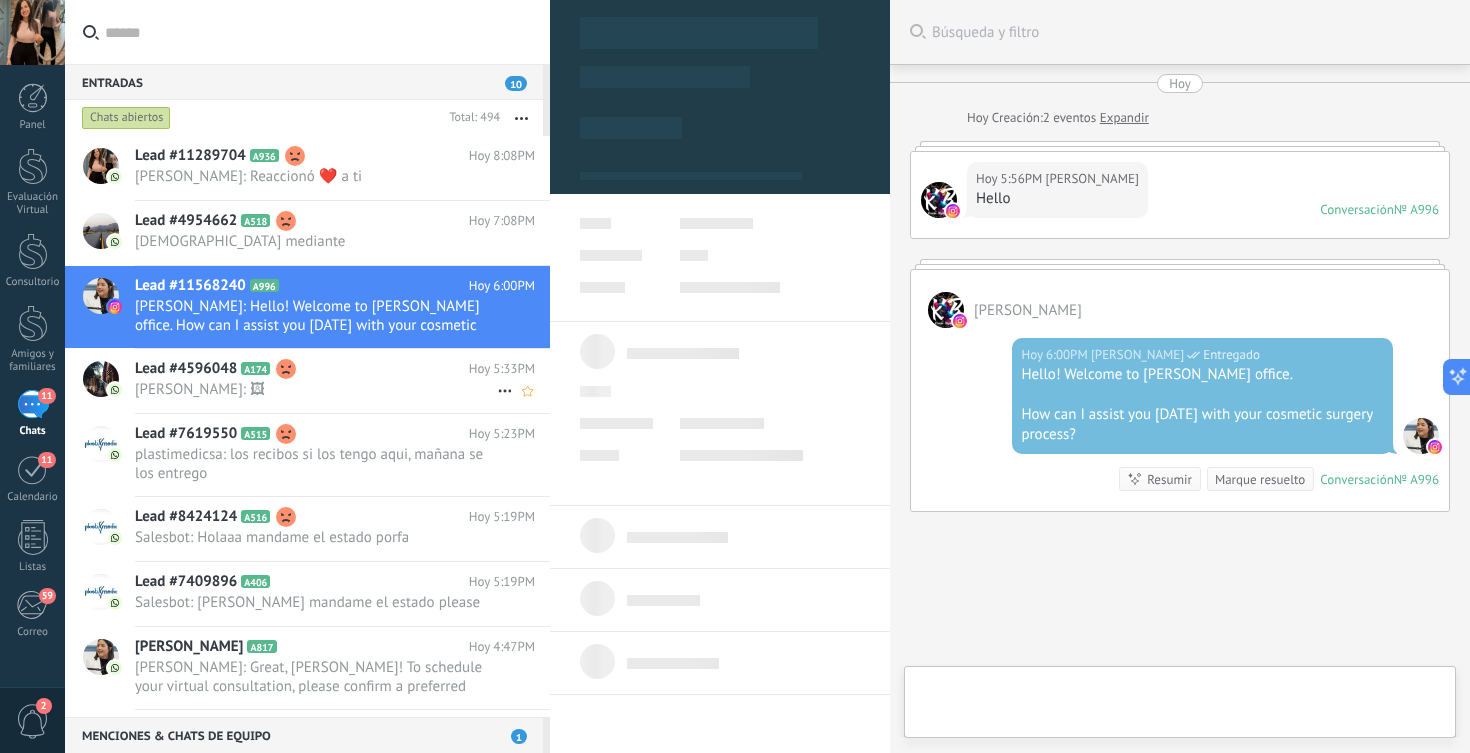 scroll, scrollTop: 107, scrollLeft: 0, axis: vertical 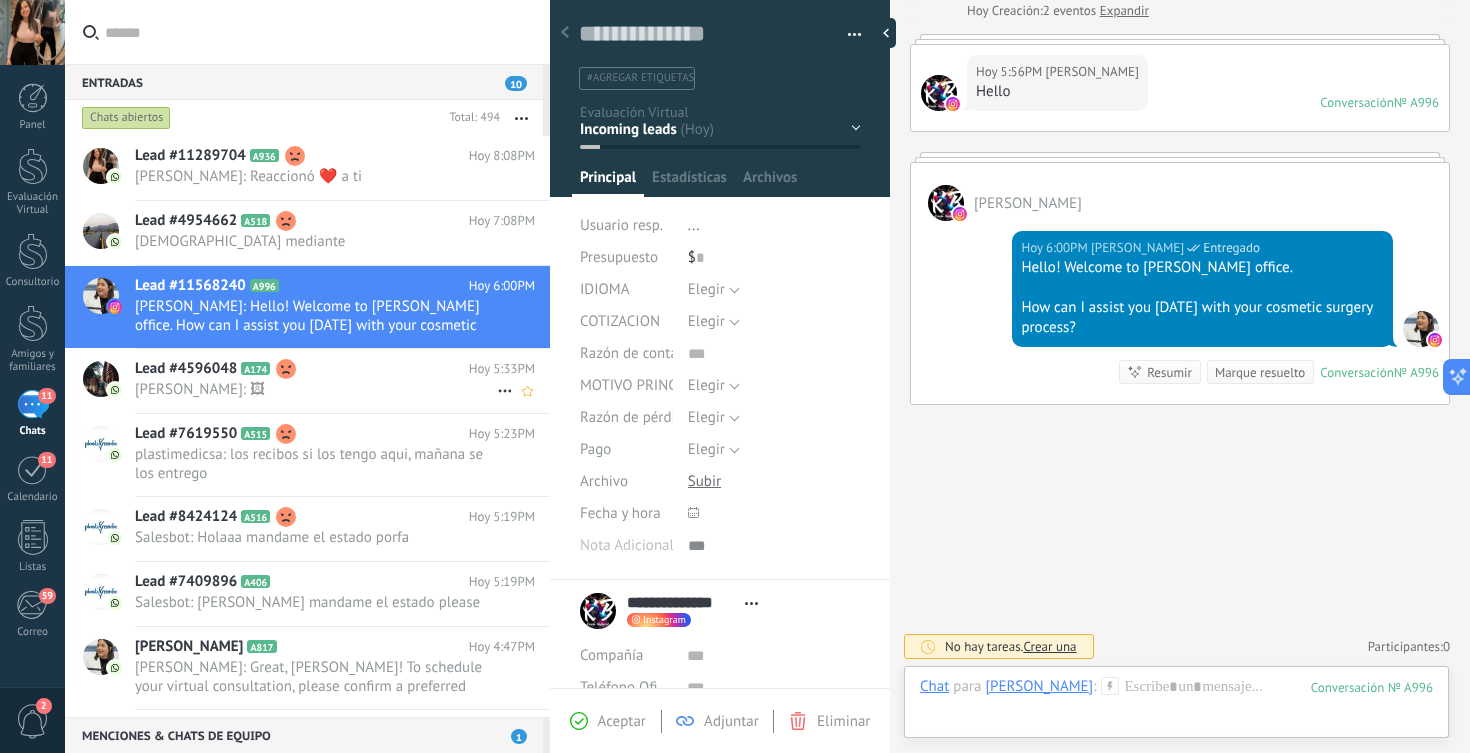 click on "[PERSON_NAME]: 🖼" at bounding box center (316, 389) 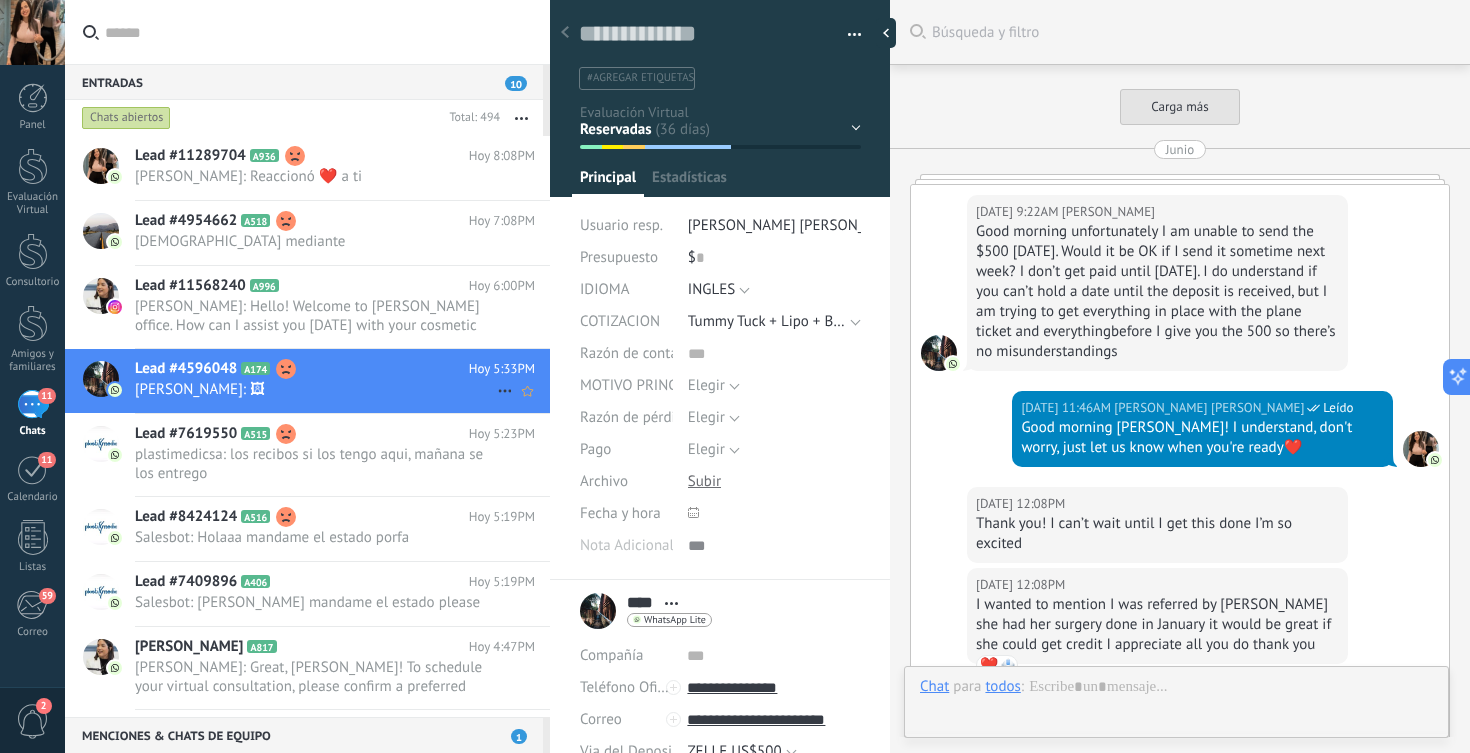 scroll, scrollTop: 30, scrollLeft: 0, axis: vertical 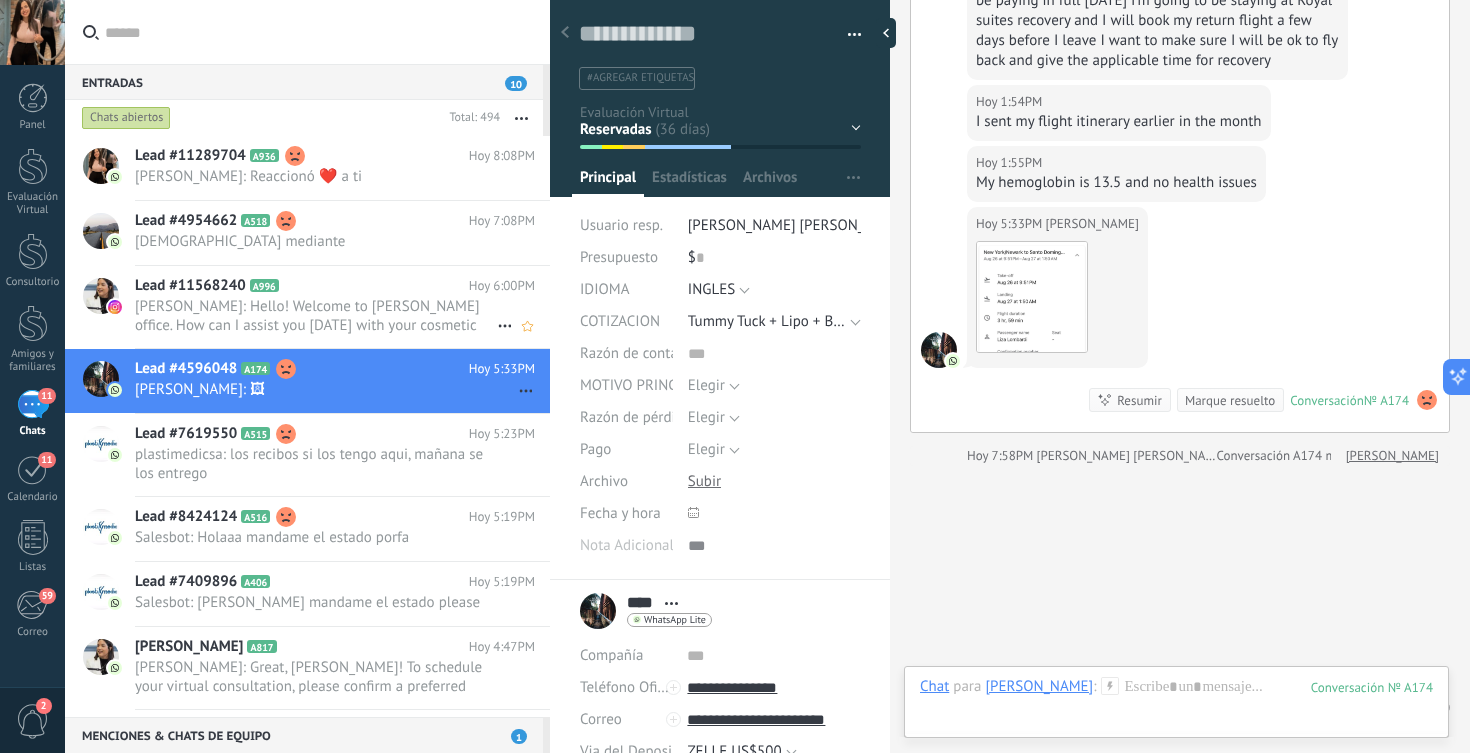 click on "[PERSON_NAME]: Hello! Welcome to [PERSON_NAME] office.
How can I assist you [DATE] with your cosmetic surgery process?" at bounding box center [316, 316] 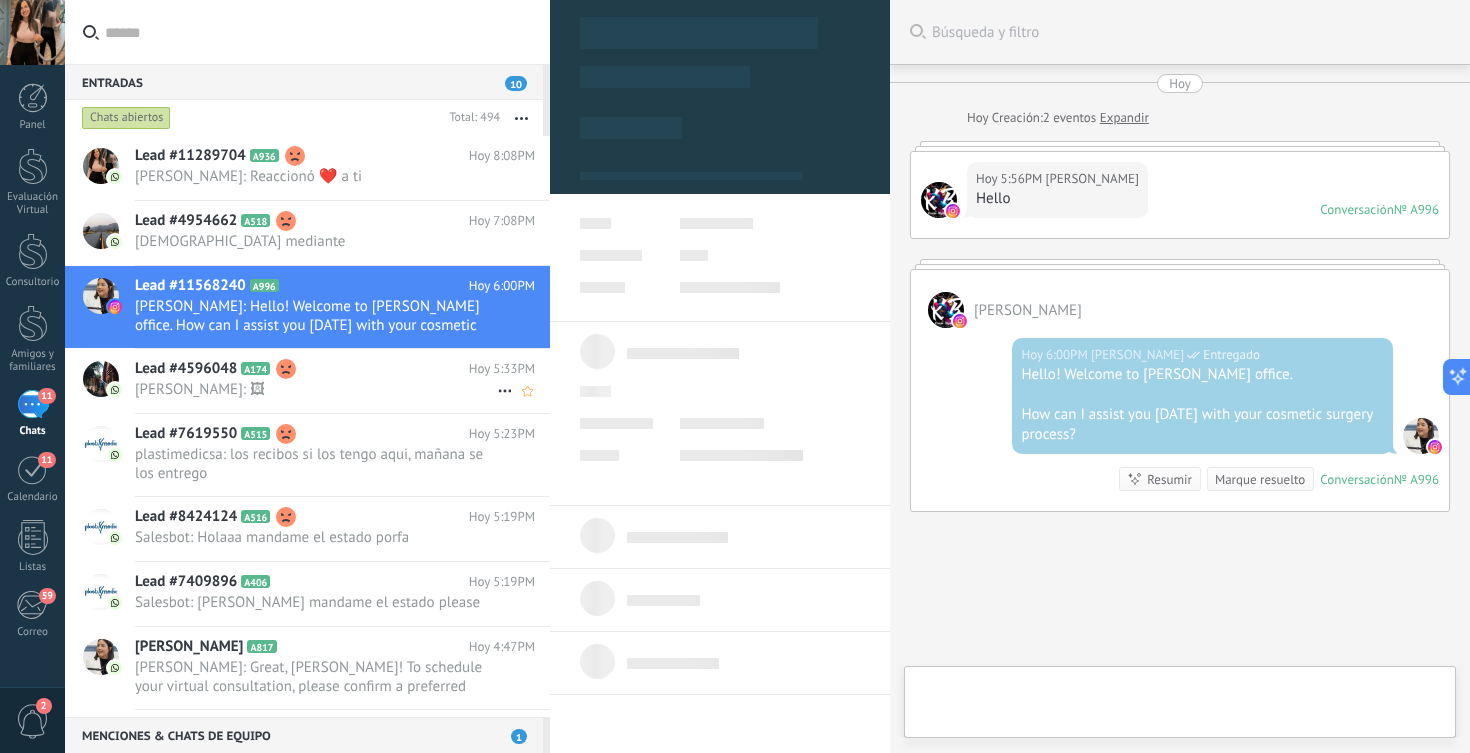 scroll, scrollTop: 20, scrollLeft: 0, axis: vertical 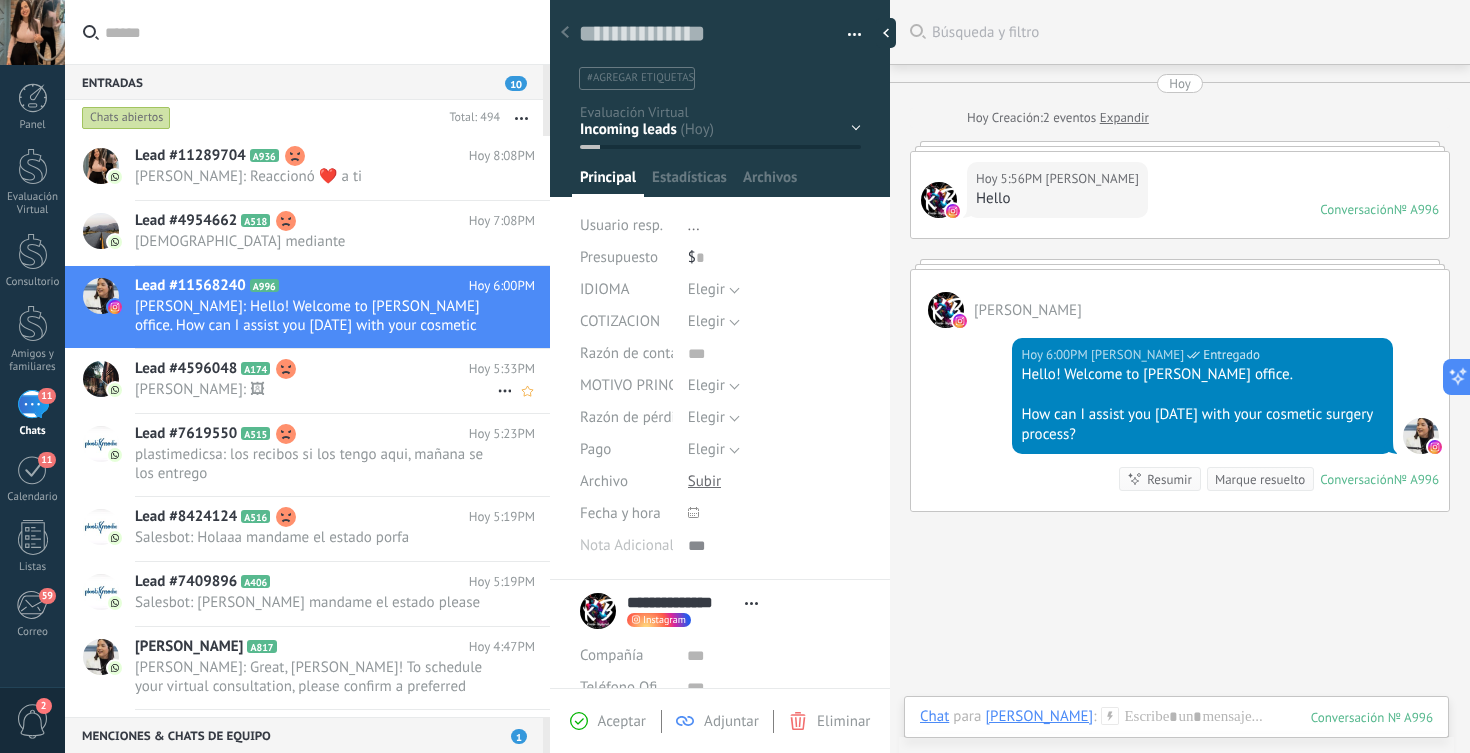 click on "[PERSON_NAME]: 🖼" at bounding box center (316, 389) 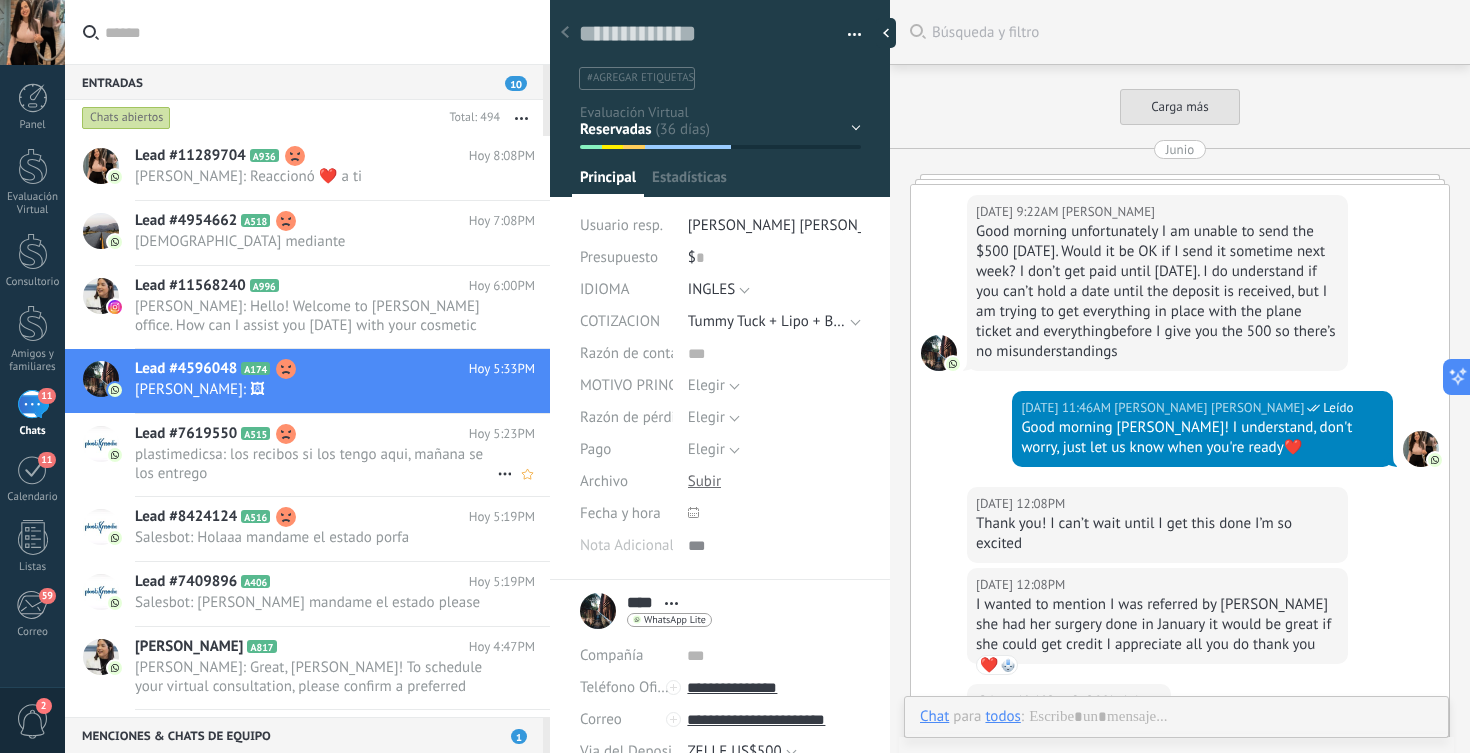 scroll, scrollTop: 30, scrollLeft: 0, axis: vertical 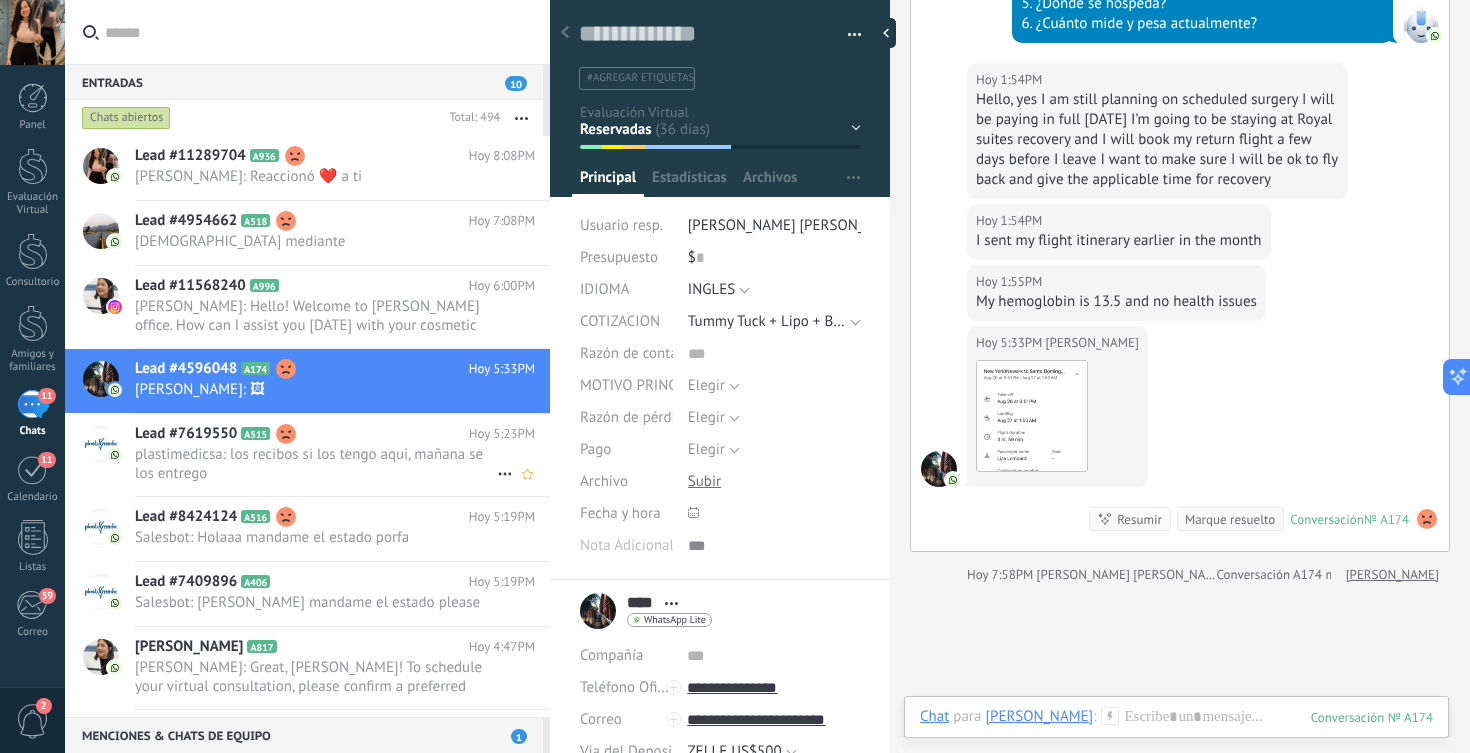 click on "Lead #7619550
A515
Hoy 5:23PM
plastimedicsa: los recibos si los tengo aqui, mañana se los entrego" at bounding box center (342, 455) 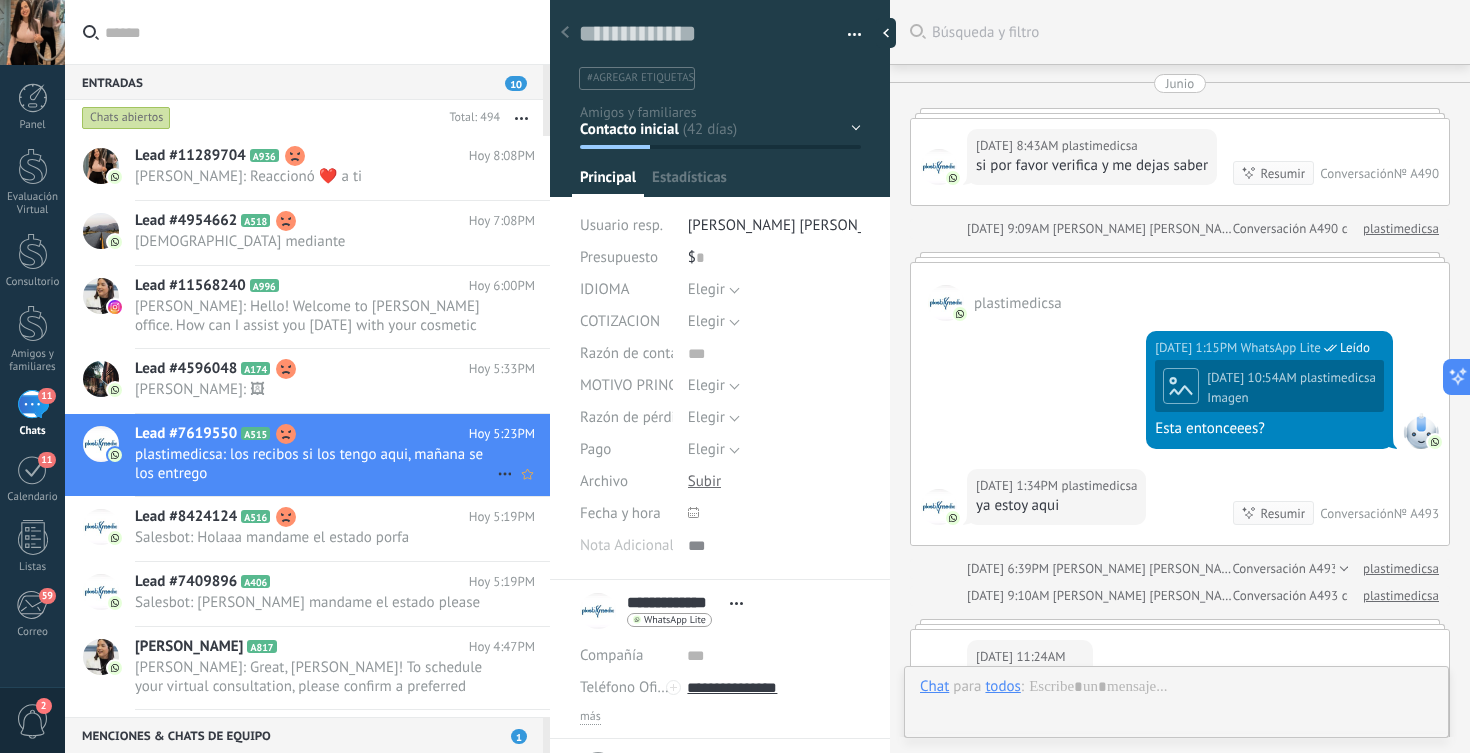 scroll, scrollTop: 30, scrollLeft: 0, axis: vertical 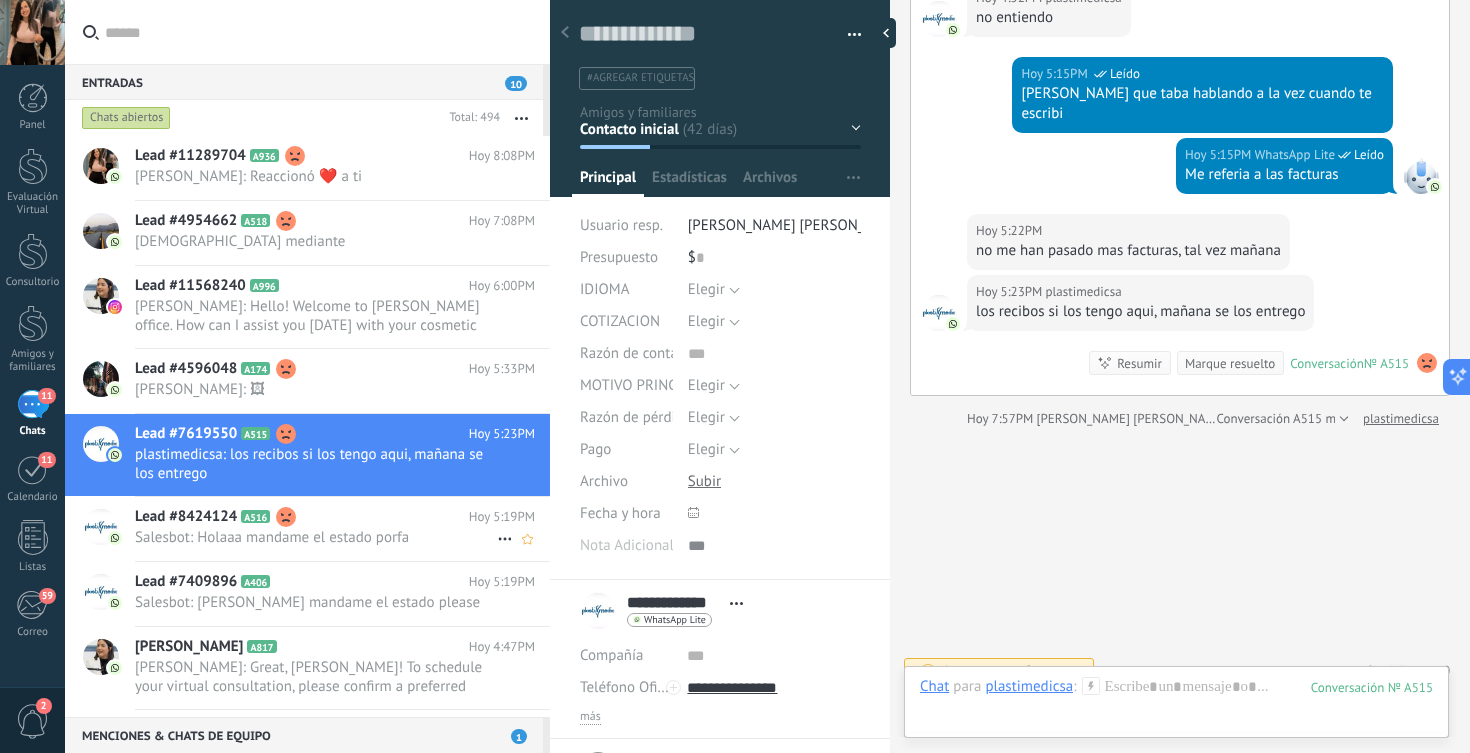 click on "Lead #8424124
A516" at bounding box center (302, 517) 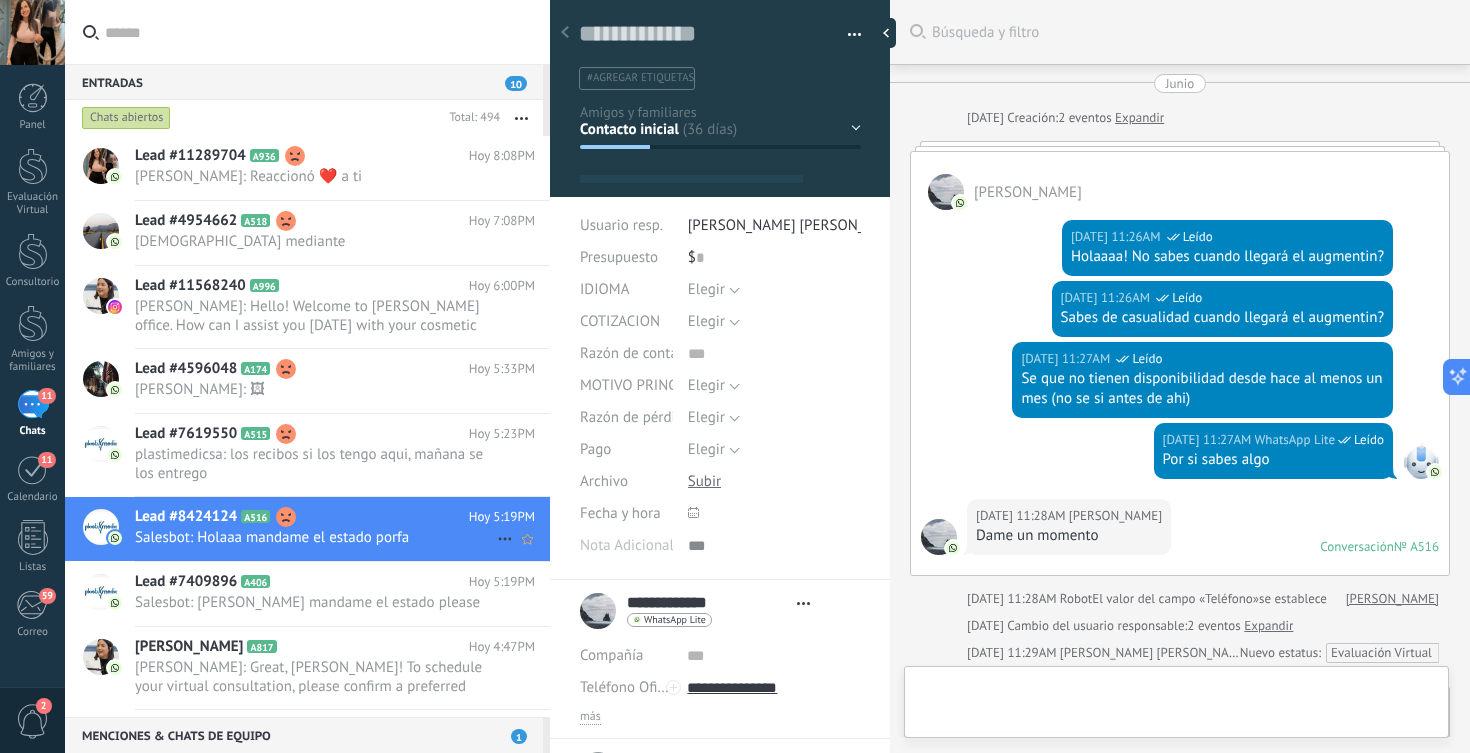 type on "**********" 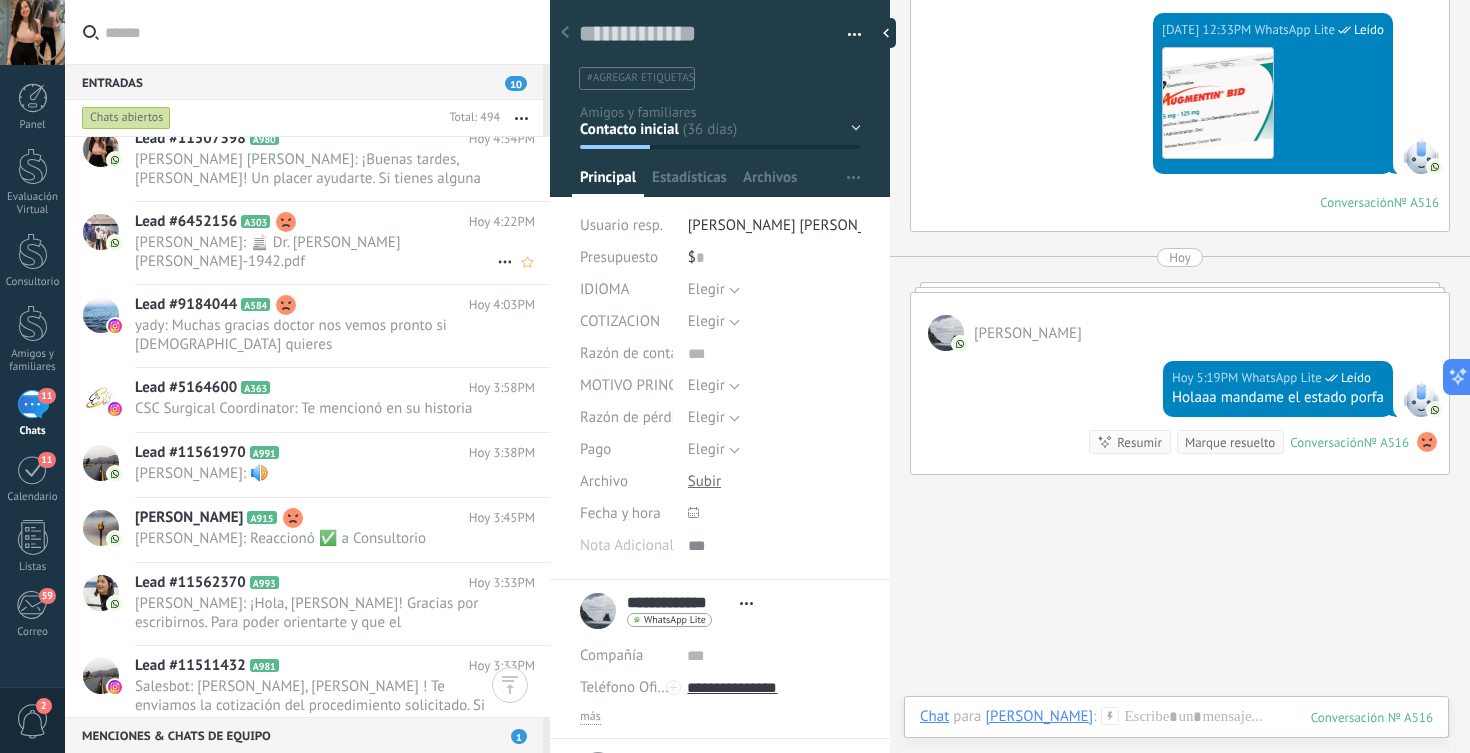 scroll, scrollTop: 678, scrollLeft: 0, axis: vertical 